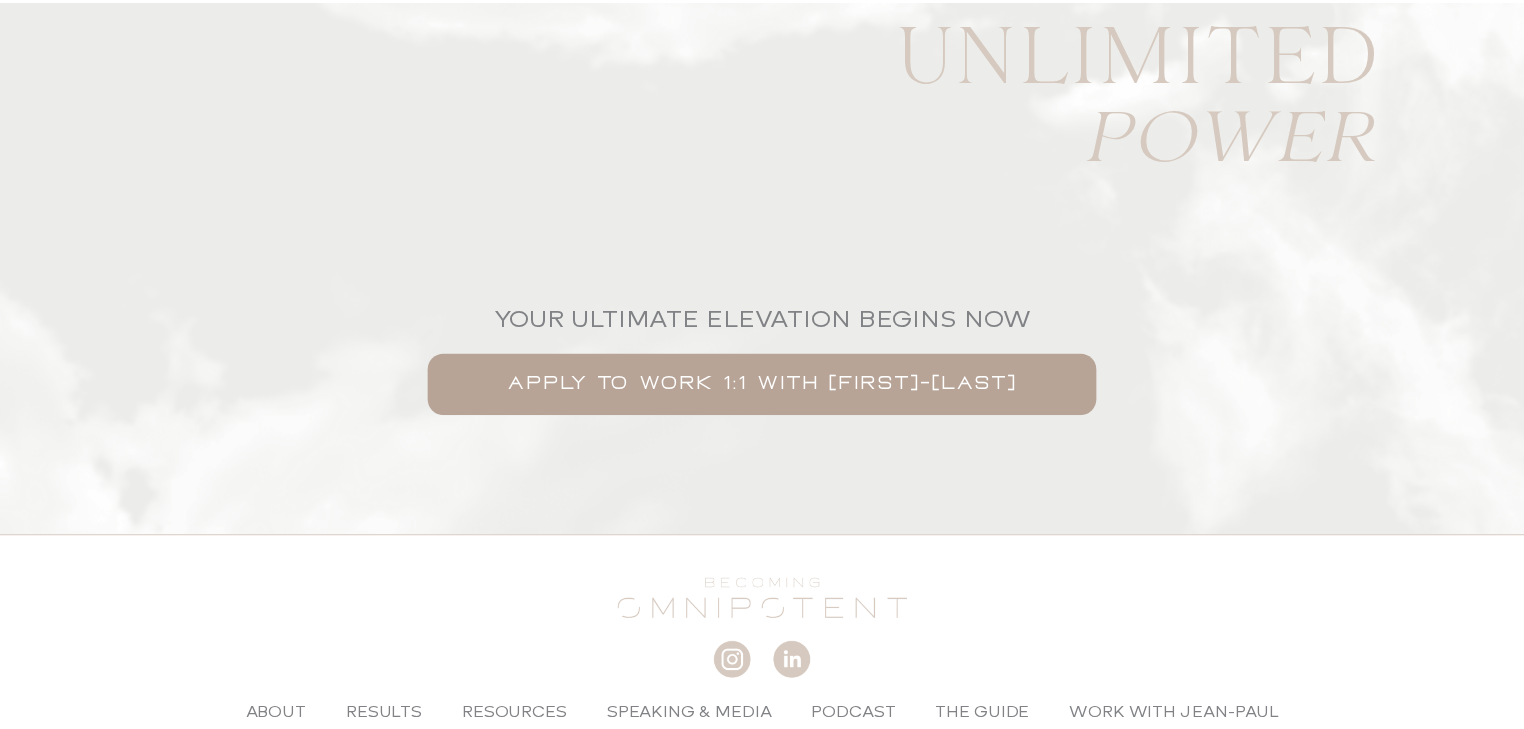 scroll, scrollTop: 0, scrollLeft: 0, axis: both 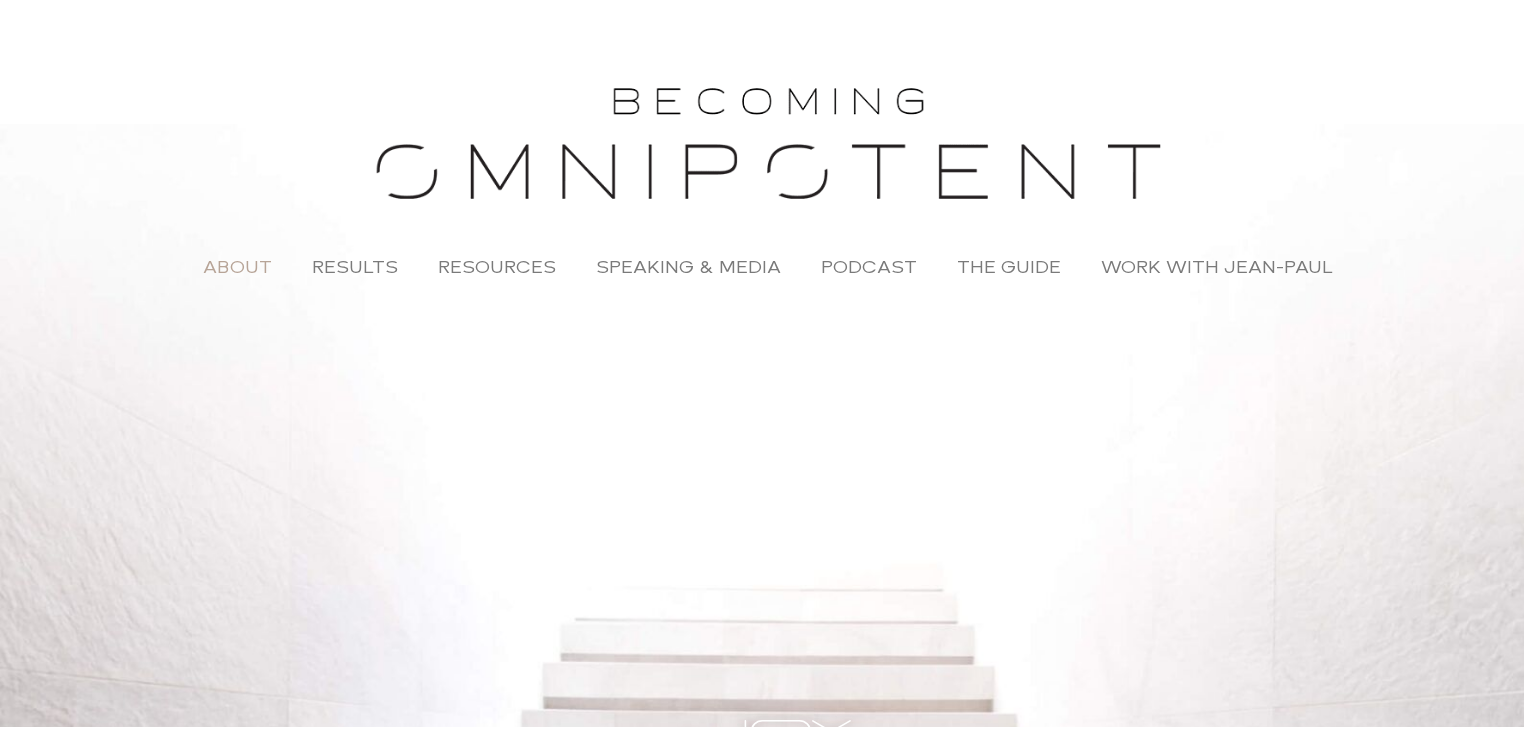 click on "About" 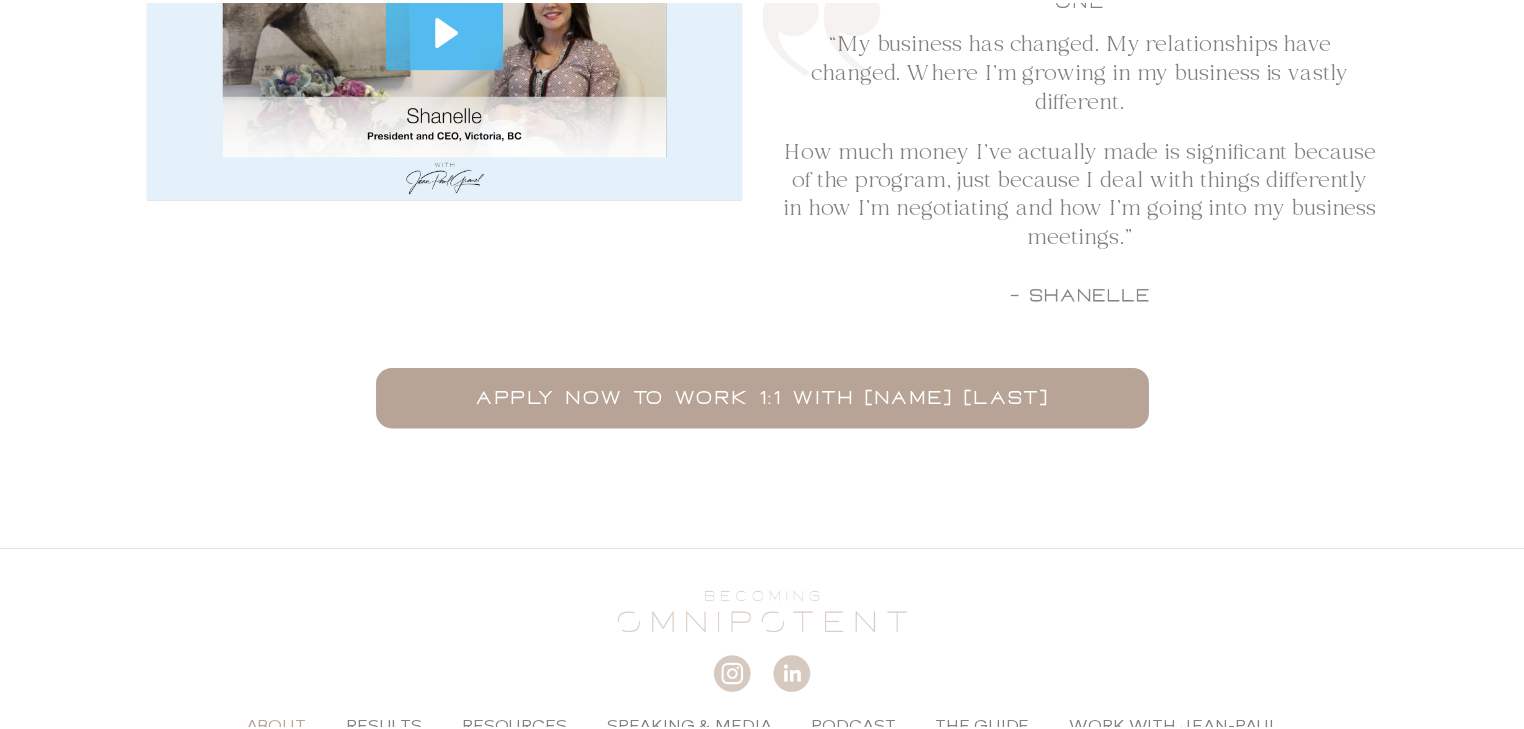 scroll, scrollTop: 0, scrollLeft: 0, axis: both 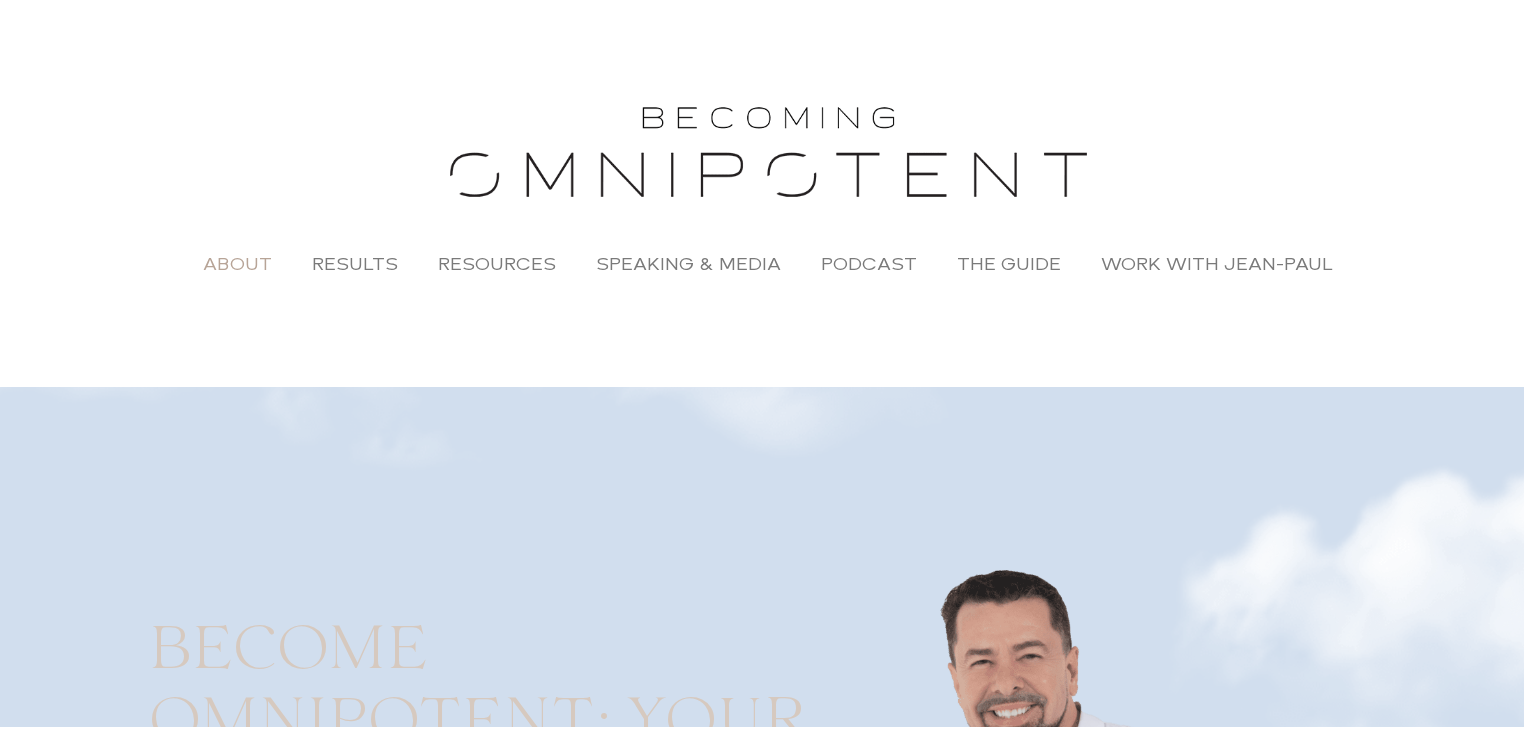 click on "About" 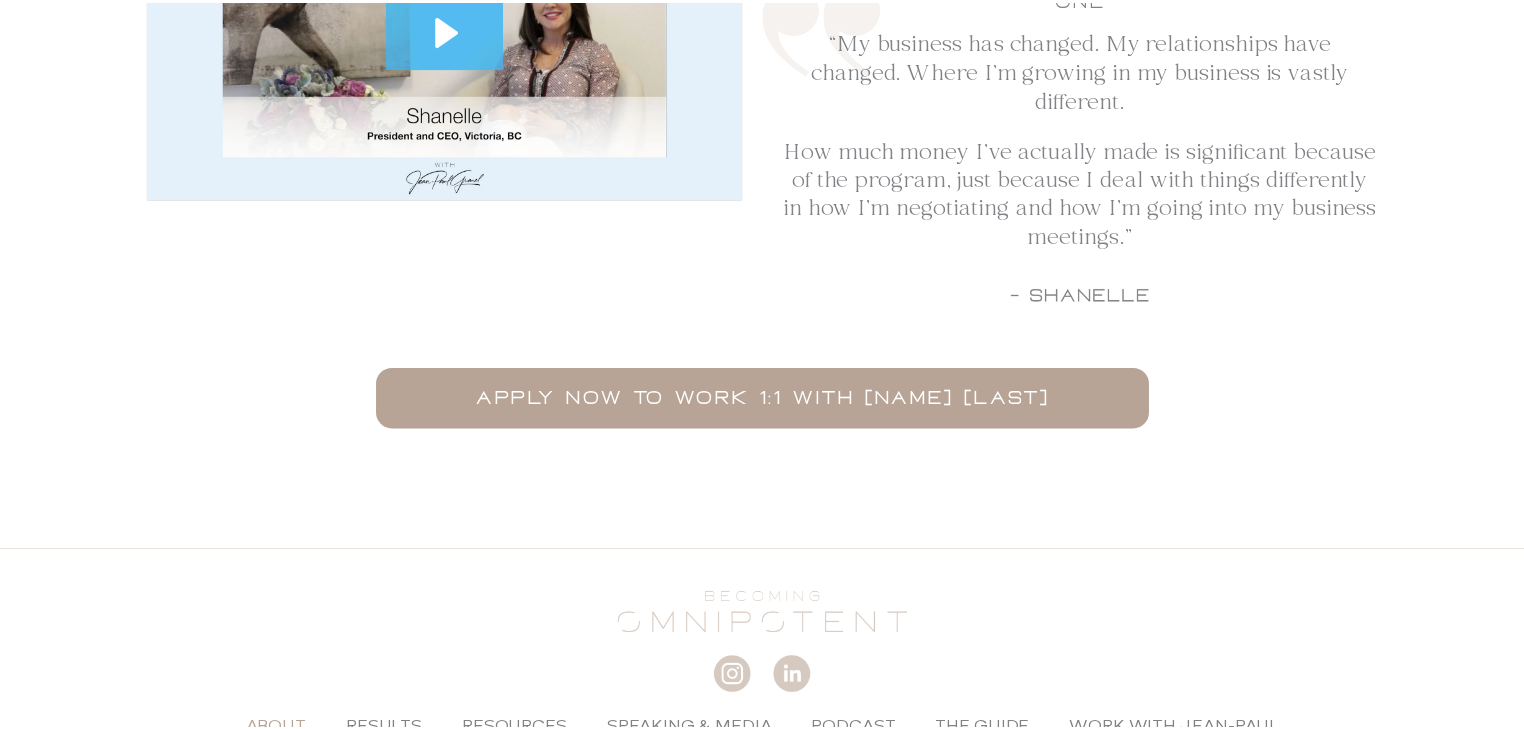 scroll, scrollTop: 0, scrollLeft: 0, axis: both 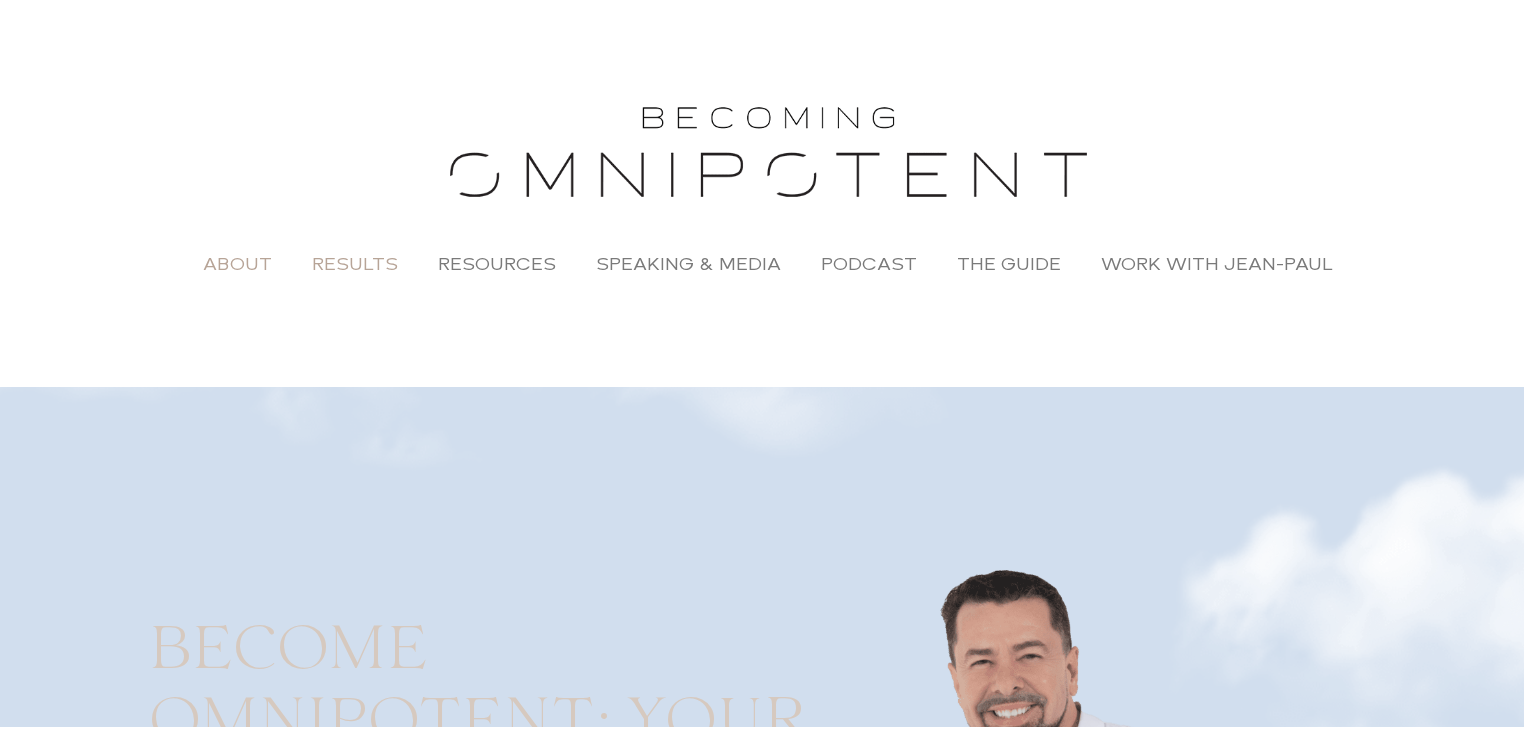click on "Results" 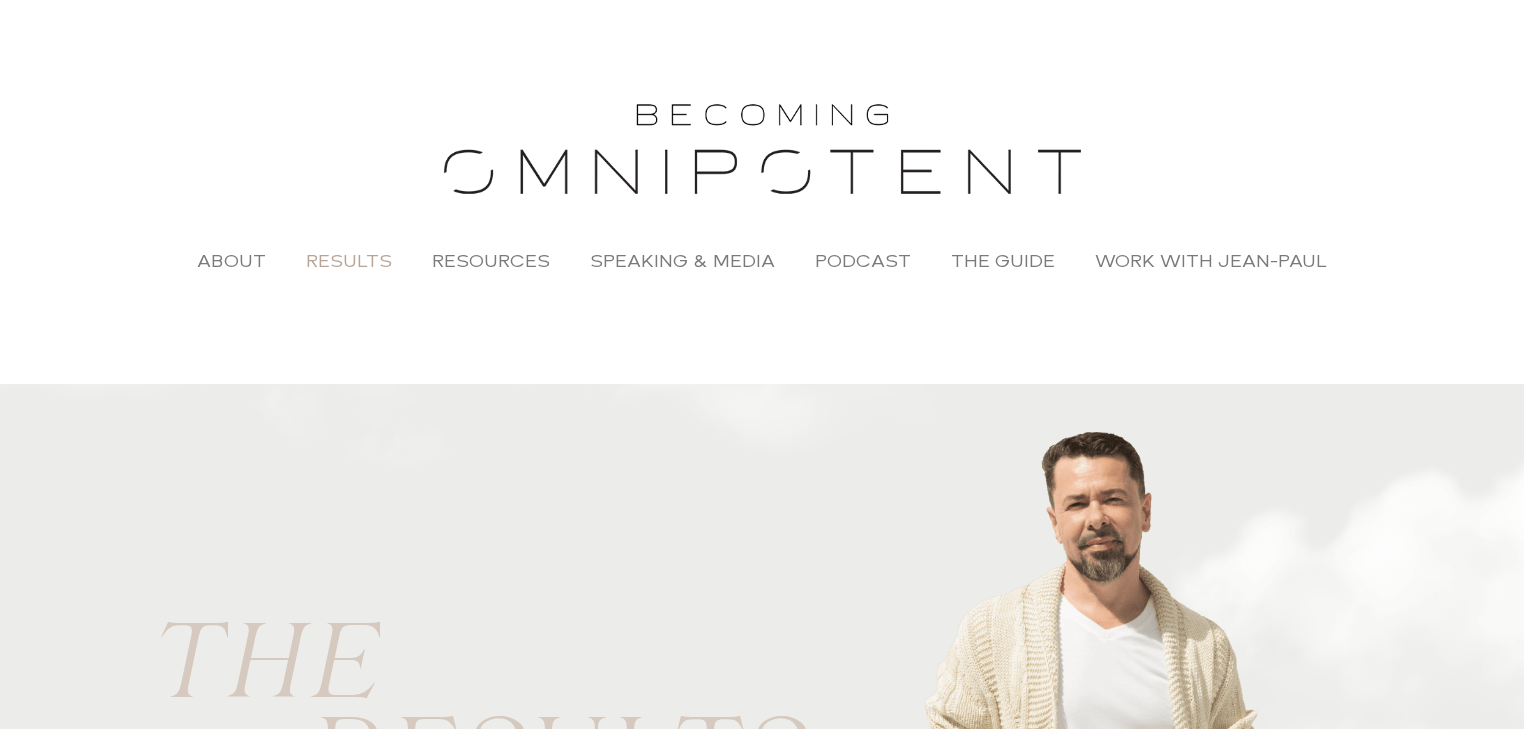 scroll, scrollTop: 0, scrollLeft: 0, axis: both 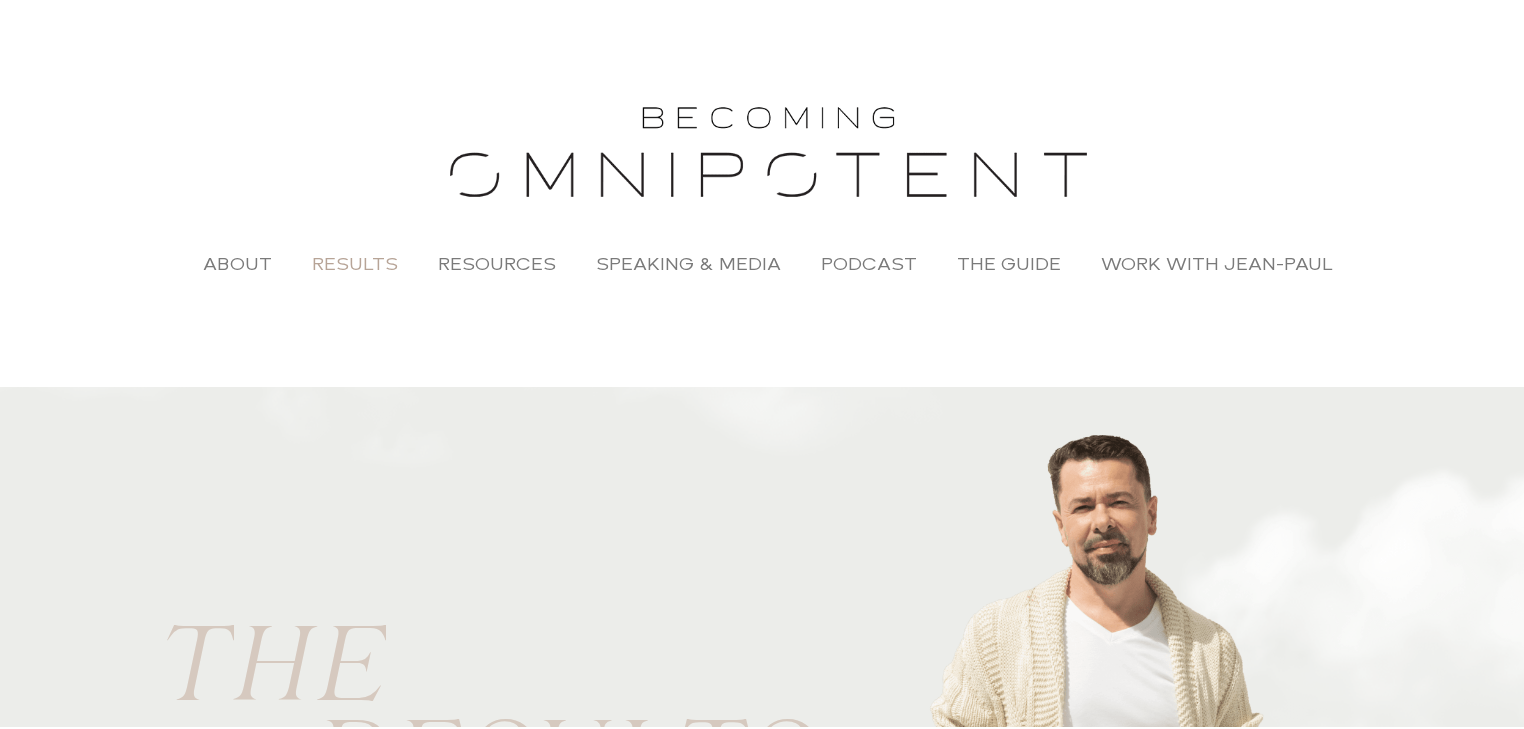click on "Results" 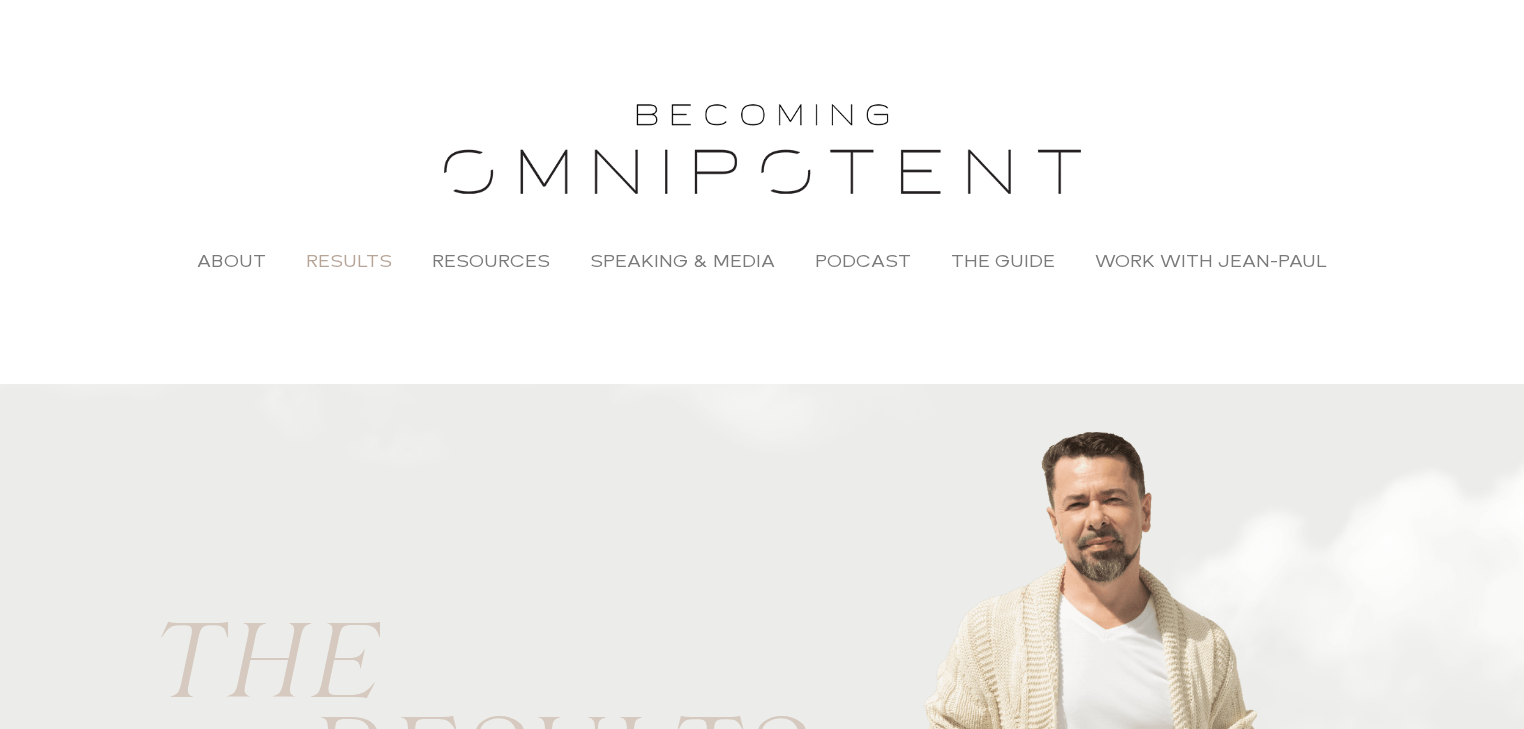scroll, scrollTop: 0, scrollLeft: 0, axis: both 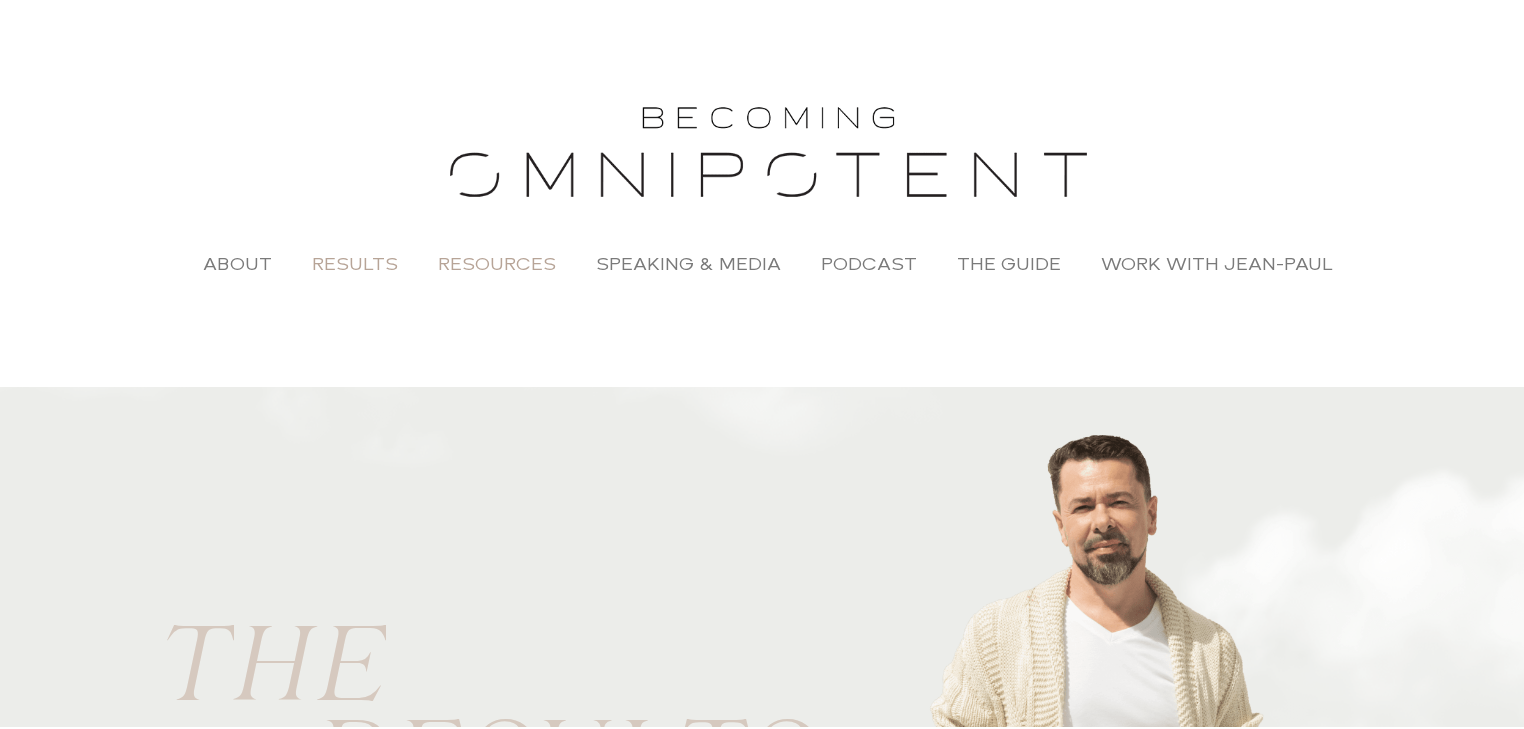 click on "Resources" 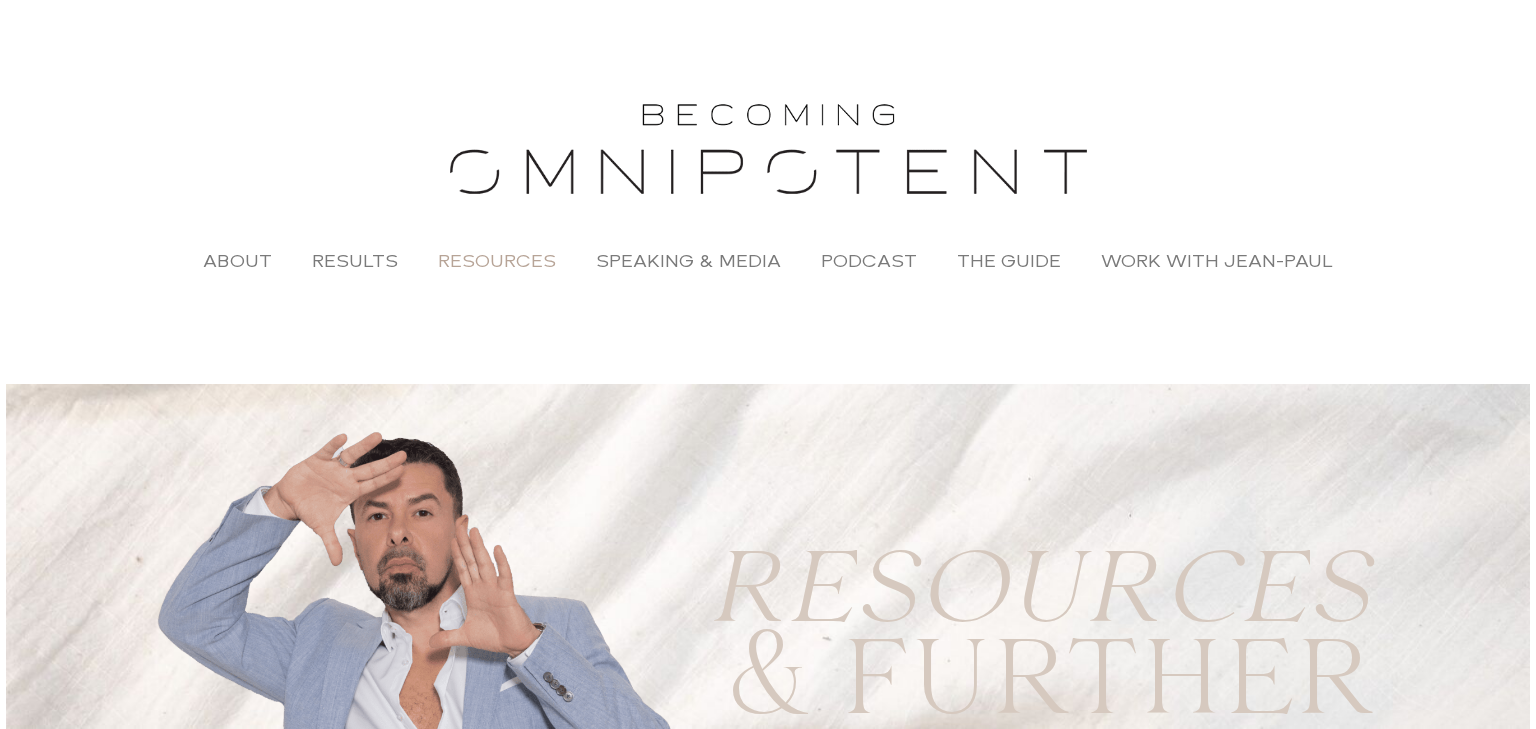 scroll, scrollTop: 0, scrollLeft: 0, axis: both 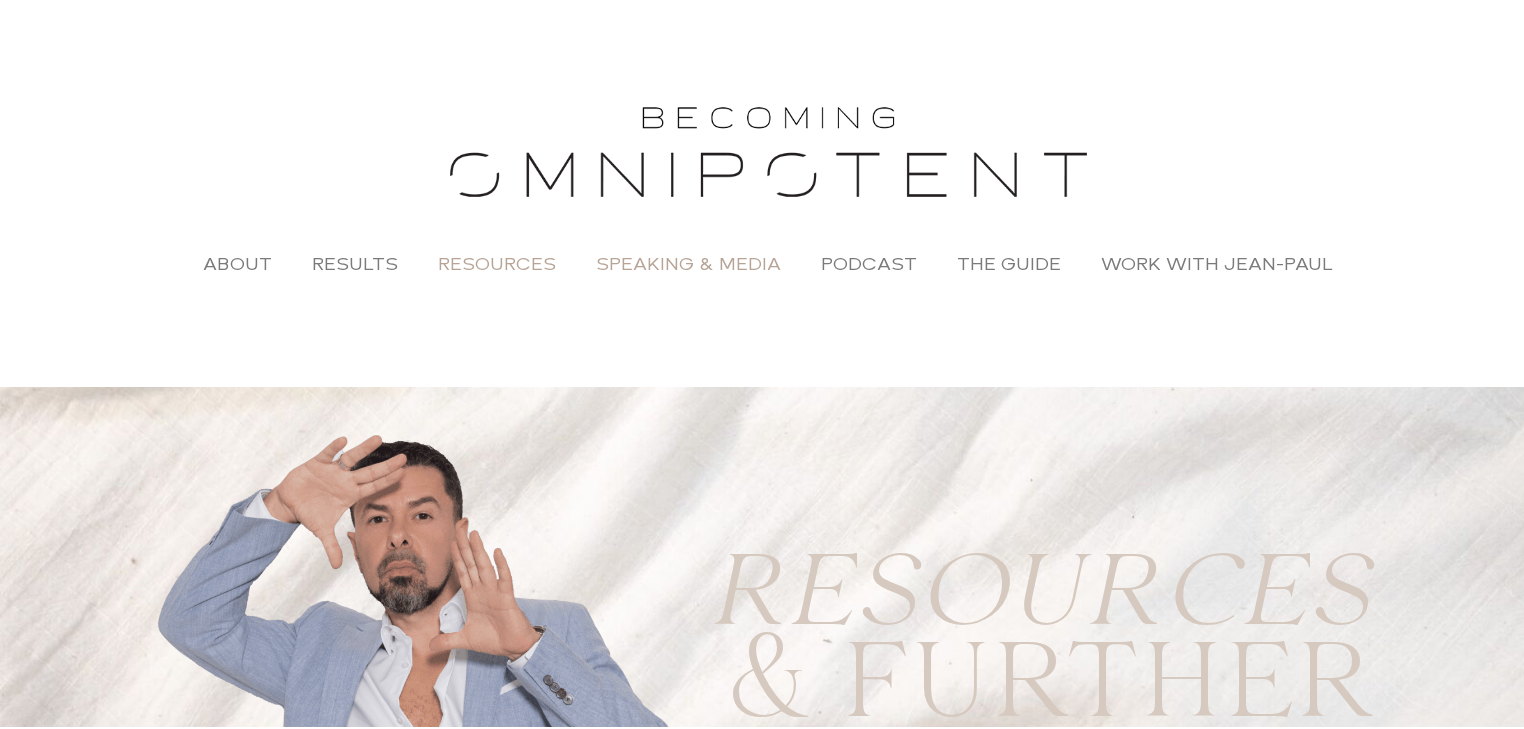 click on "Speaking & Media" 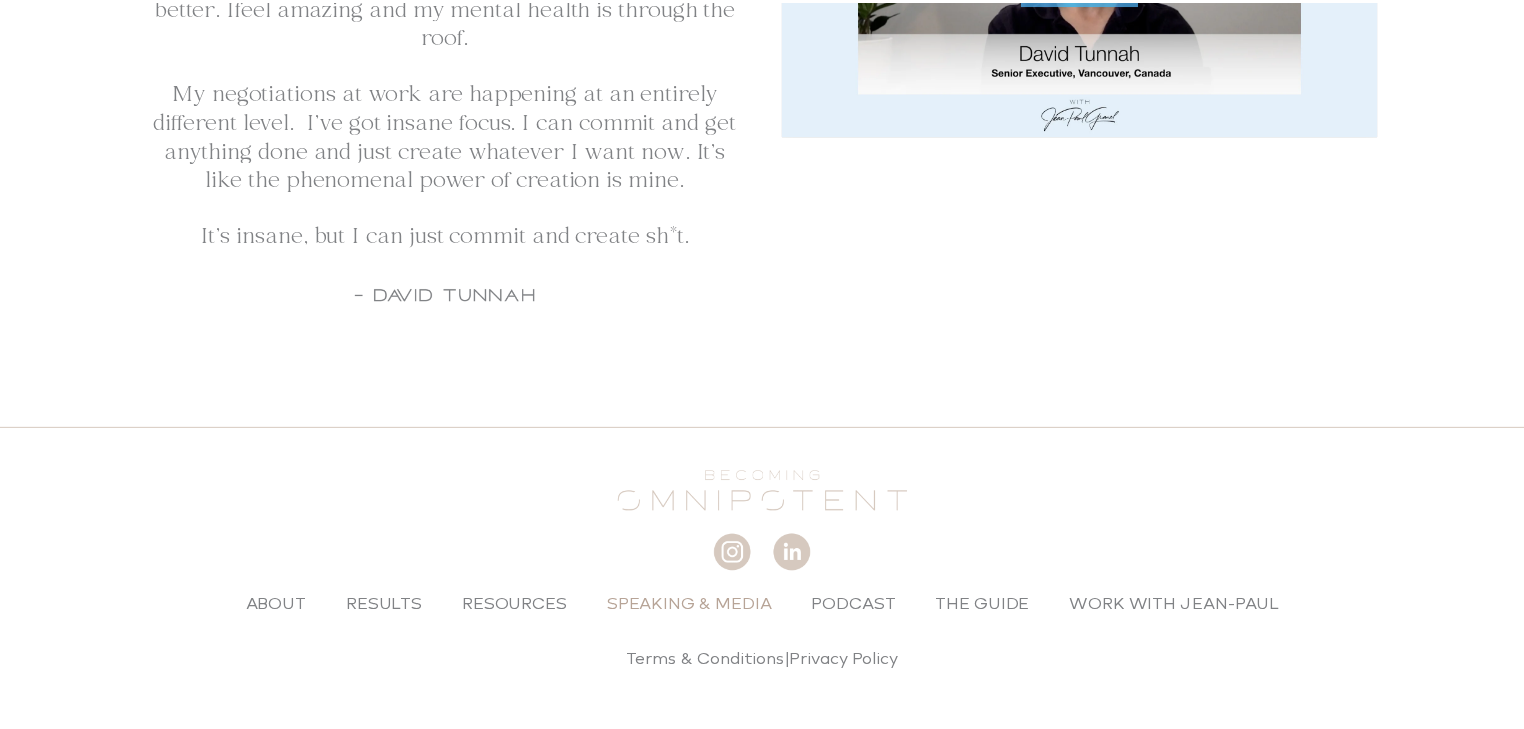 scroll, scrollTop: 0, scrollLeft: 0, axis: both 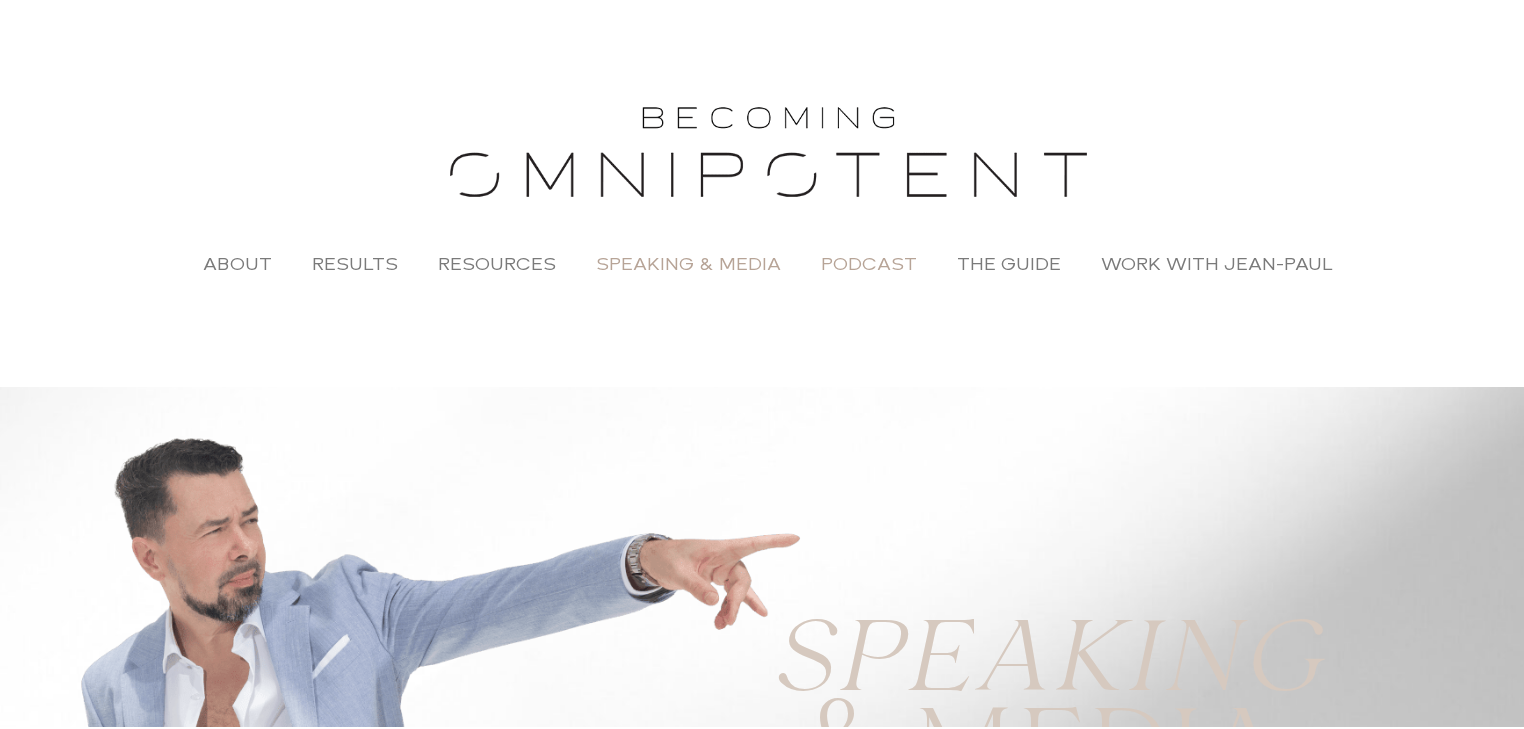 click on "Podcast" 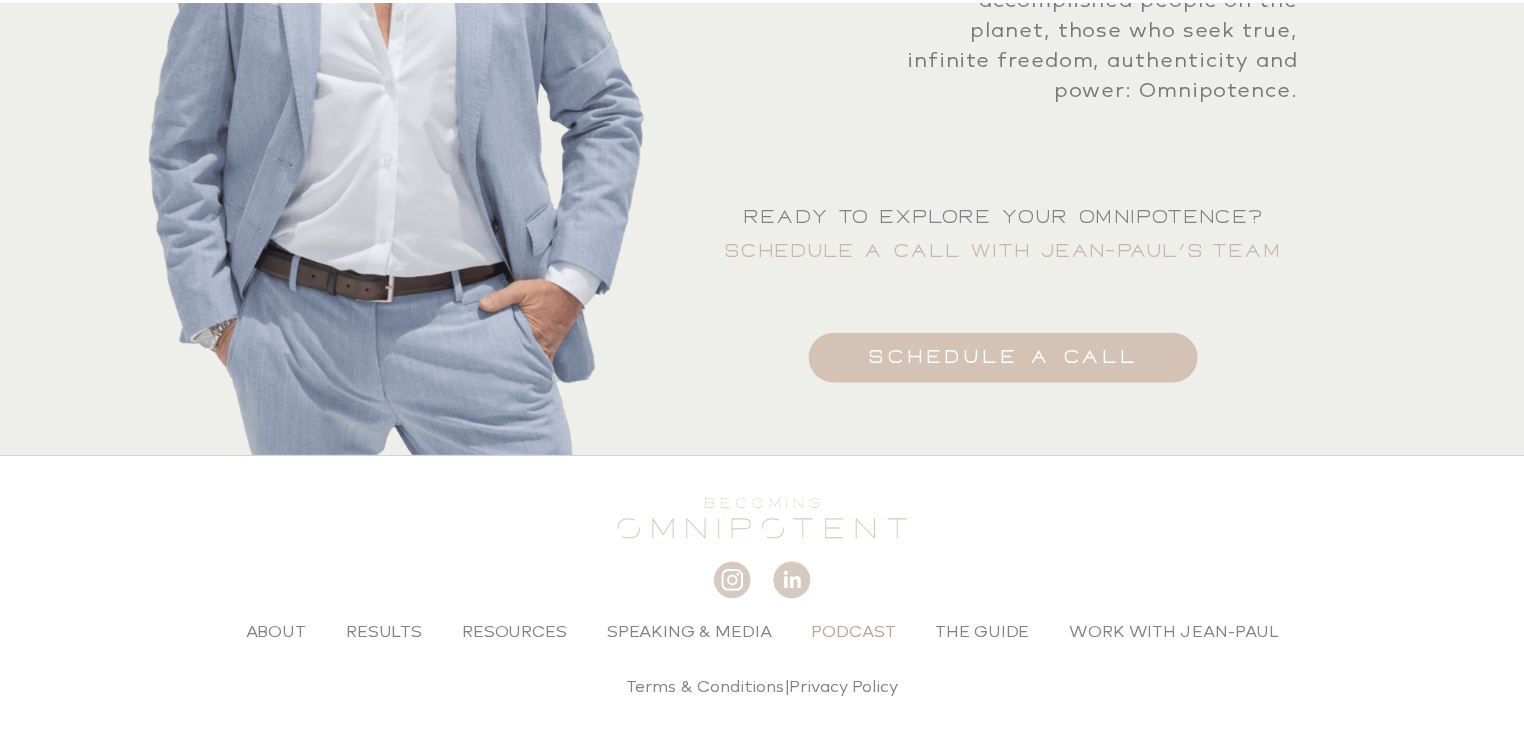 scroll, scrollTop: 0, scrollLeft: 0, axis: both 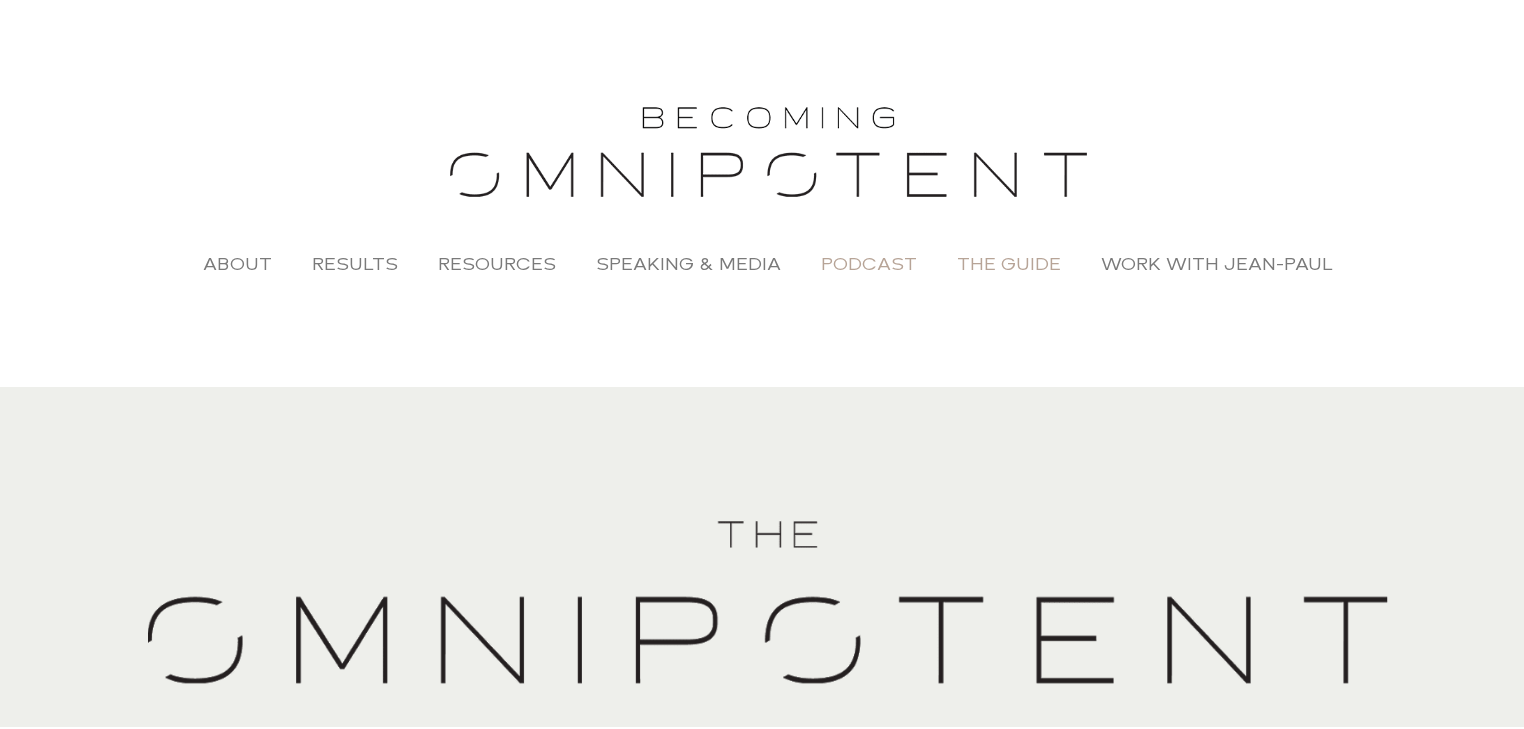 click on "The Guide" 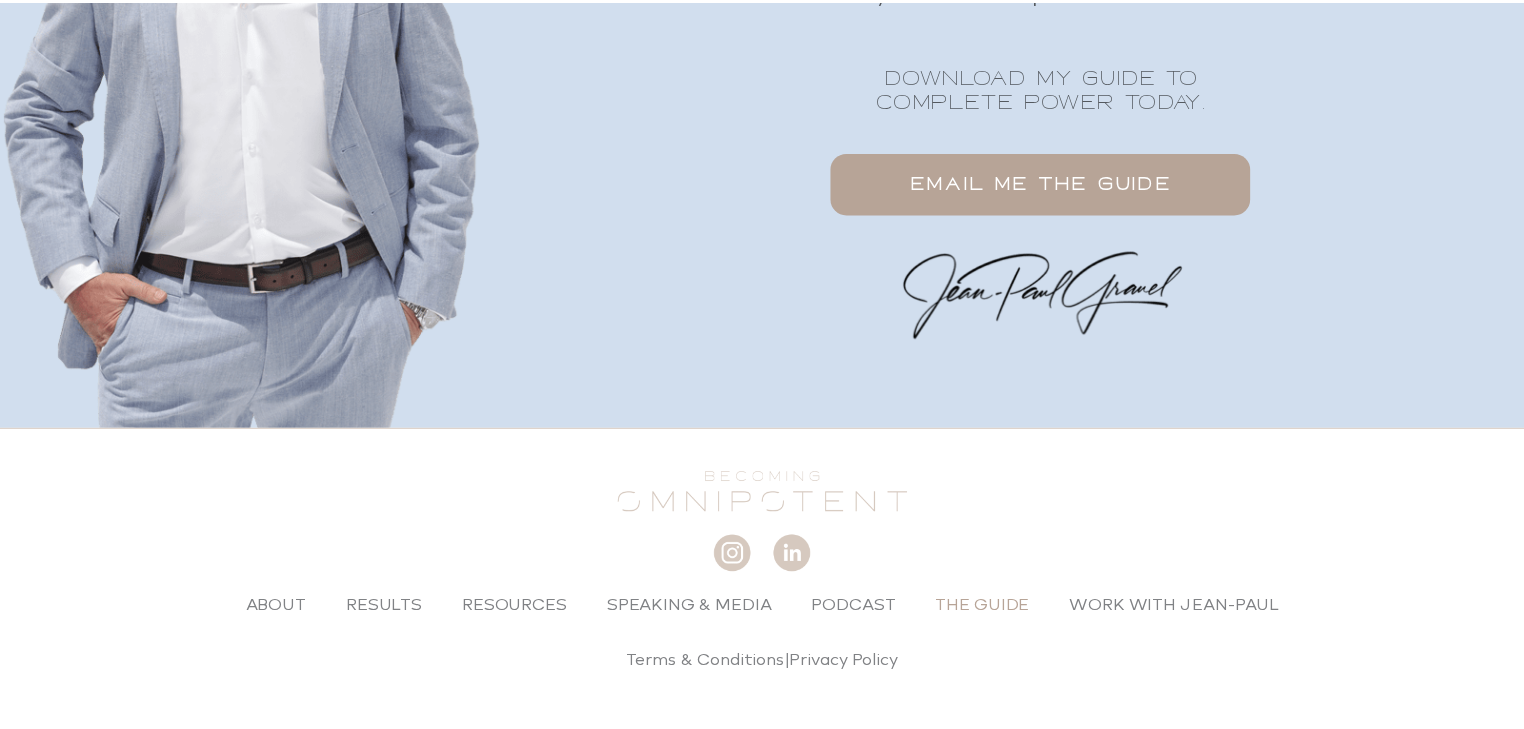 scroll, scrollTop: 0, scrollLeft: 0, axis: both 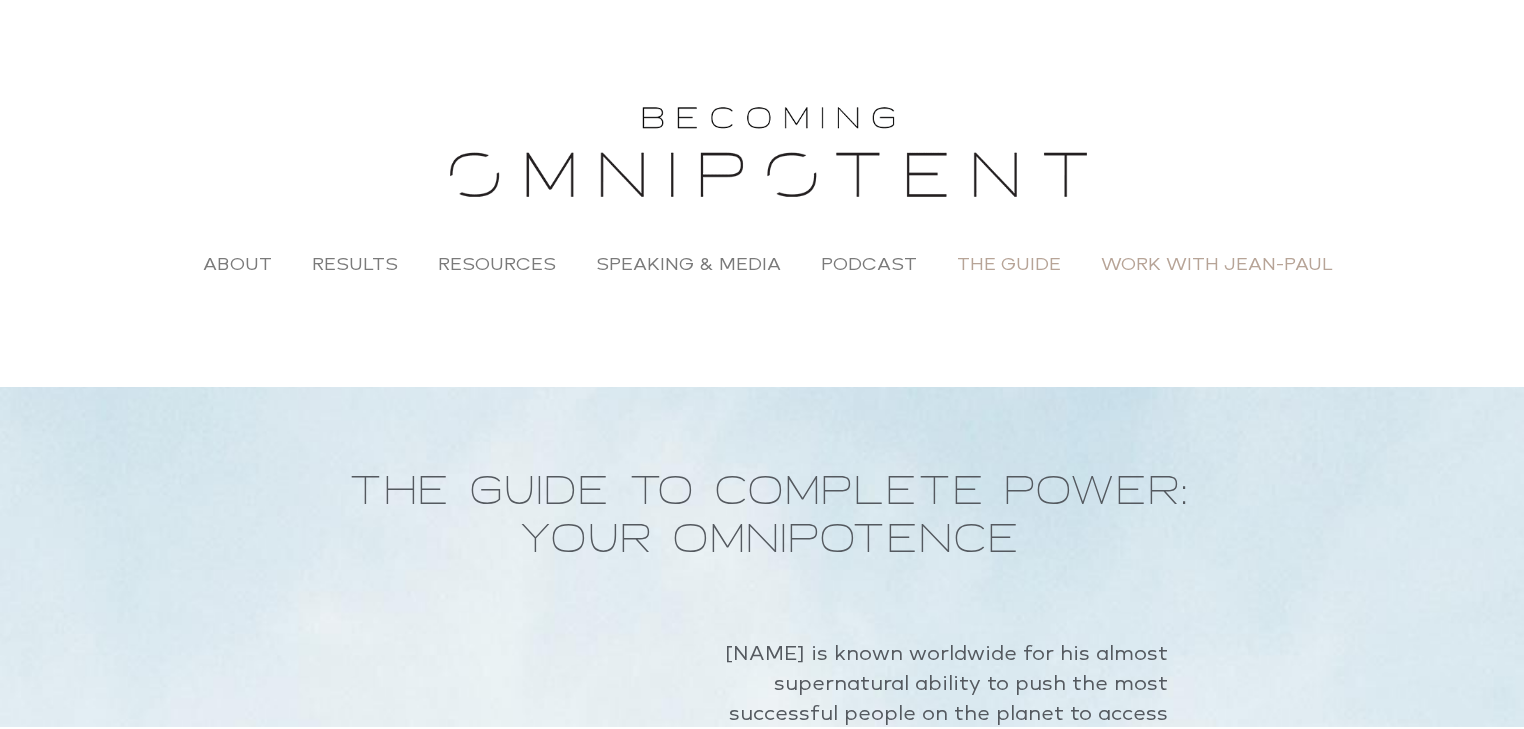 click on "Work with Jean-Paul" 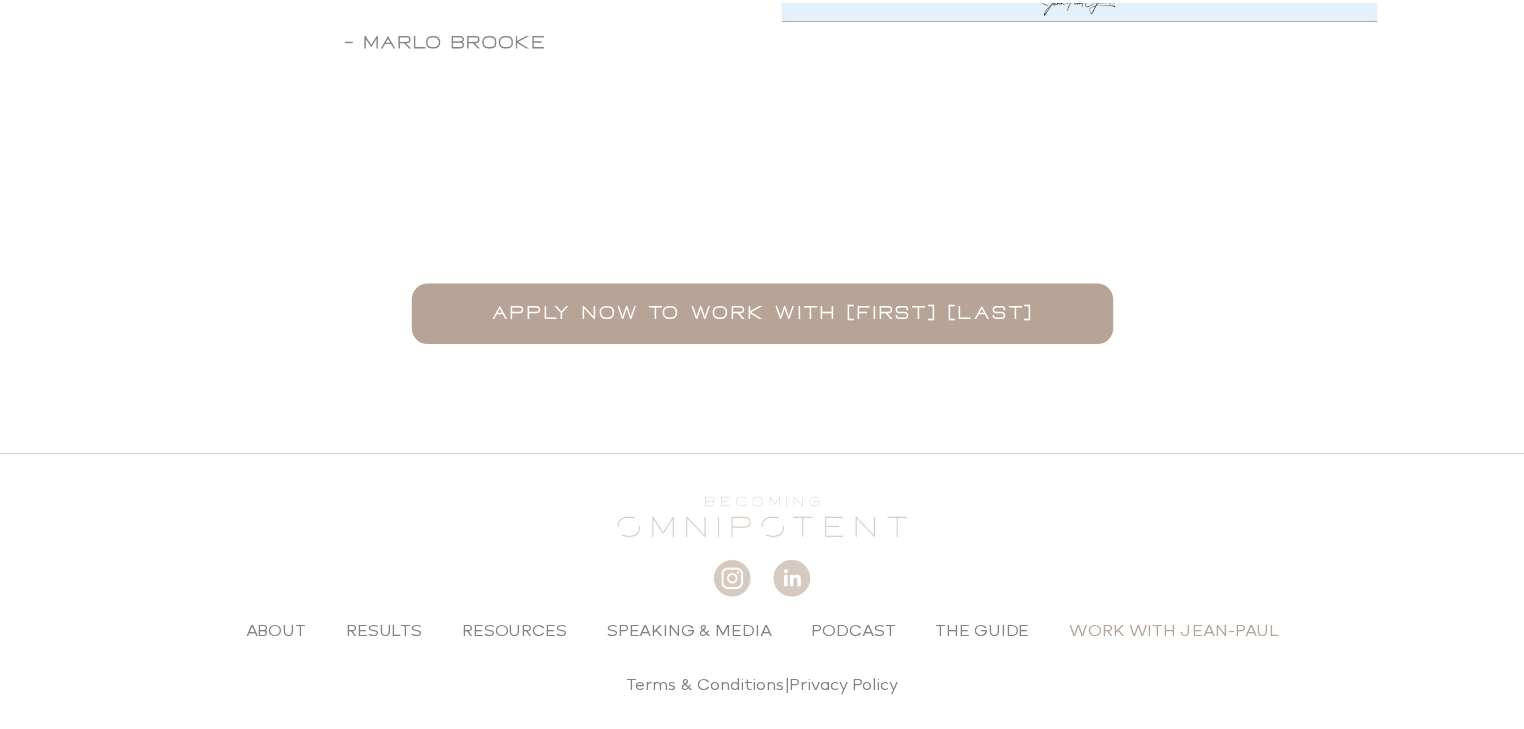 scroll, scrollTop: 0, scrollLeft: 0, axis: both 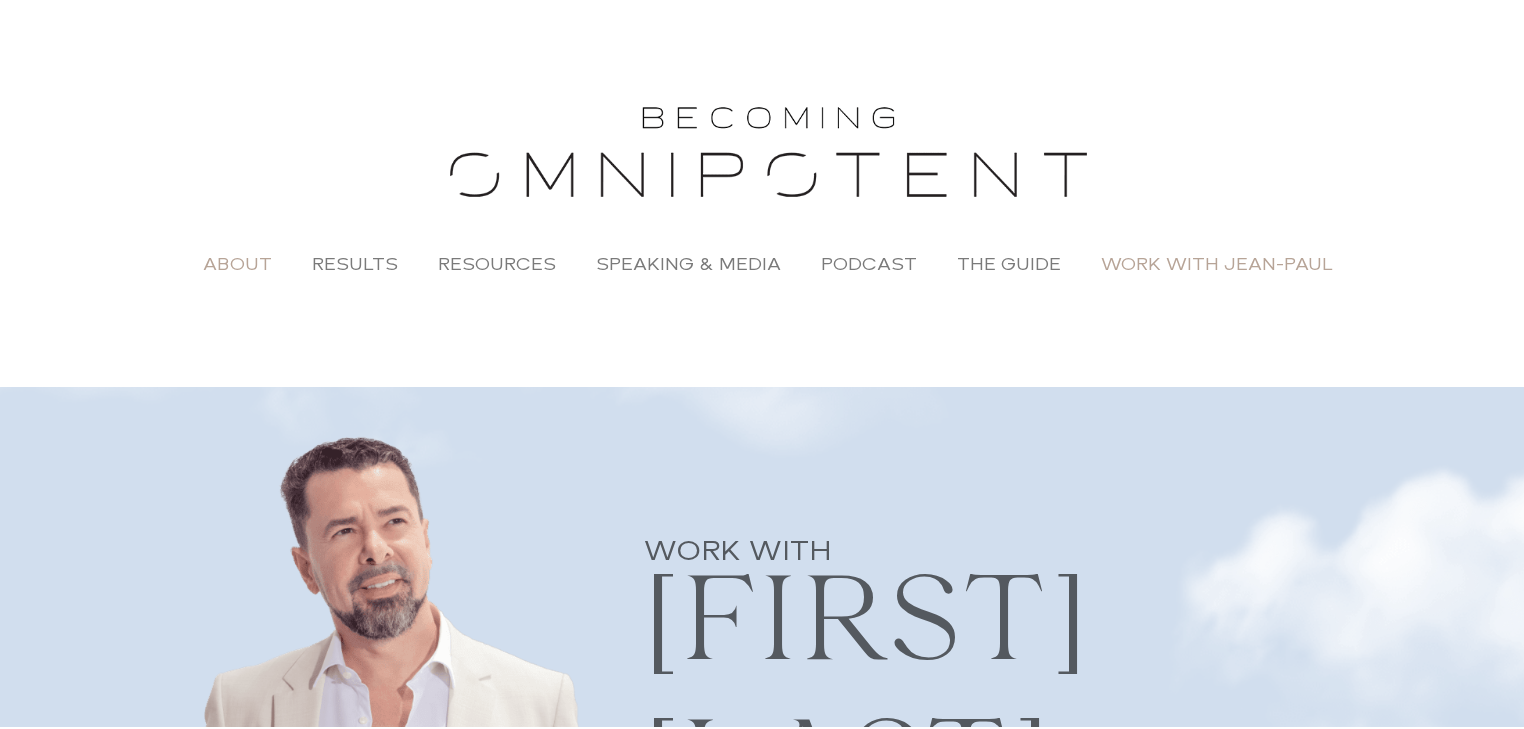click on "About" 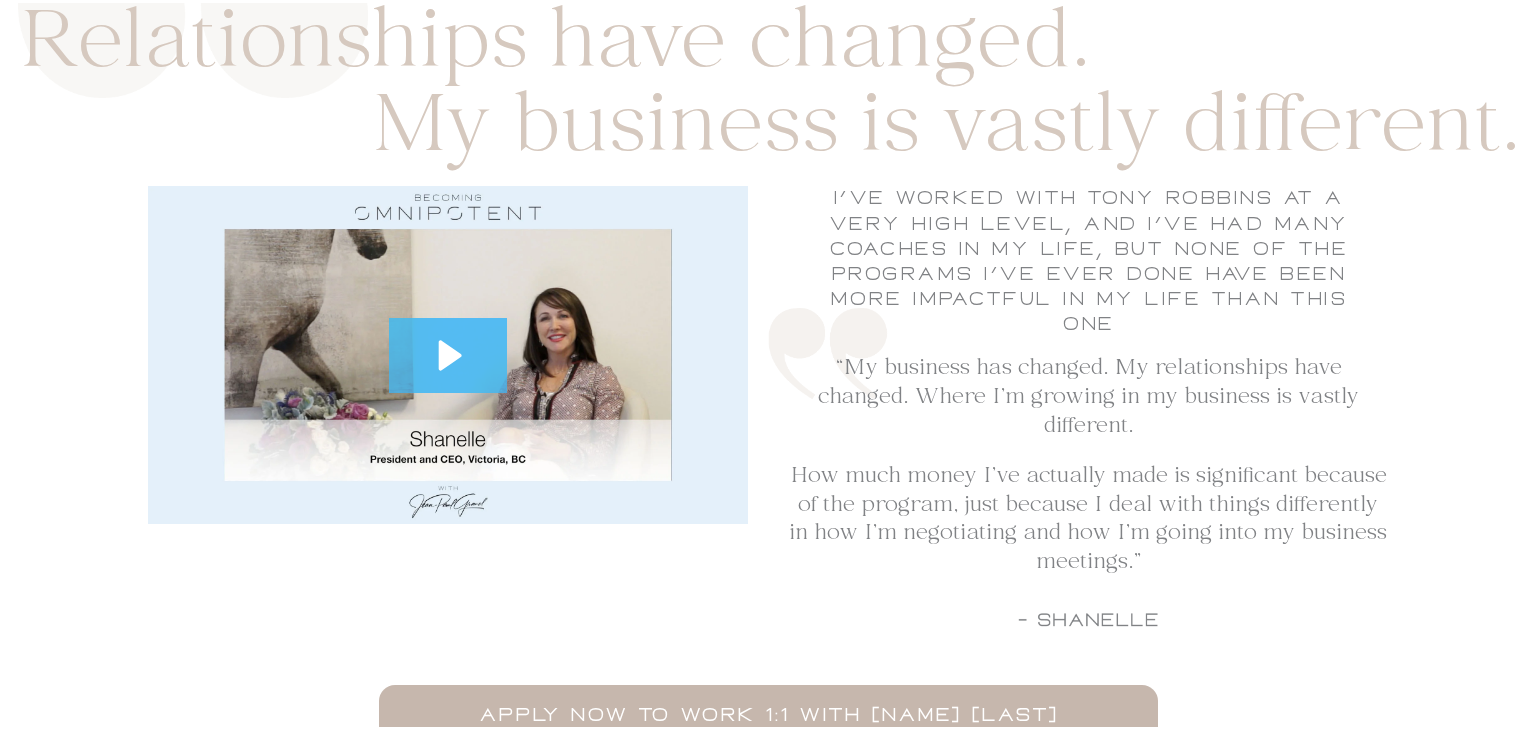 scroll, scrollTop: 8598, scrollLeft: 0, axis: vertical 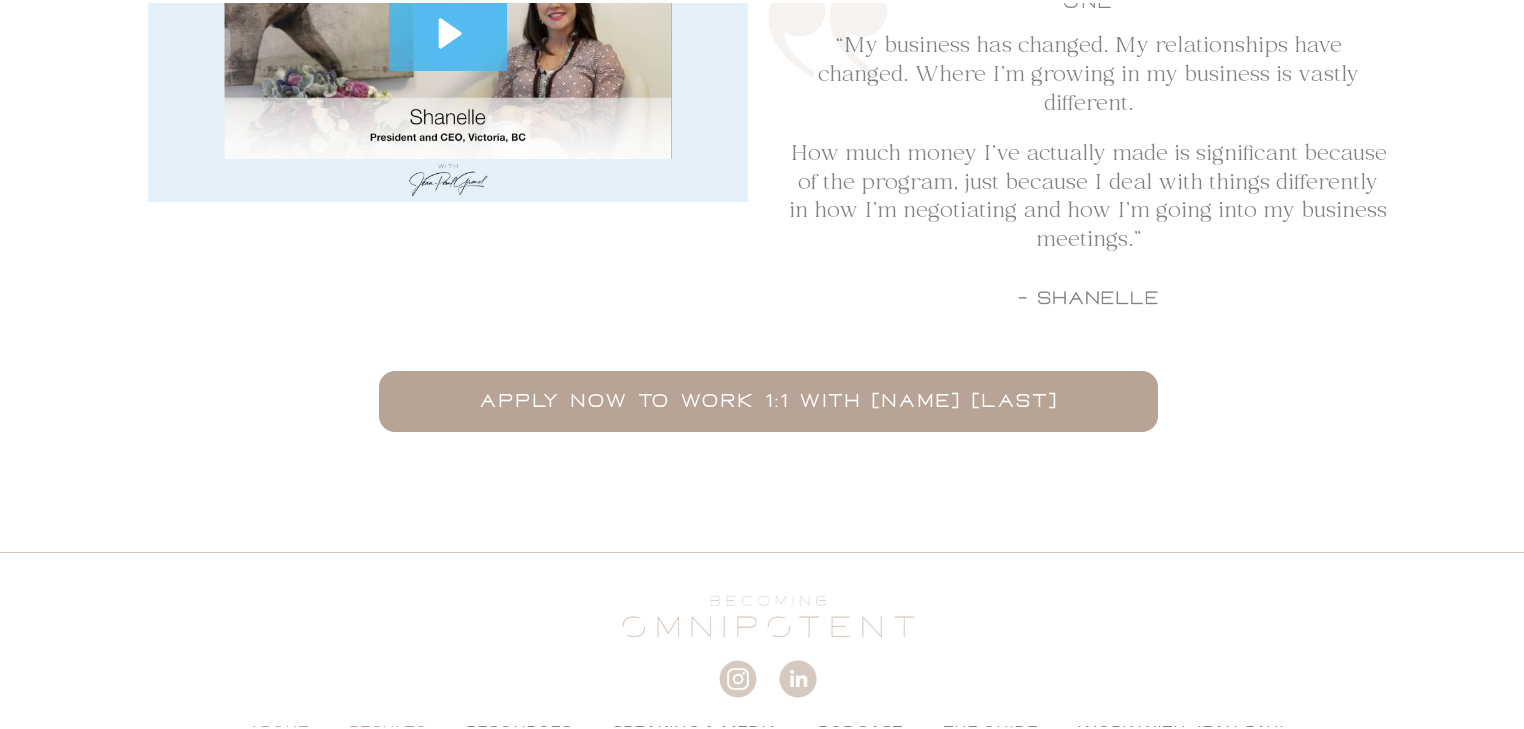 click on "Results" 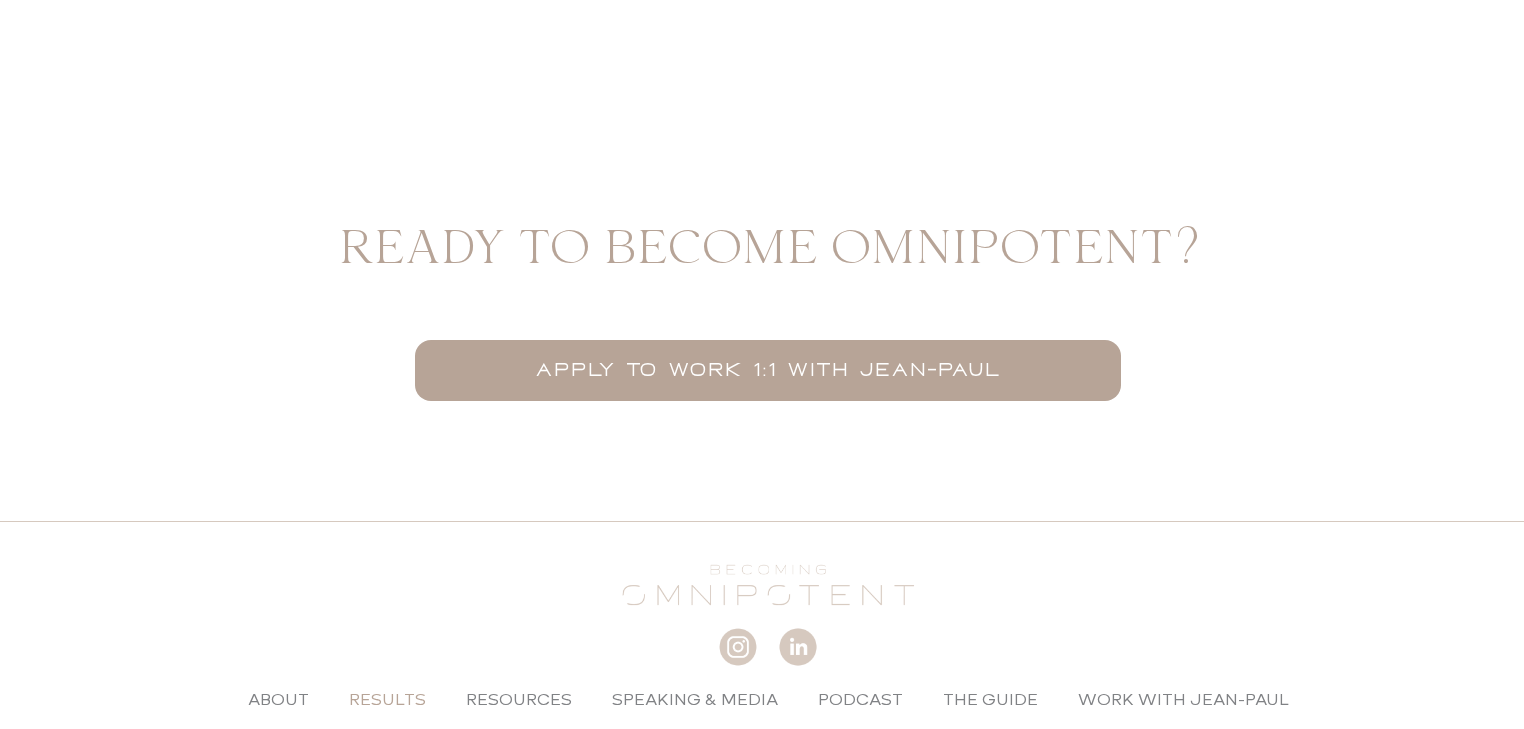 scroll, scrollTop: 14786, scrollLeft: 0, axis: vertical 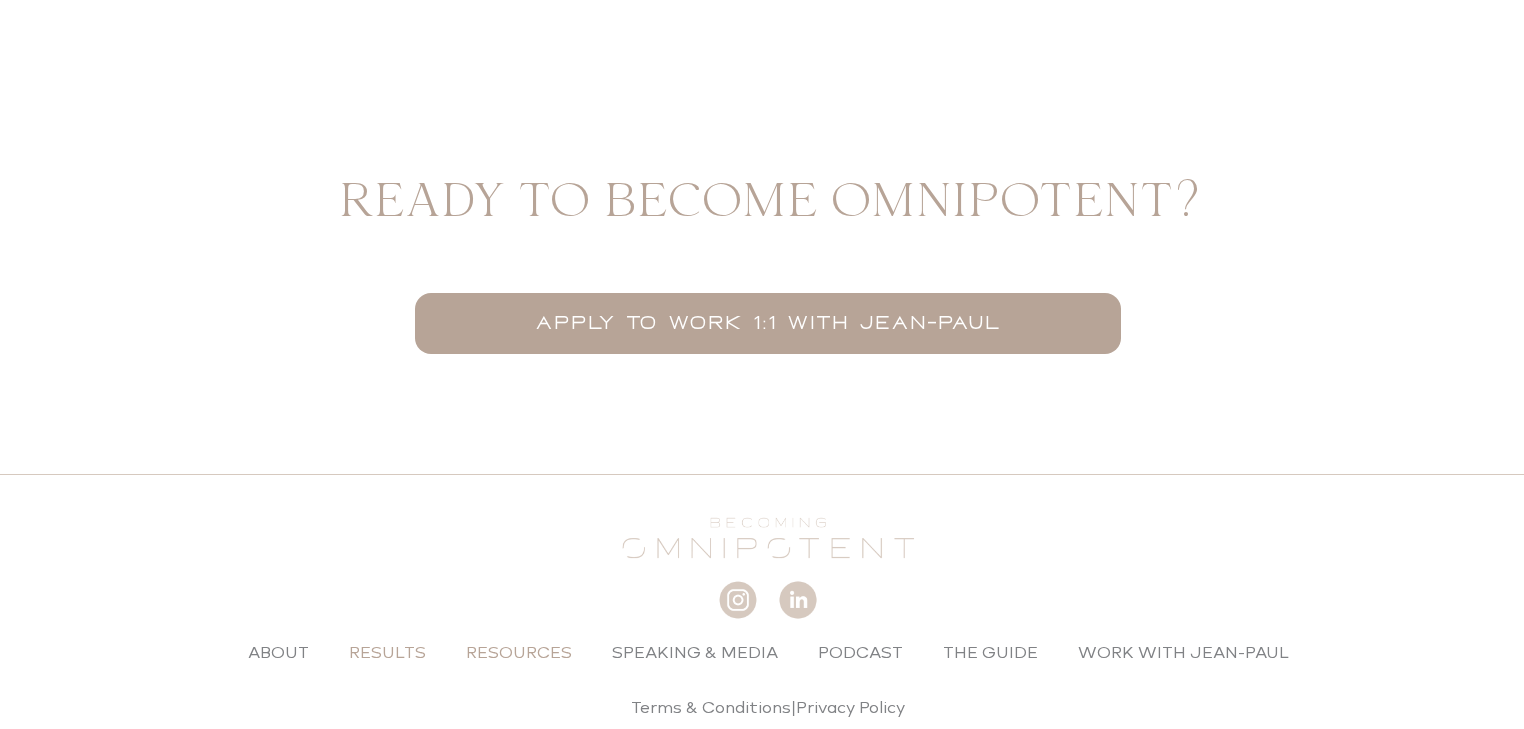 click on "Resources" 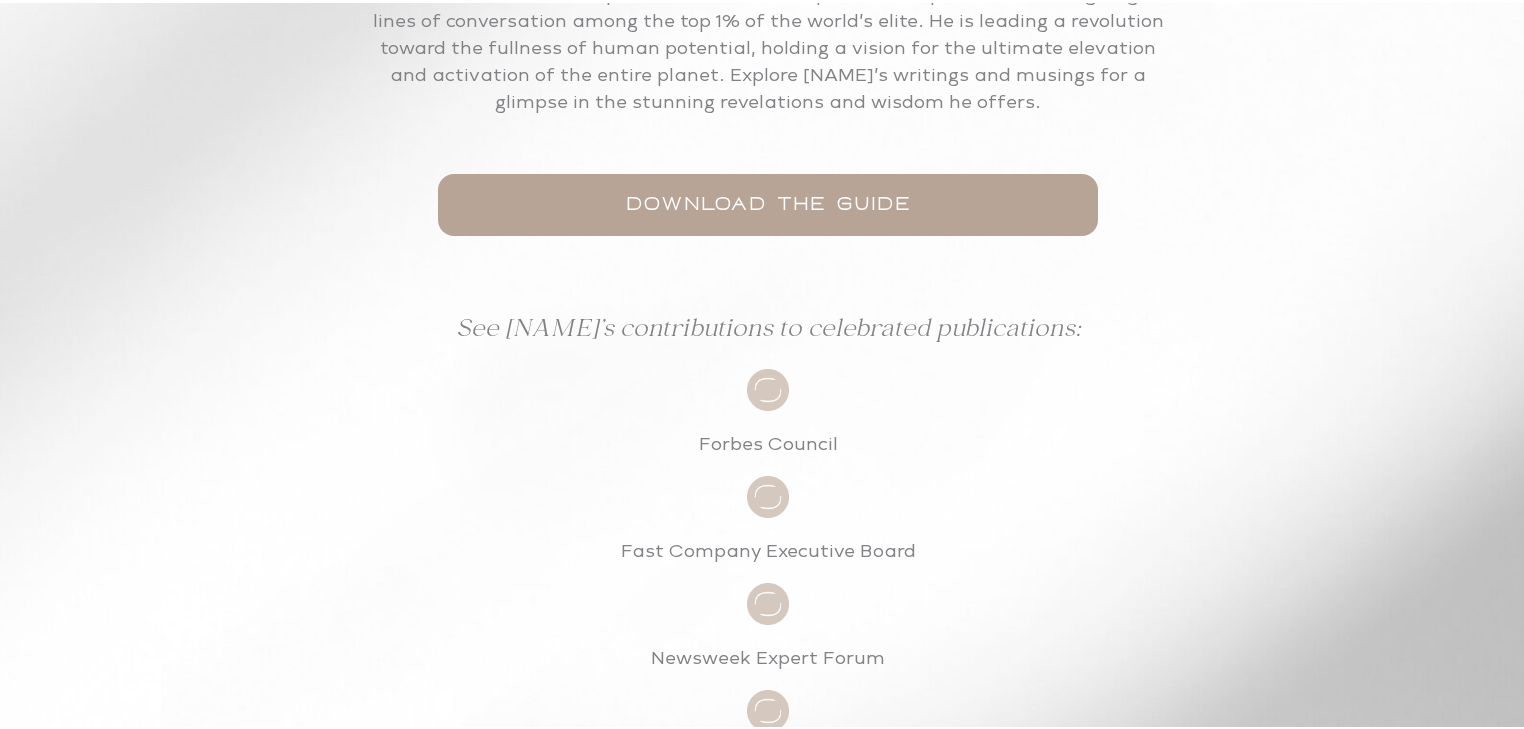 scroll, scrollTop: 1360, scrollLeft: 0, axis: vertical 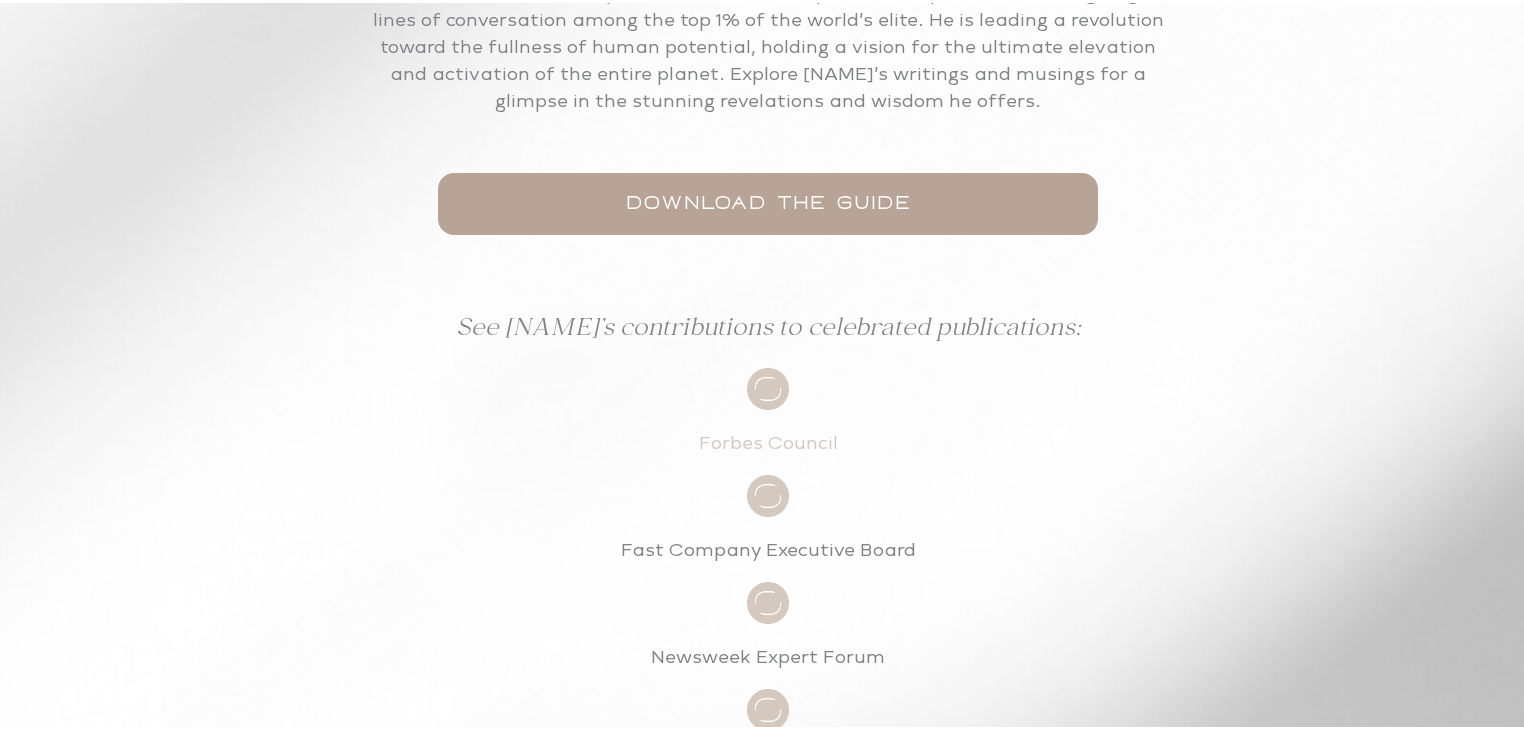 click on "Forbes Council" at bounding box center [768, 440] 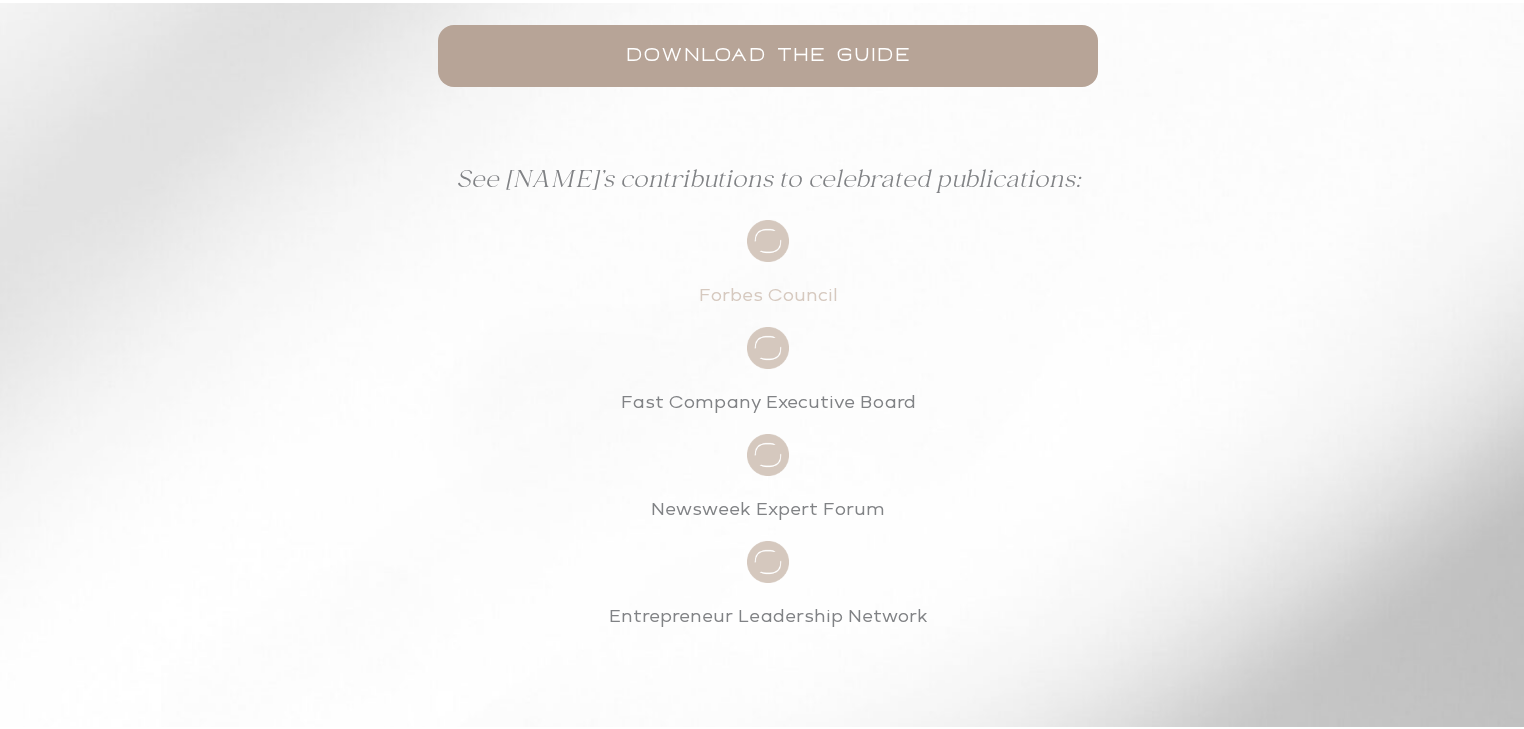scroll, scrollTop: 1520, scrollLeft: 0, axis: vertical 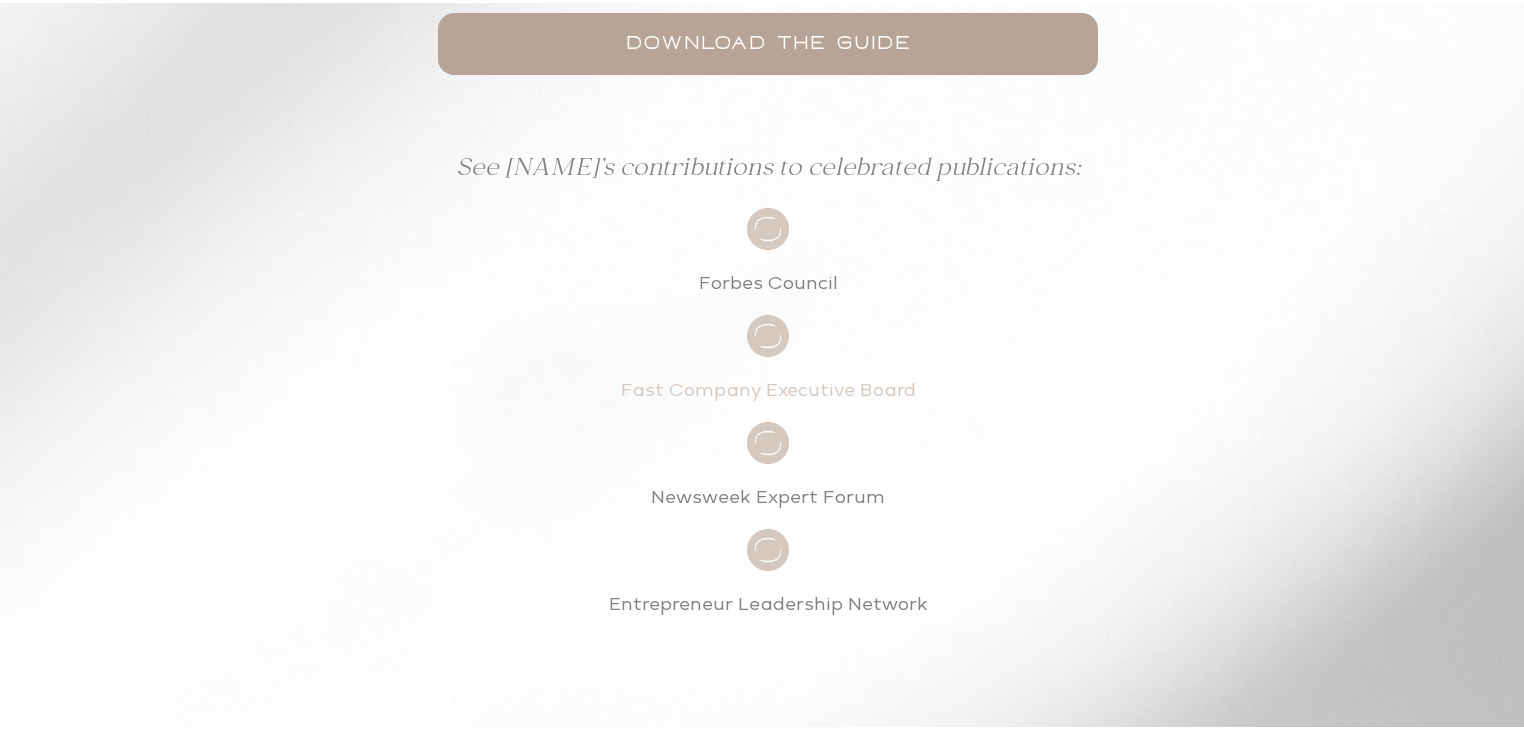 click on "Fast Company Executive Board" at bounding box center (768, 387) 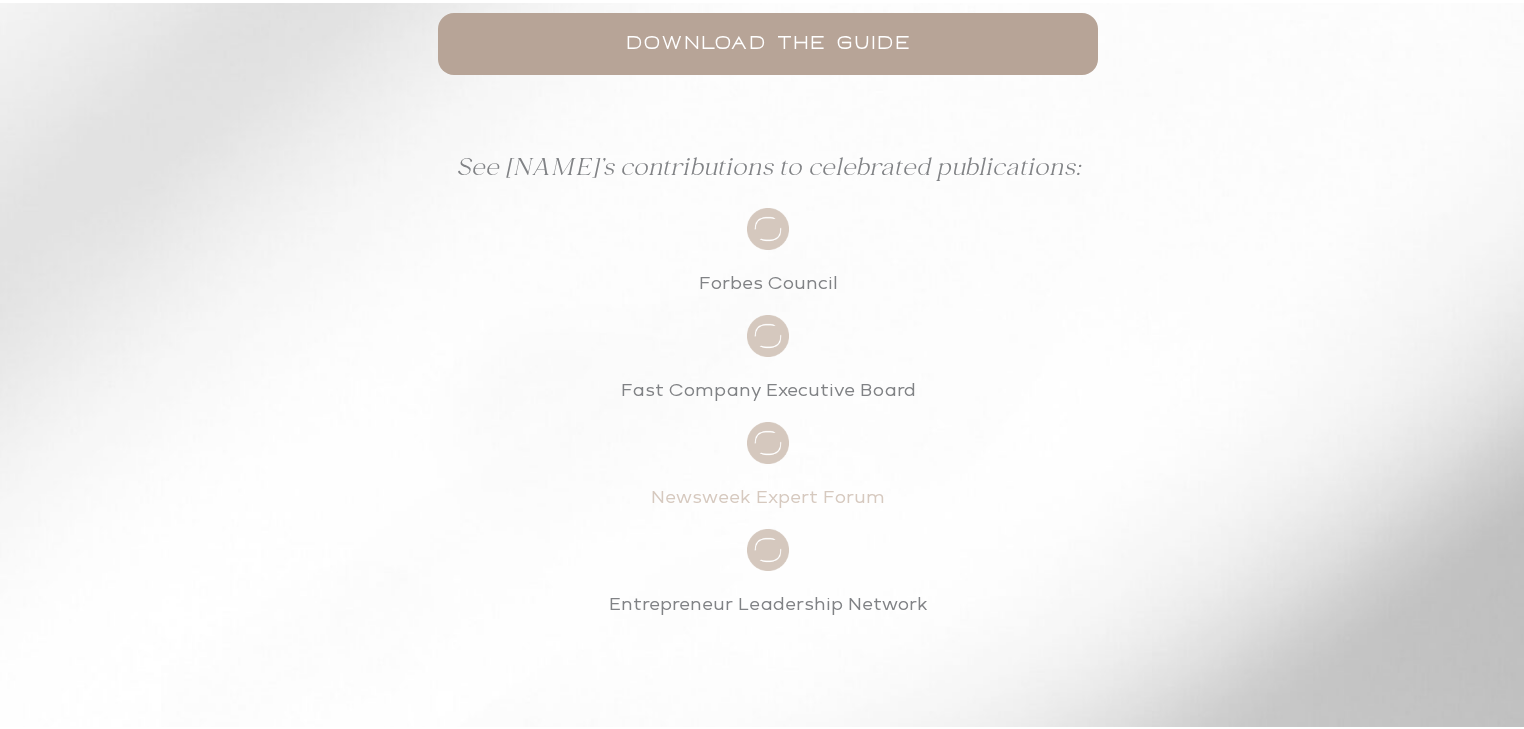 click on "Newsweek Expert Forum" at bounding box center (768, 494) 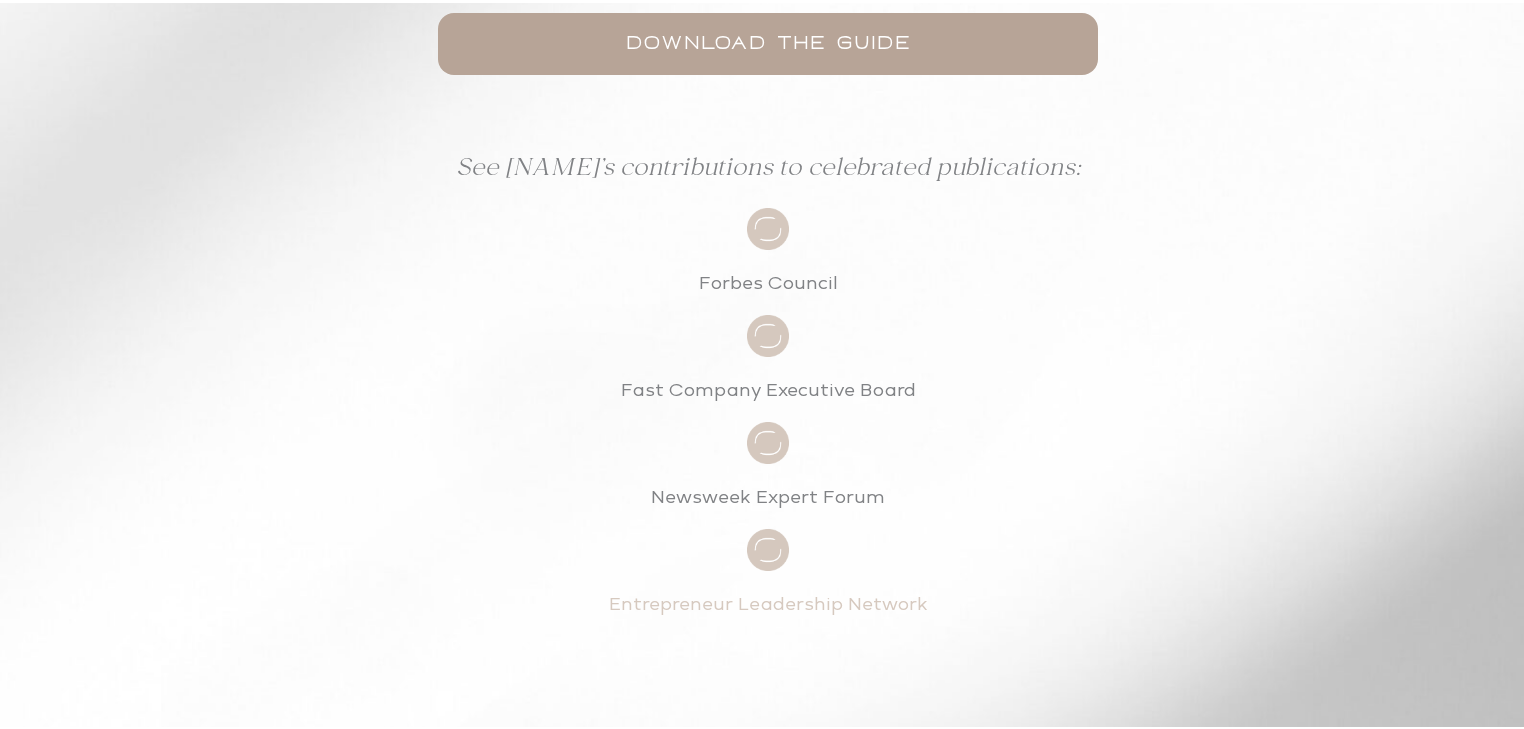 click on "Entrepreneur Leadership Network" at bounding box center (768, 601) 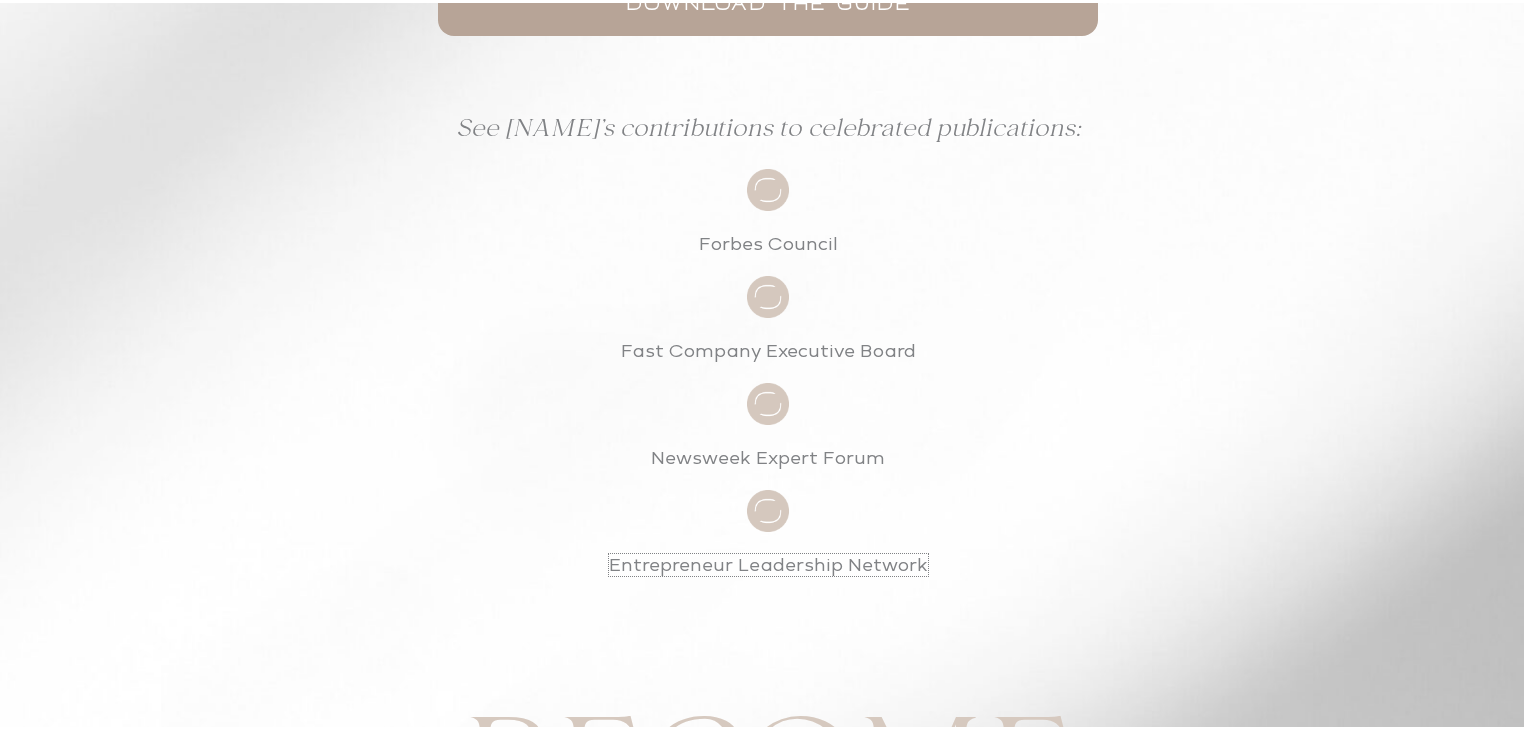 scroll, scrollTop: 1520, scrollLeft: 0, axis: vertical 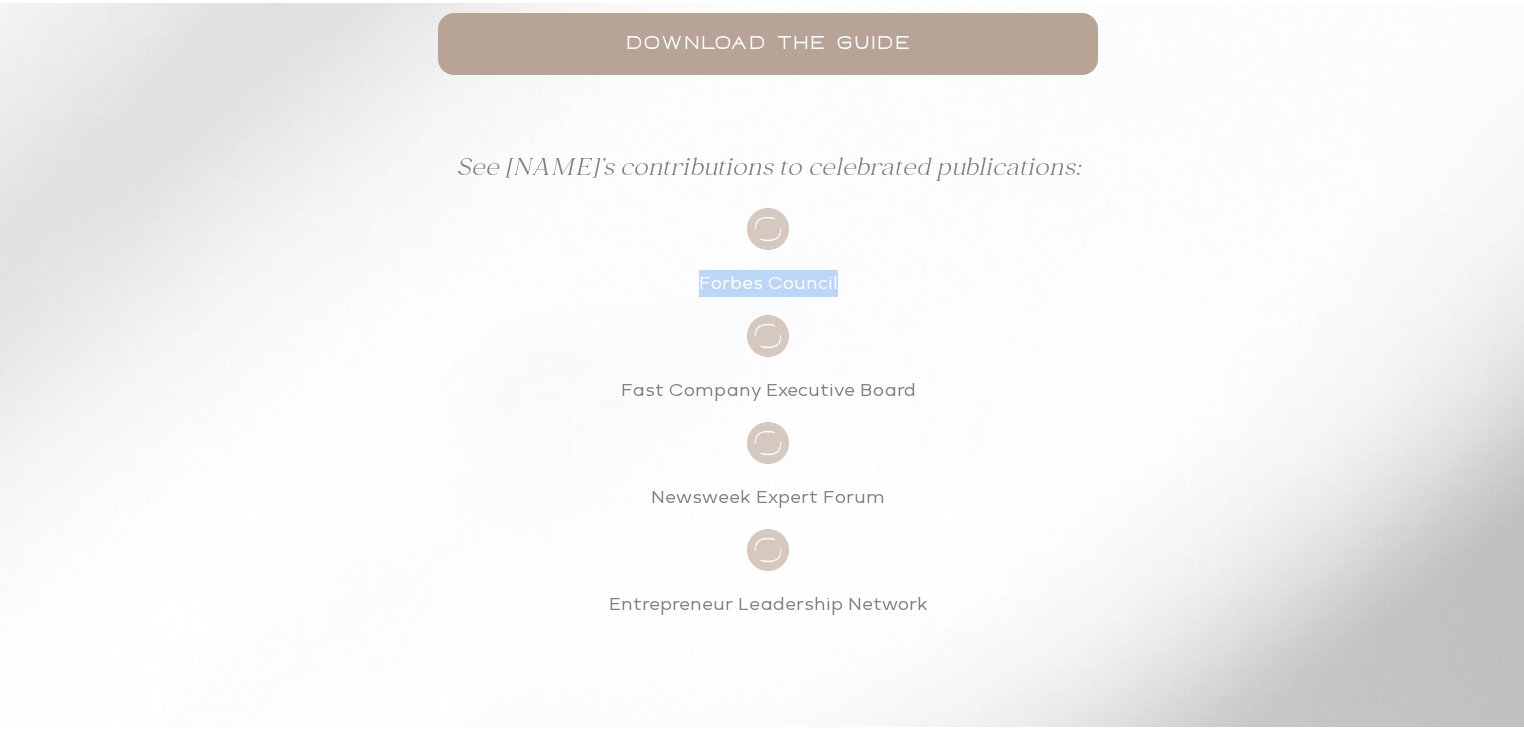 drag, startPoint x: 840, startPoint y: 278, endPoint x: 692, endPoint y: 279, distance: 148.00337 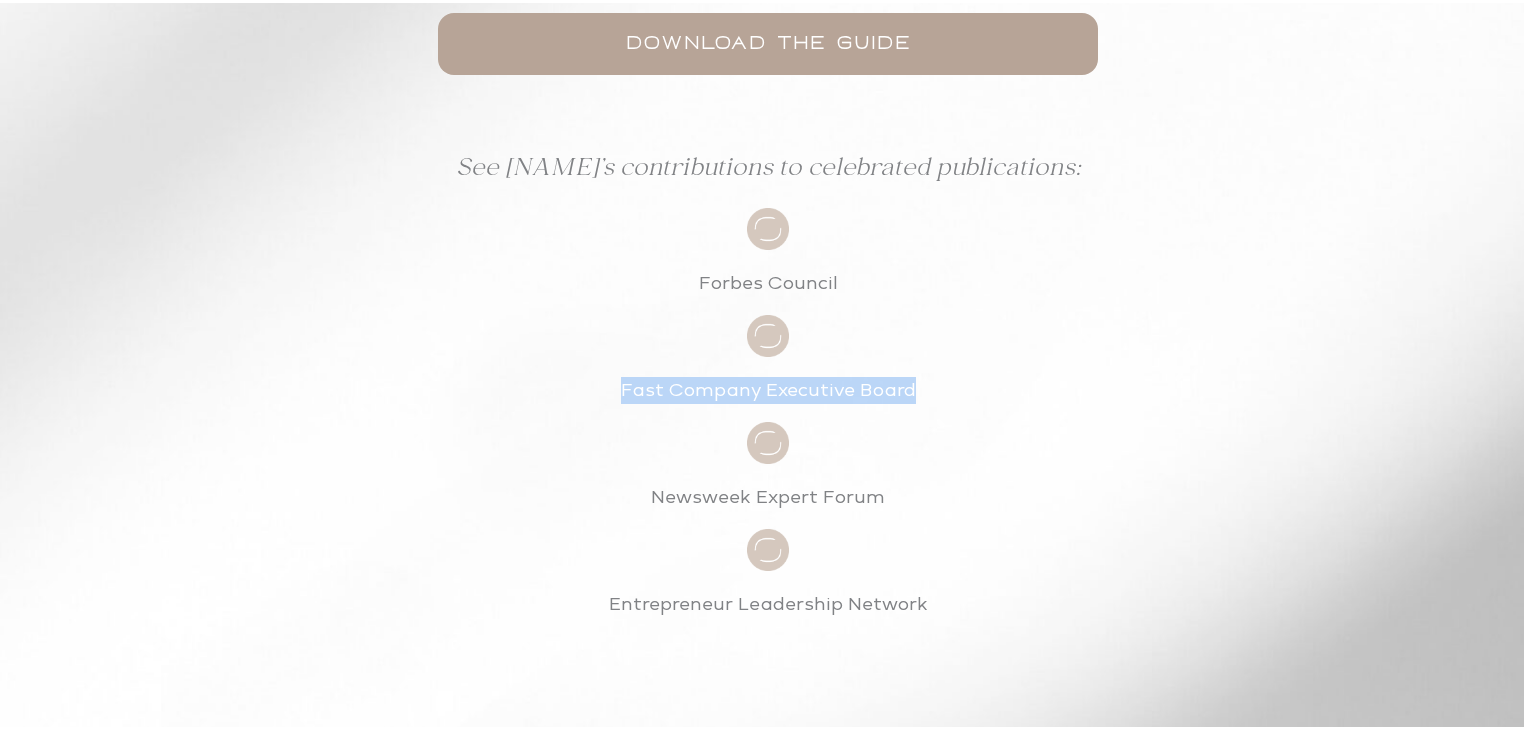 drag, startPoint x: 923, startPoint y: 382, endPoint x: 612, endPoint y: 383, distance: 311.00162 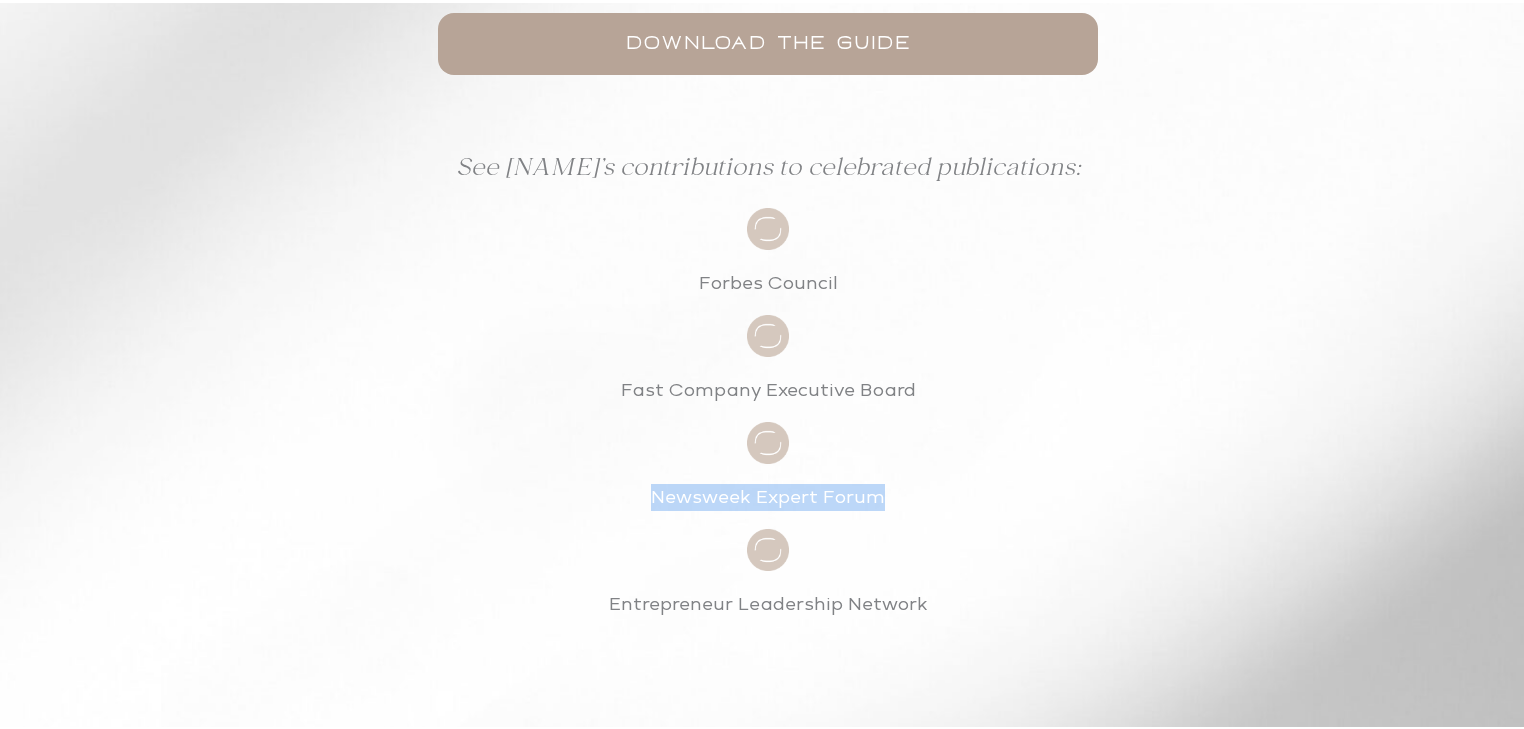 drag, startPoint x: 920, startPoint y: 499, endPoint x: 648, endPoint y: 494, distance: 272.04596 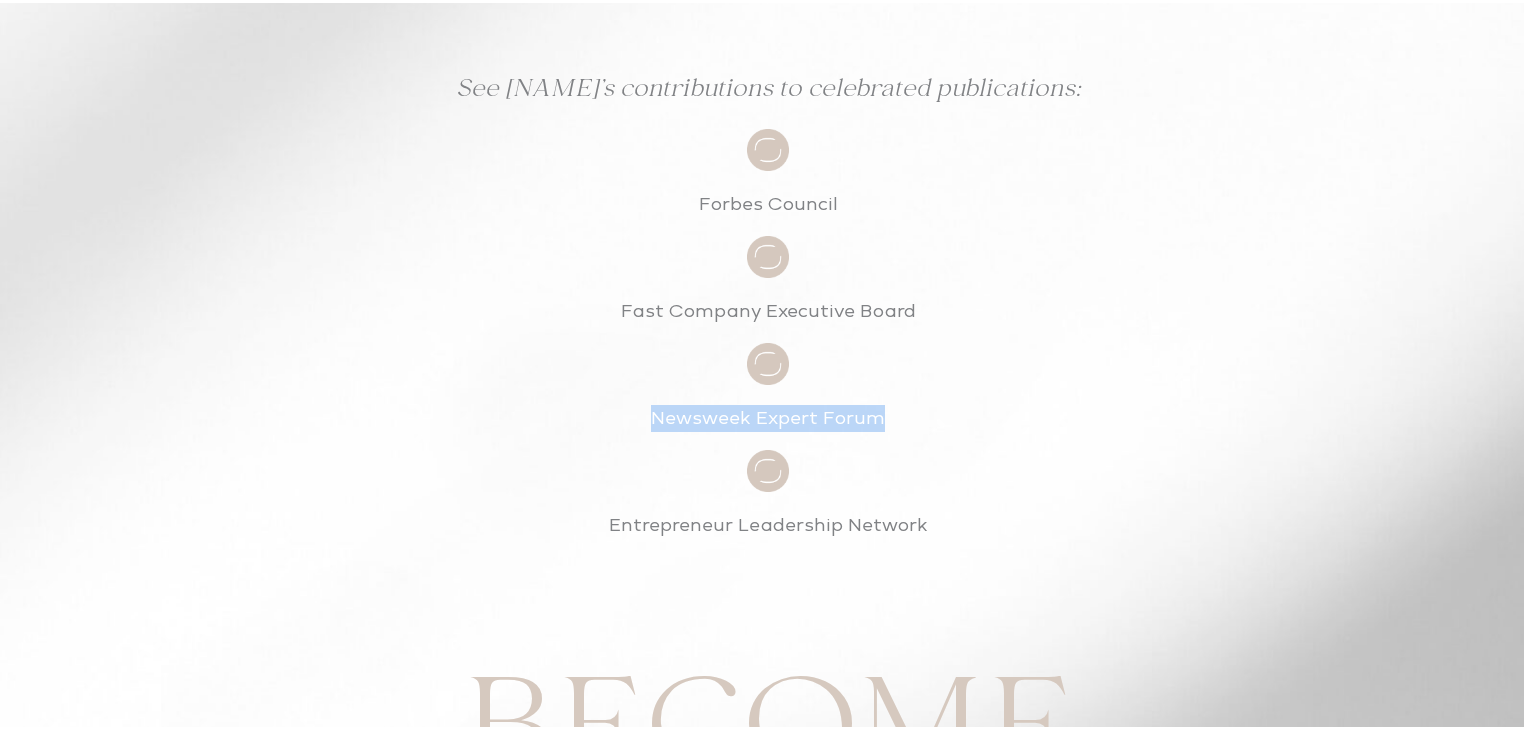scroll, scrollTop: 1600, scrollLeft: 0, axis: vertical 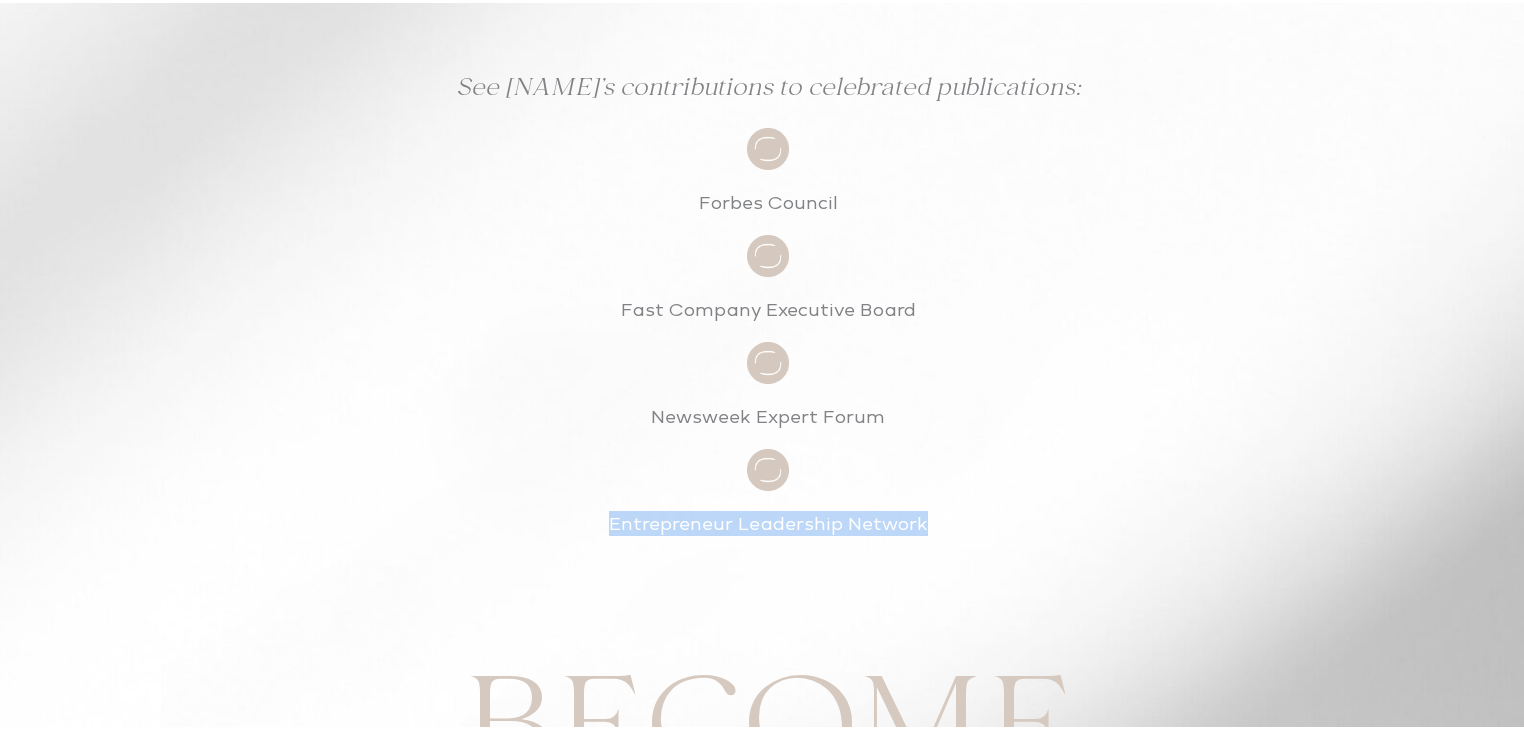 drag, startPoint x: 947, startPoint y: 525, endPoint x: 607, endPoint y: 524, distance: 340.00146 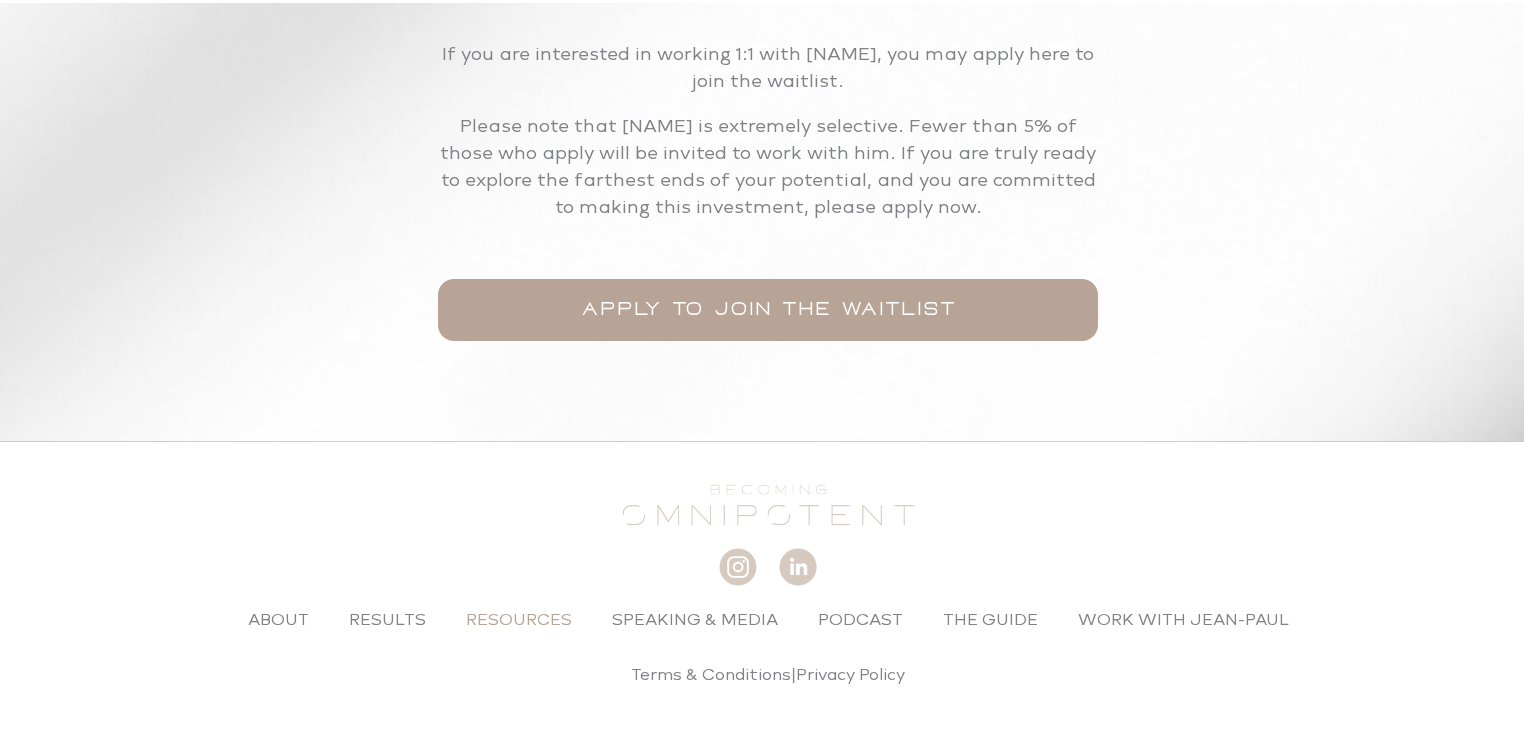 scroll, scrollTop: 2527, scrollLeft: 0, axis: vertical 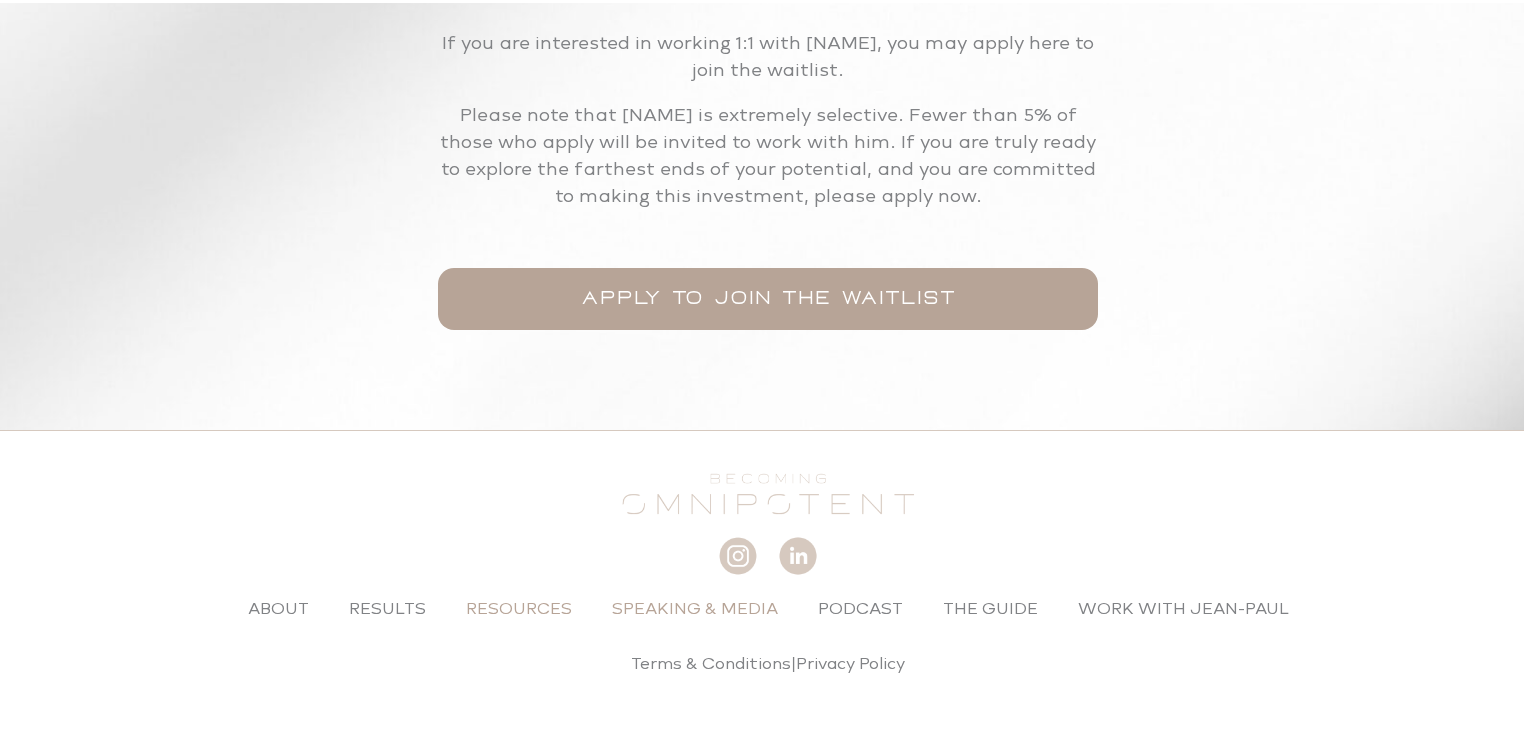 click on "Speaking & Media" 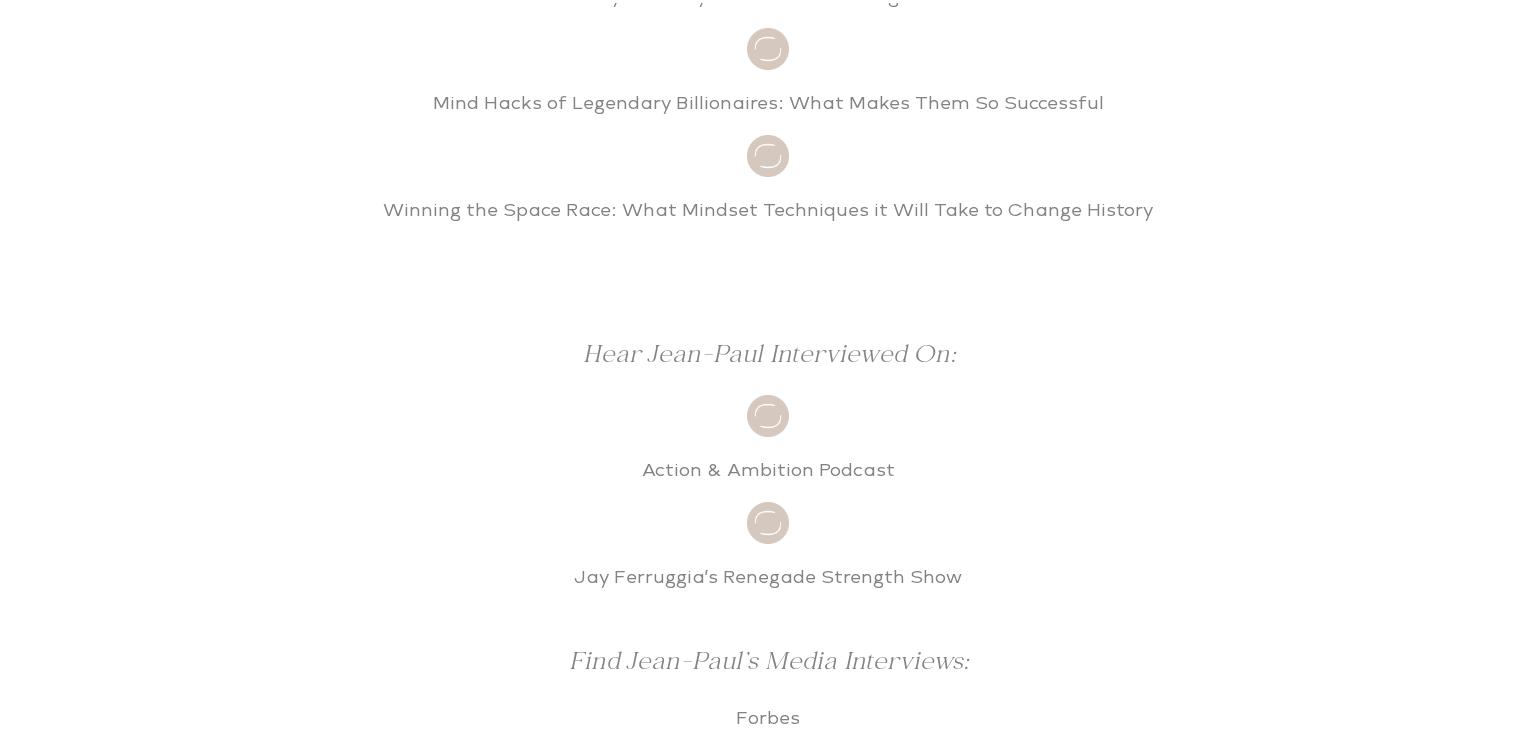 scroll, scrollTop: 8160, scrollLeft: 0, axis: vertical 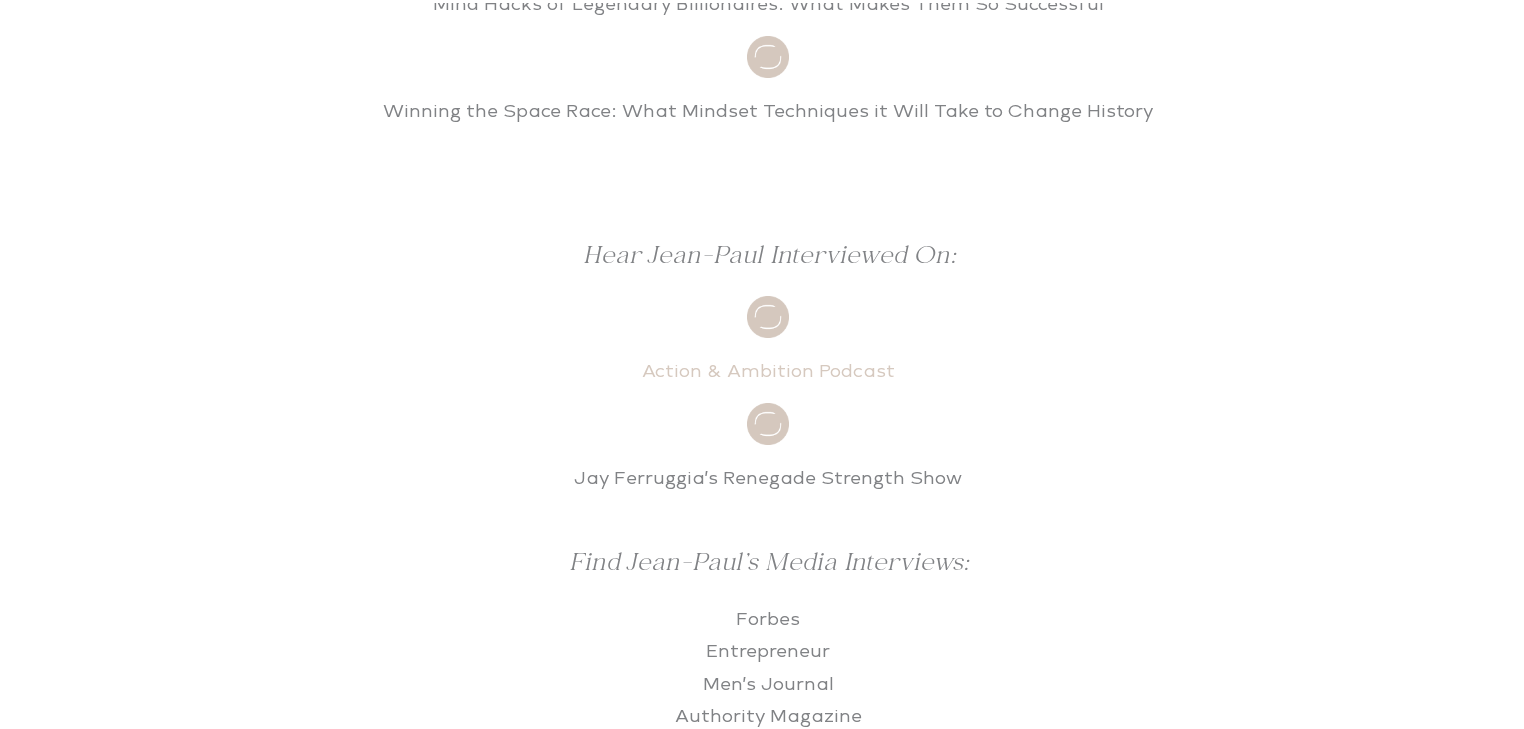 click on "Action & Ambition Podcast" at bounding box center (768, 368) 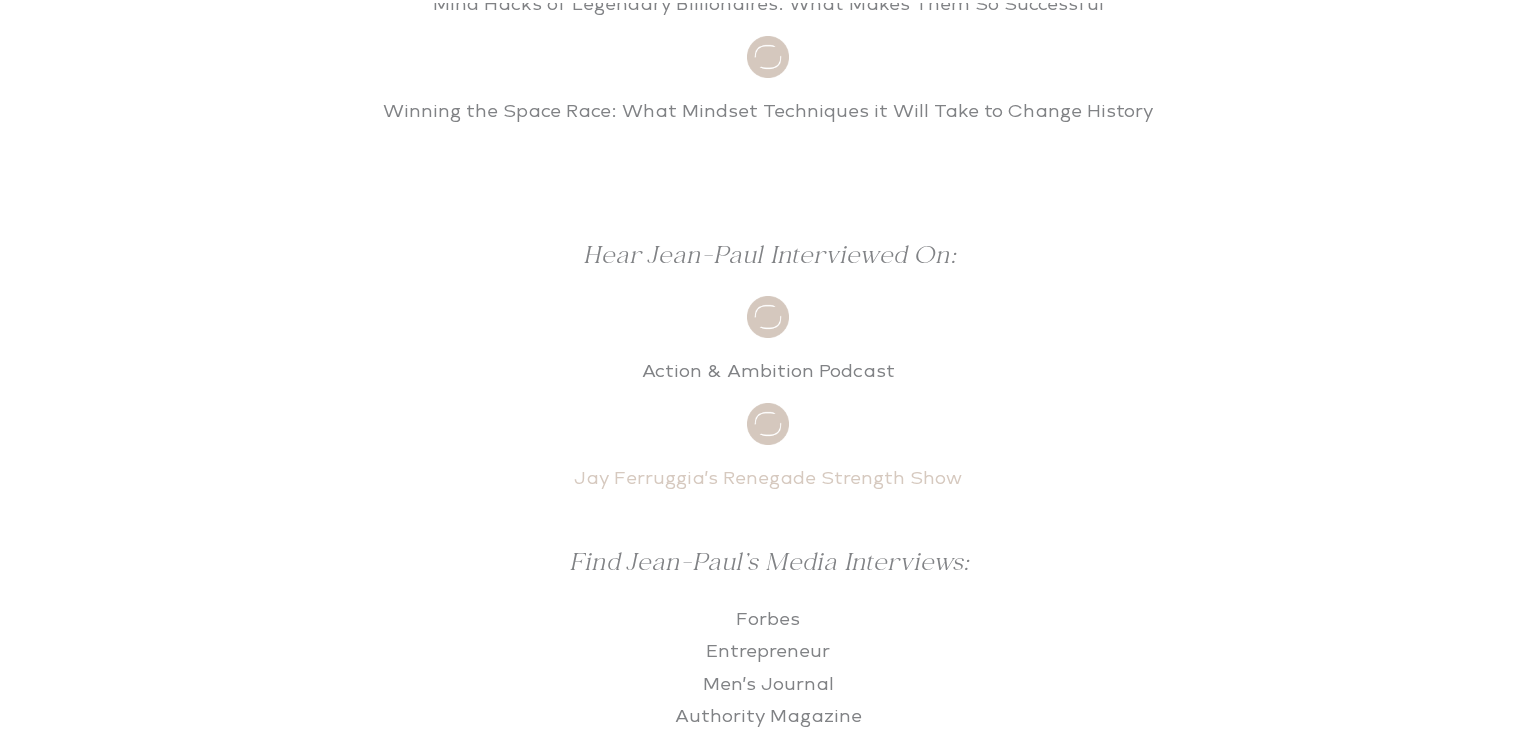 click on "Jay Ferruggia’s Renegade Strength Show" at bounding box center (768, 475) 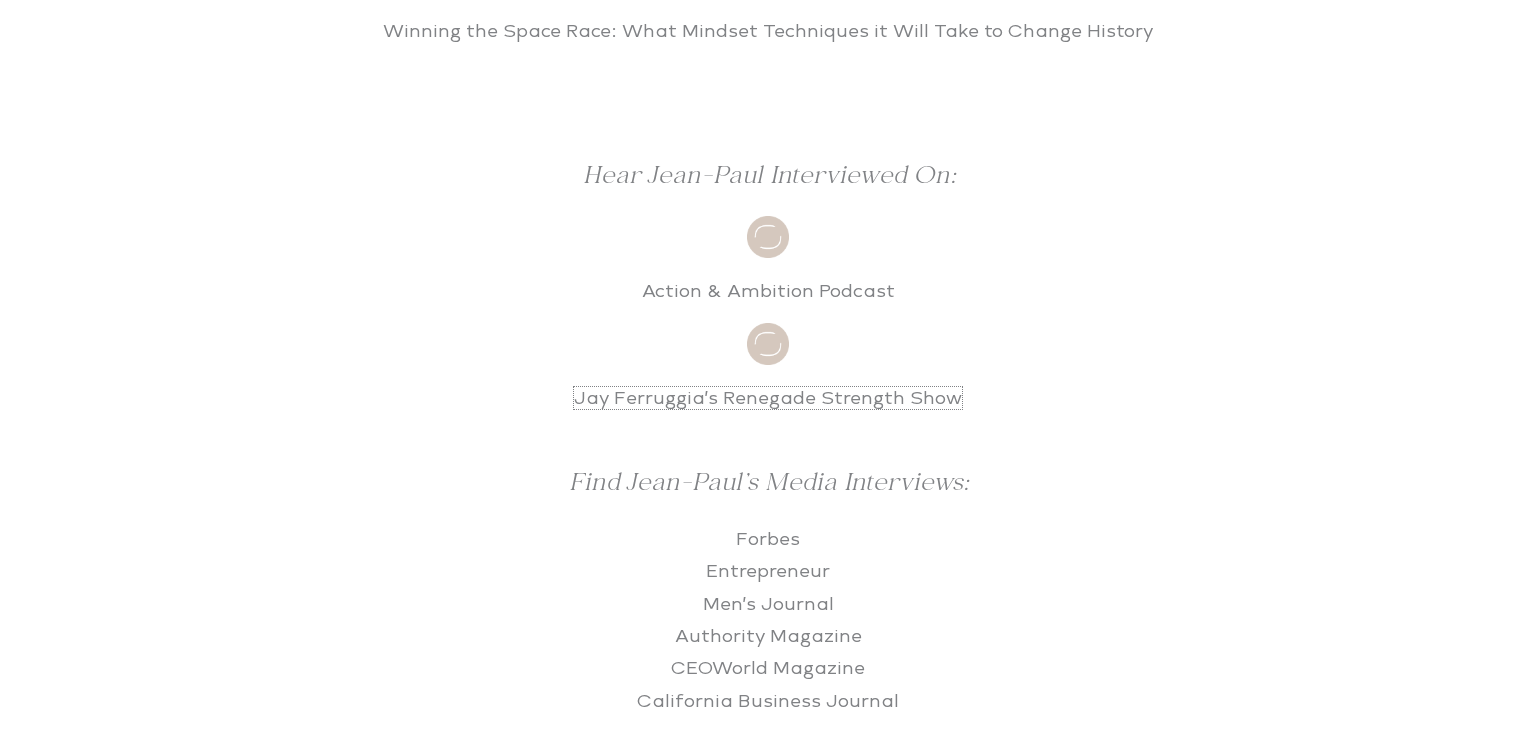 scroll, scrollTop: 8320, scrollLeft: 0, axis: vertical 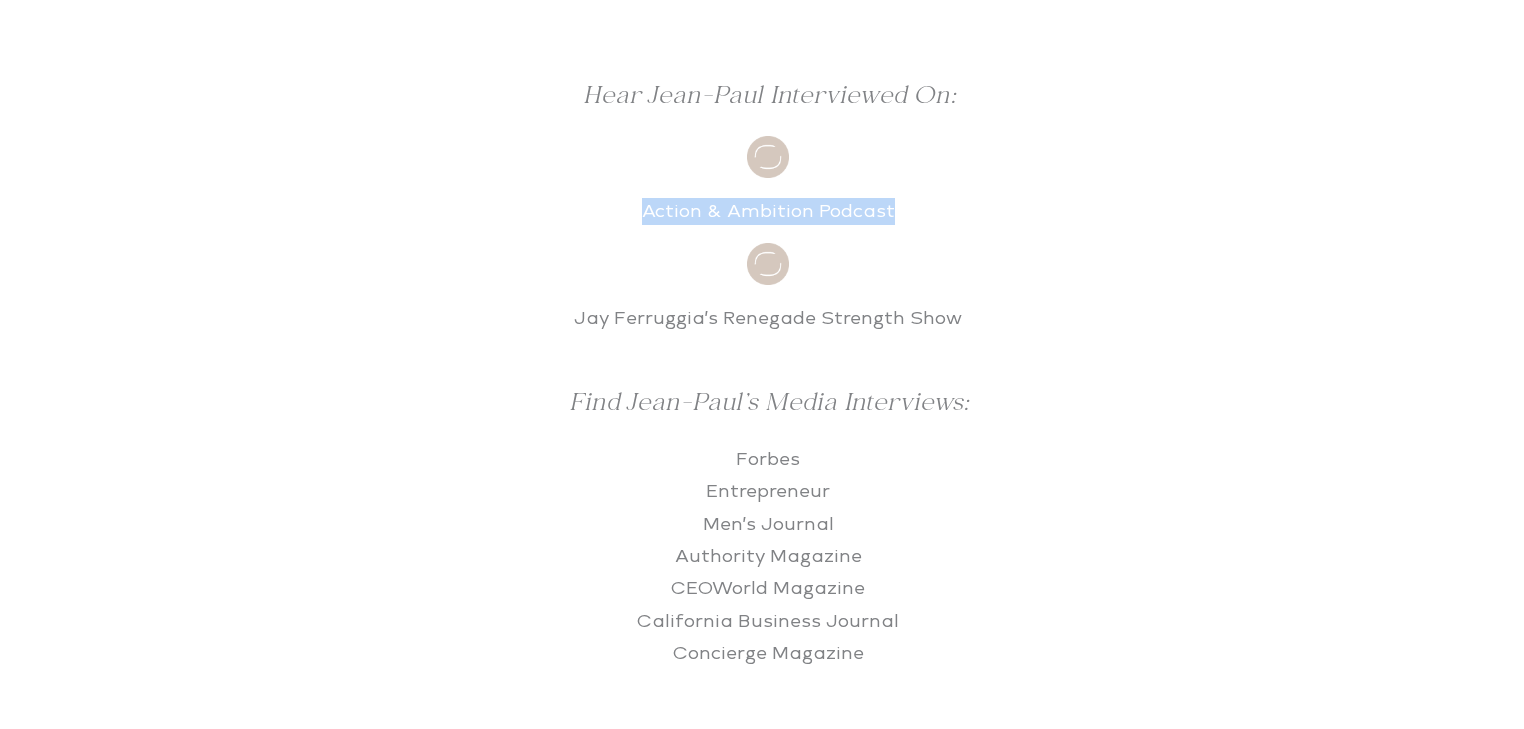 drag, startPoint x: 904, startPoint y: 205, endPoint x: 632, endPoint y: 203, distance: 272.00735 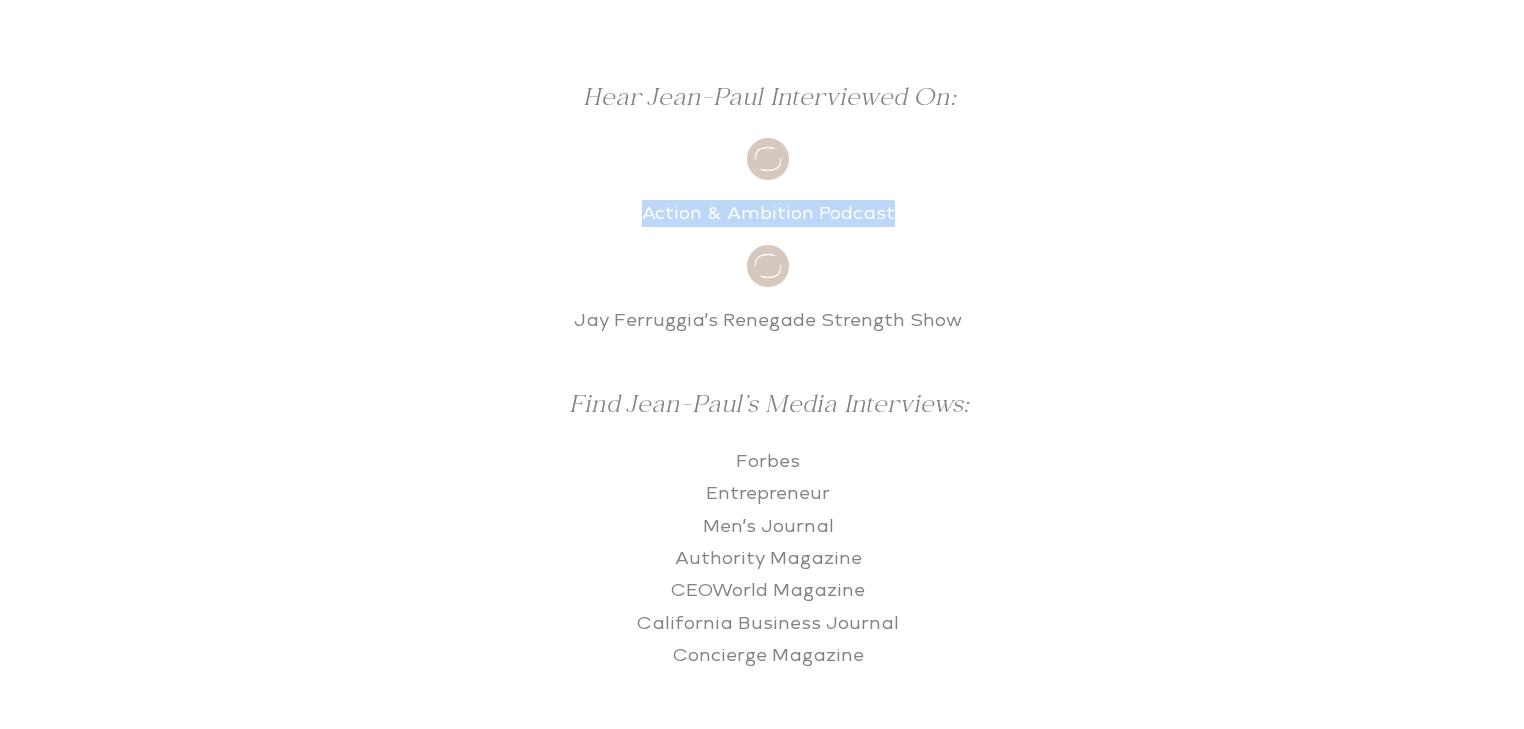 scroll, scrollTop: 8320, scrollLeft: 0, axis: vertical 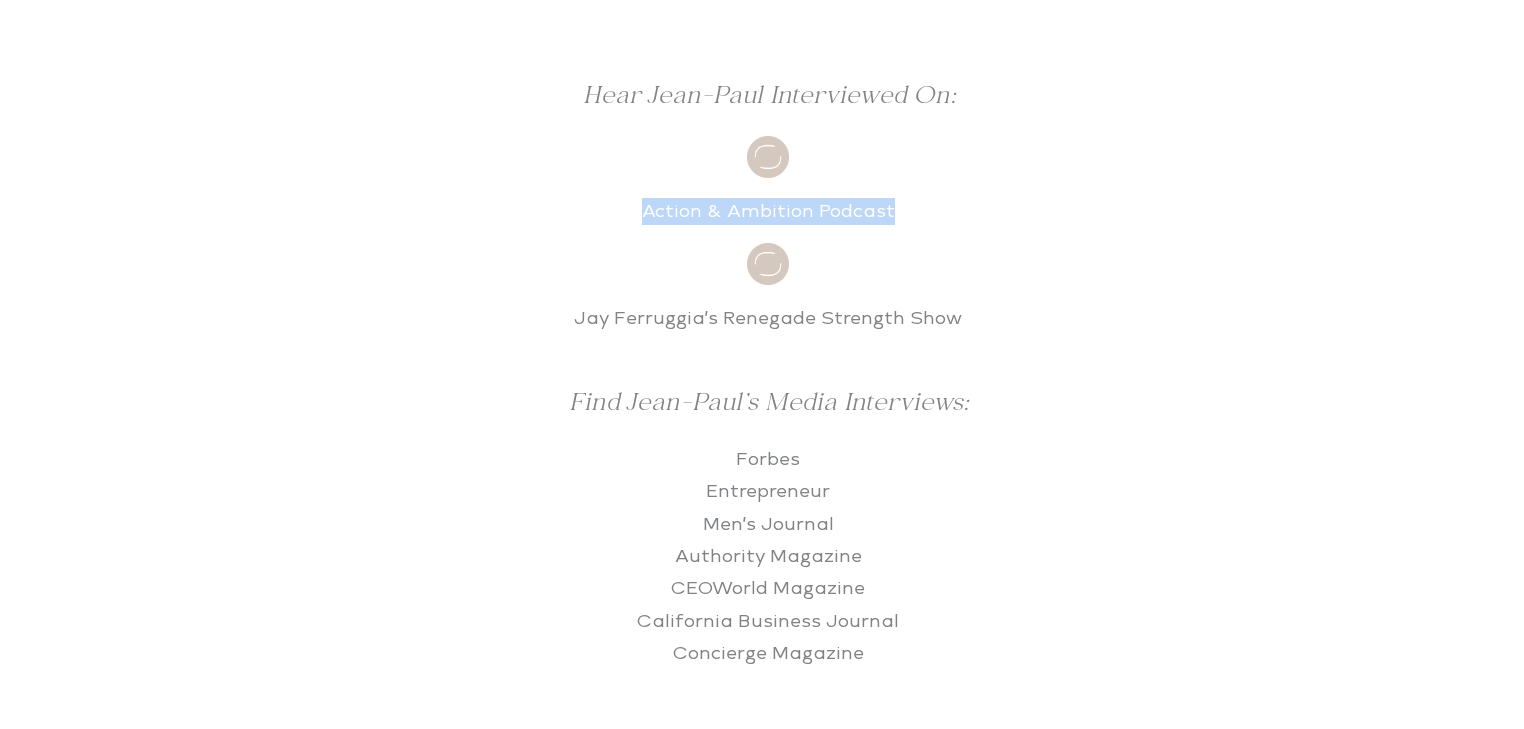 drag, startPoint x: 976, startPoint y: 311, endPoint x: 558, endPoint y: 319, distance: 418.07654 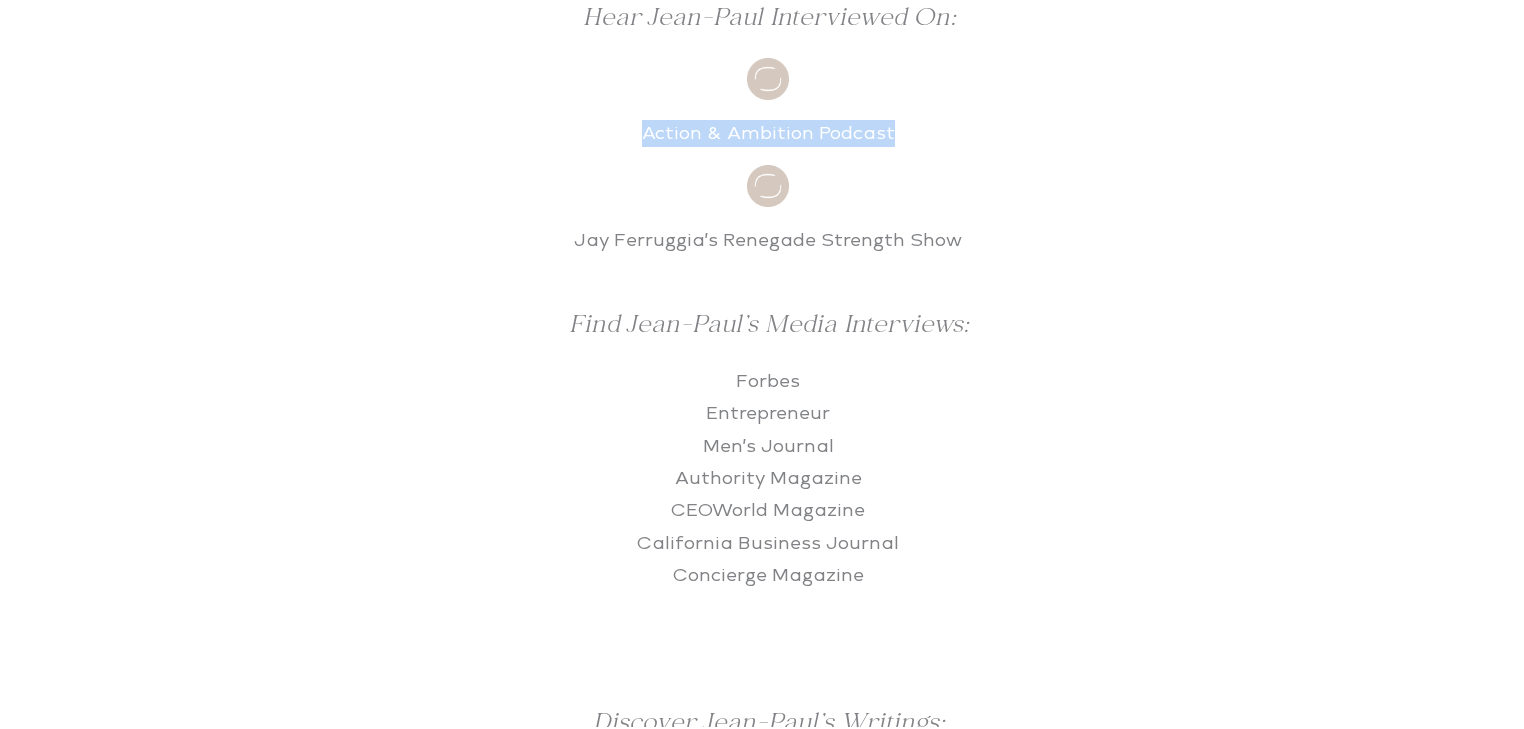 scroll, scrollTop: 8400, scrollLeft: 0, axis: vertical 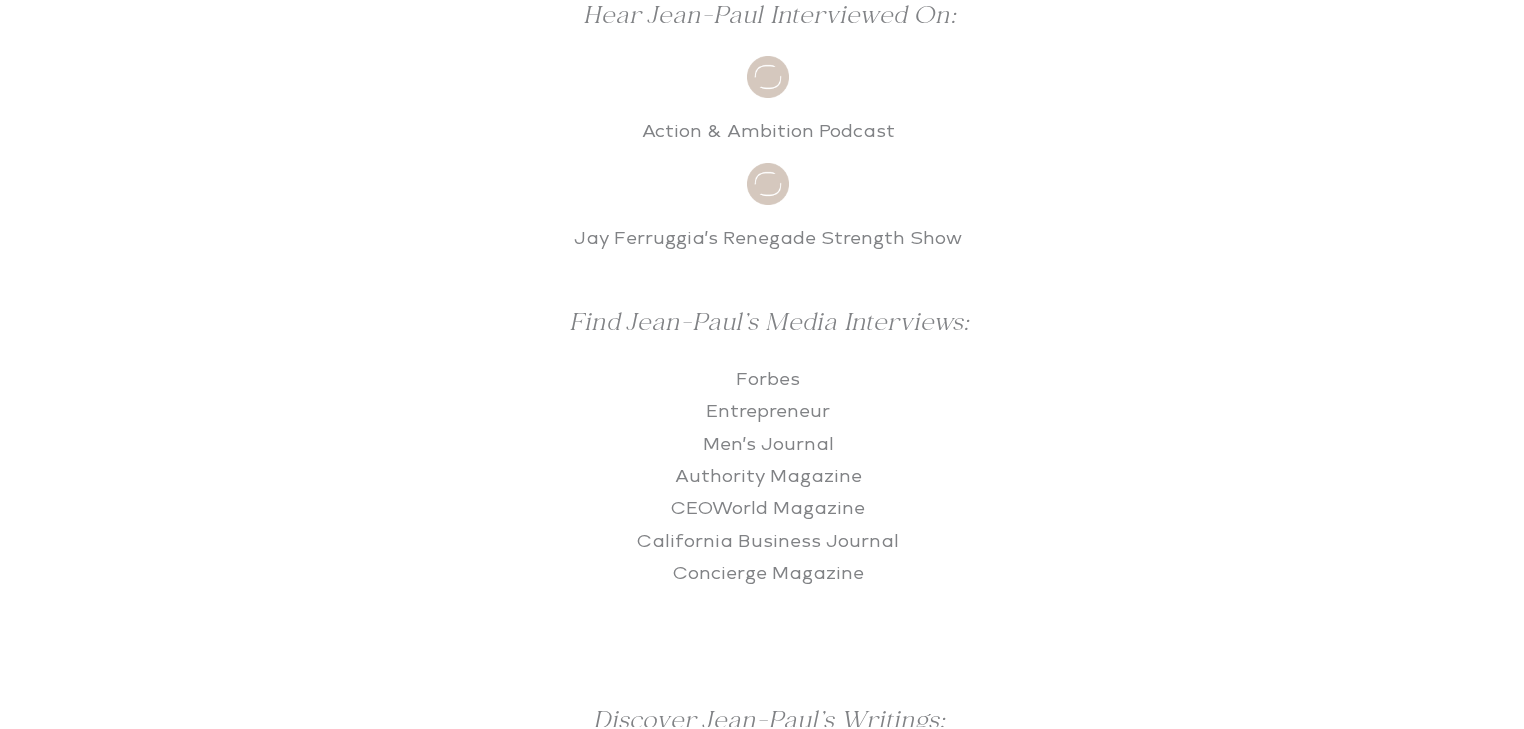 click on "Find Jean-Paul’s Media Interviews:" at bounding box center (768, 321) 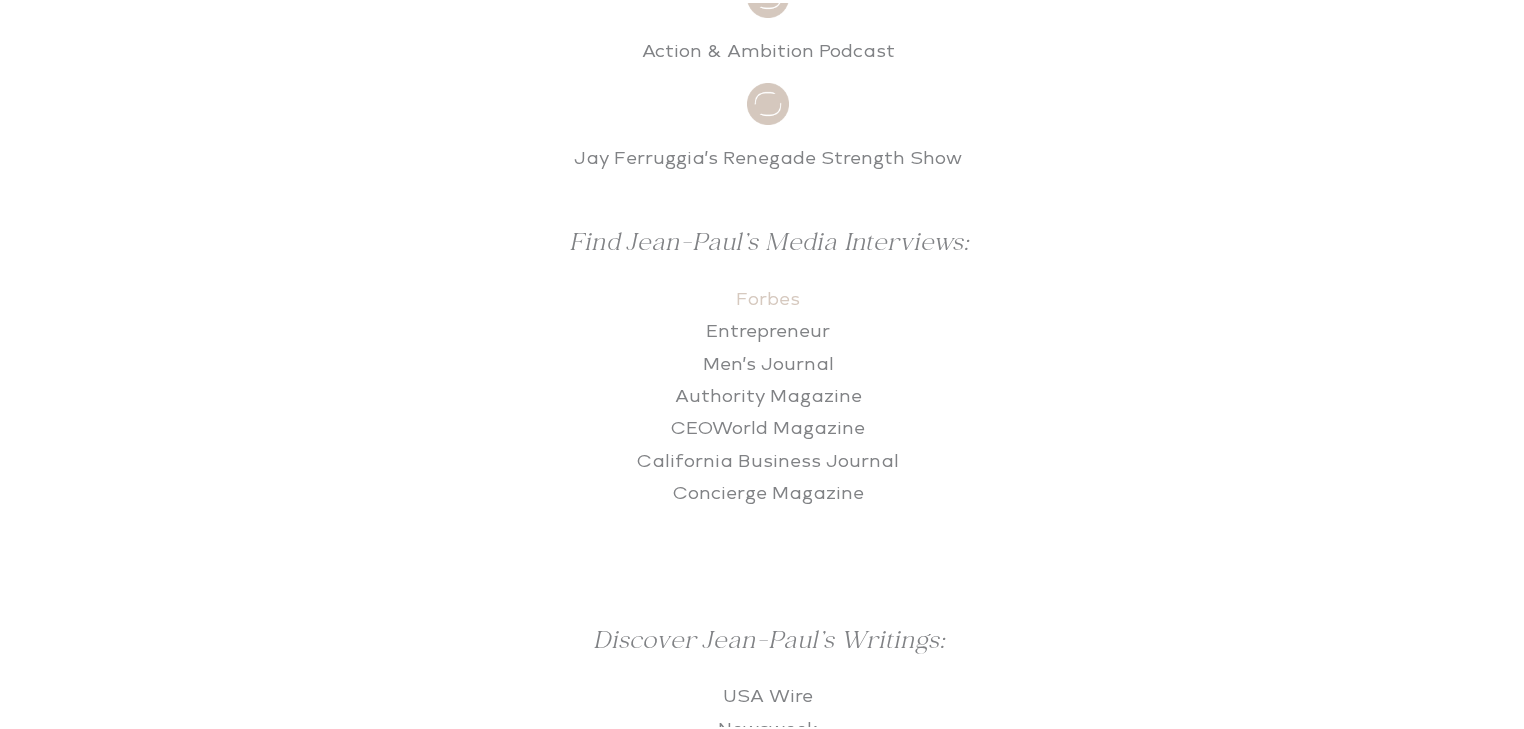 click on "Forbes" at bounding box center (768, 296) 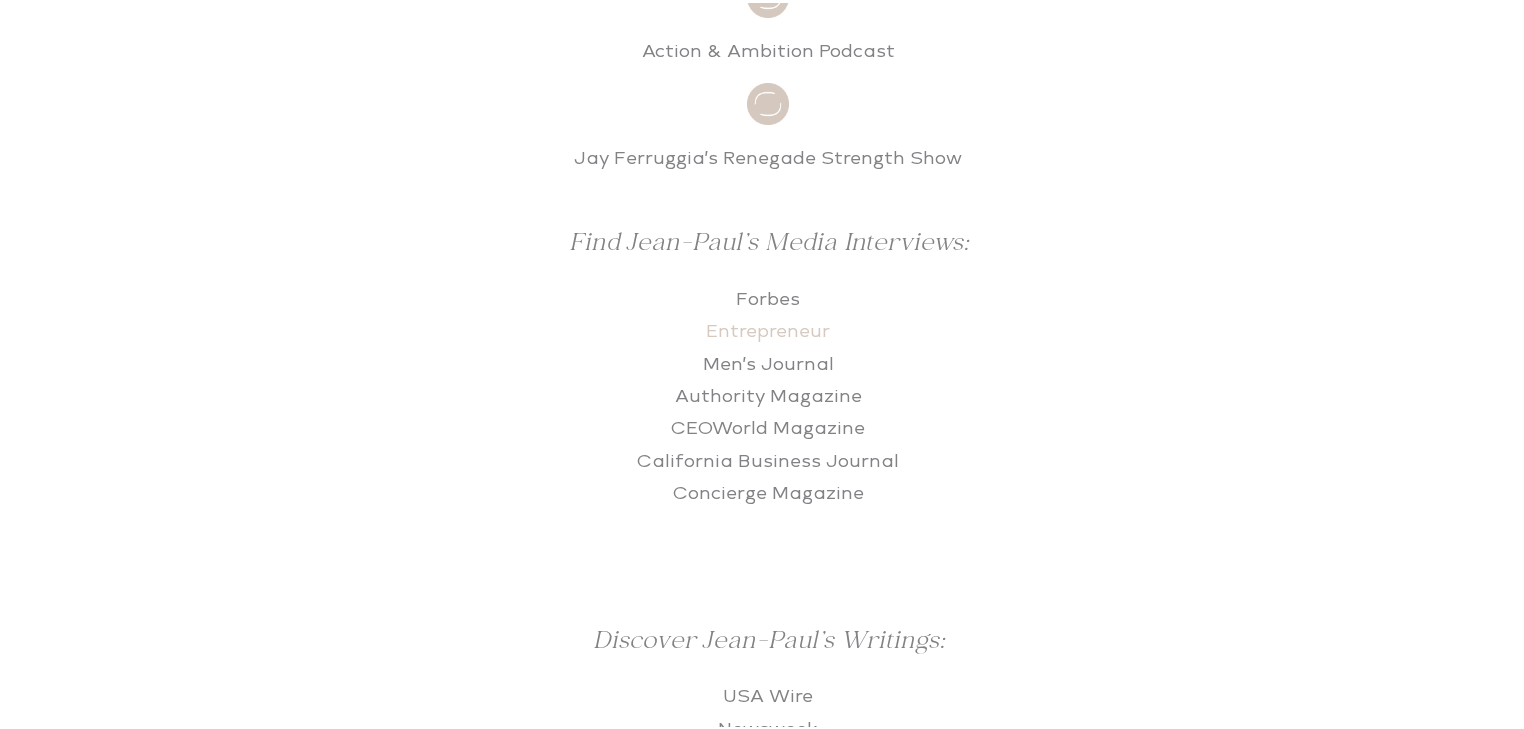 click on "Entrepreneur" at bounding box center [768, 328] 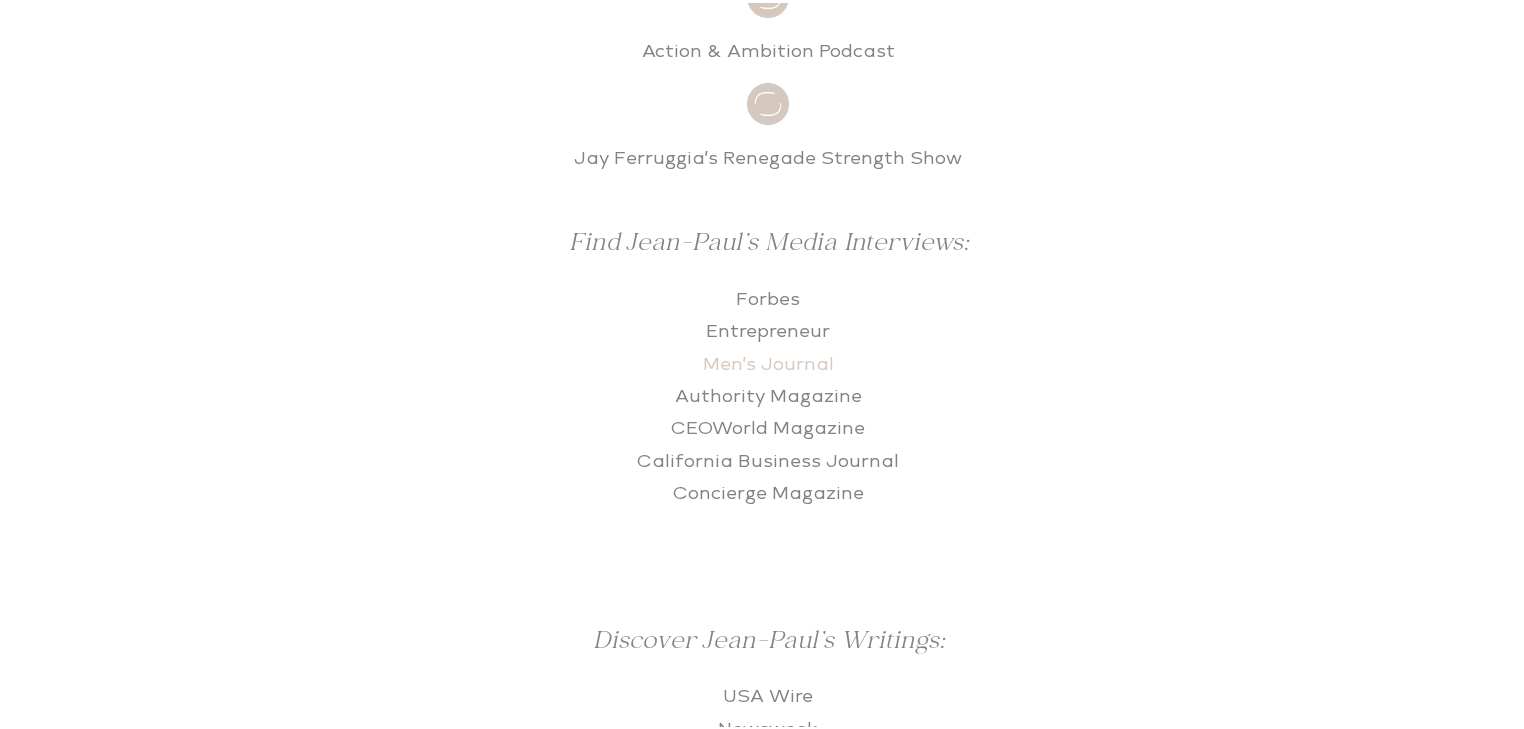 click on "Men’s Journal" at bounding box center [768, 361] 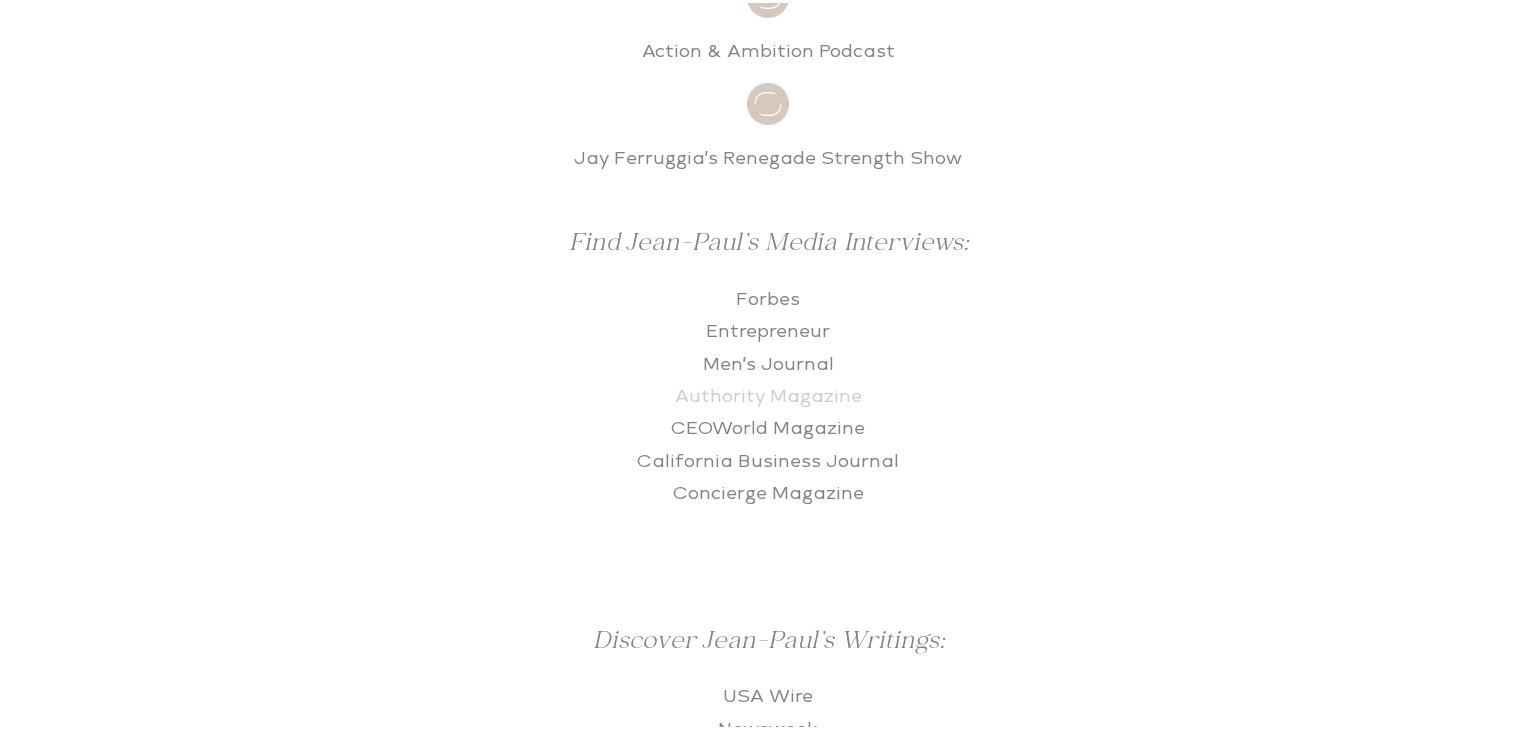 click on "Authority Magazine" at bounding box center (768, 393) 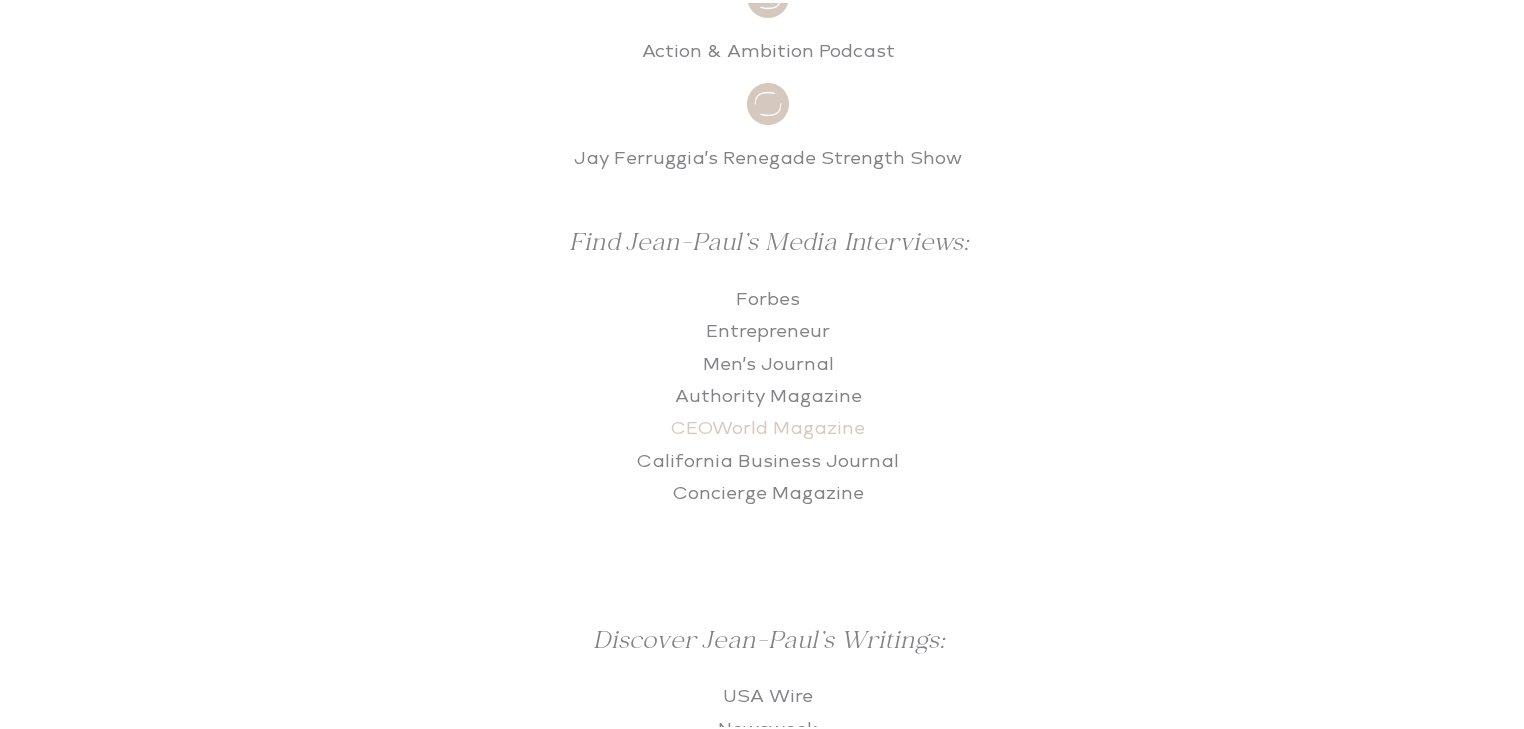 click on "CEOWorld Magazine" at bounding box center (768, 425) 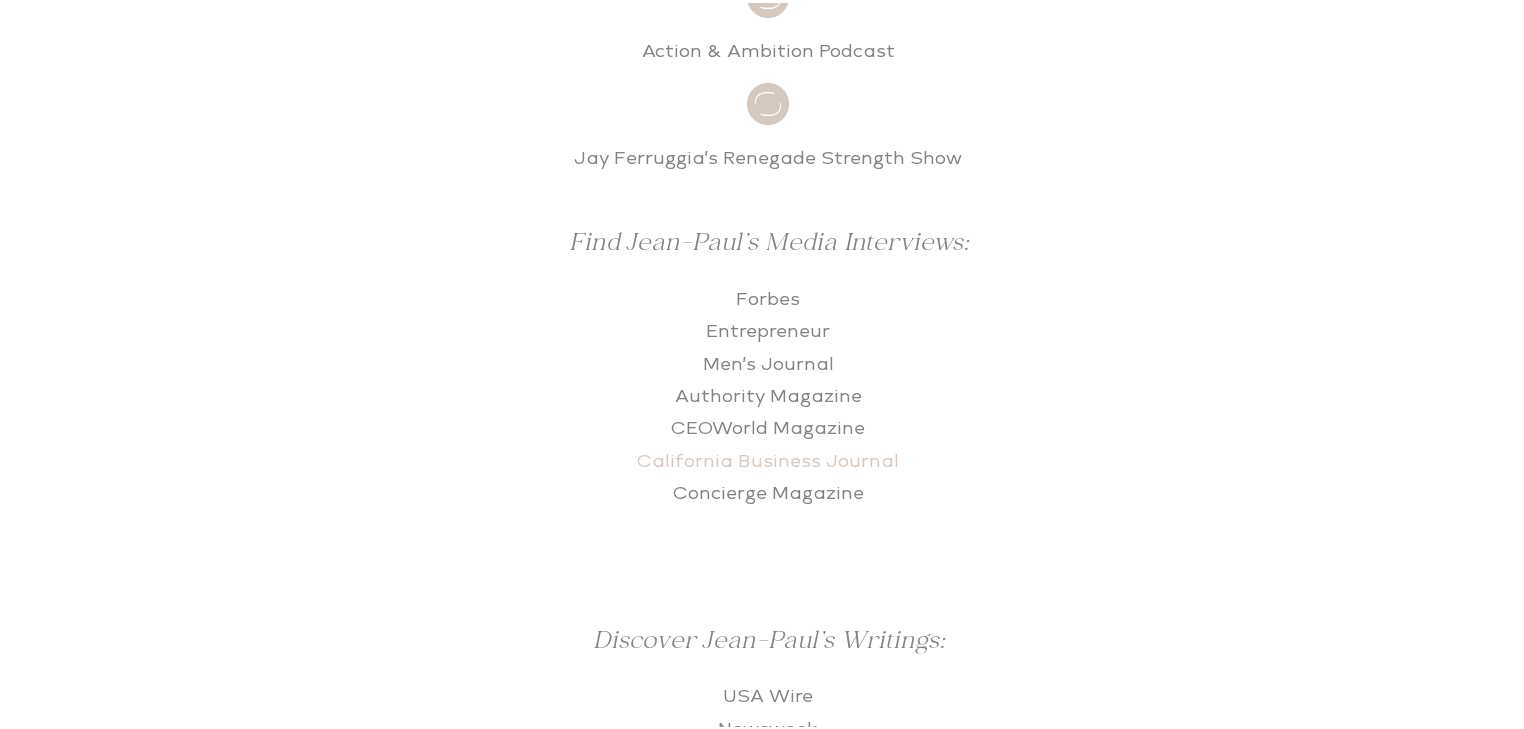 click on "California Business Journal" at bounding box center [768, 458] 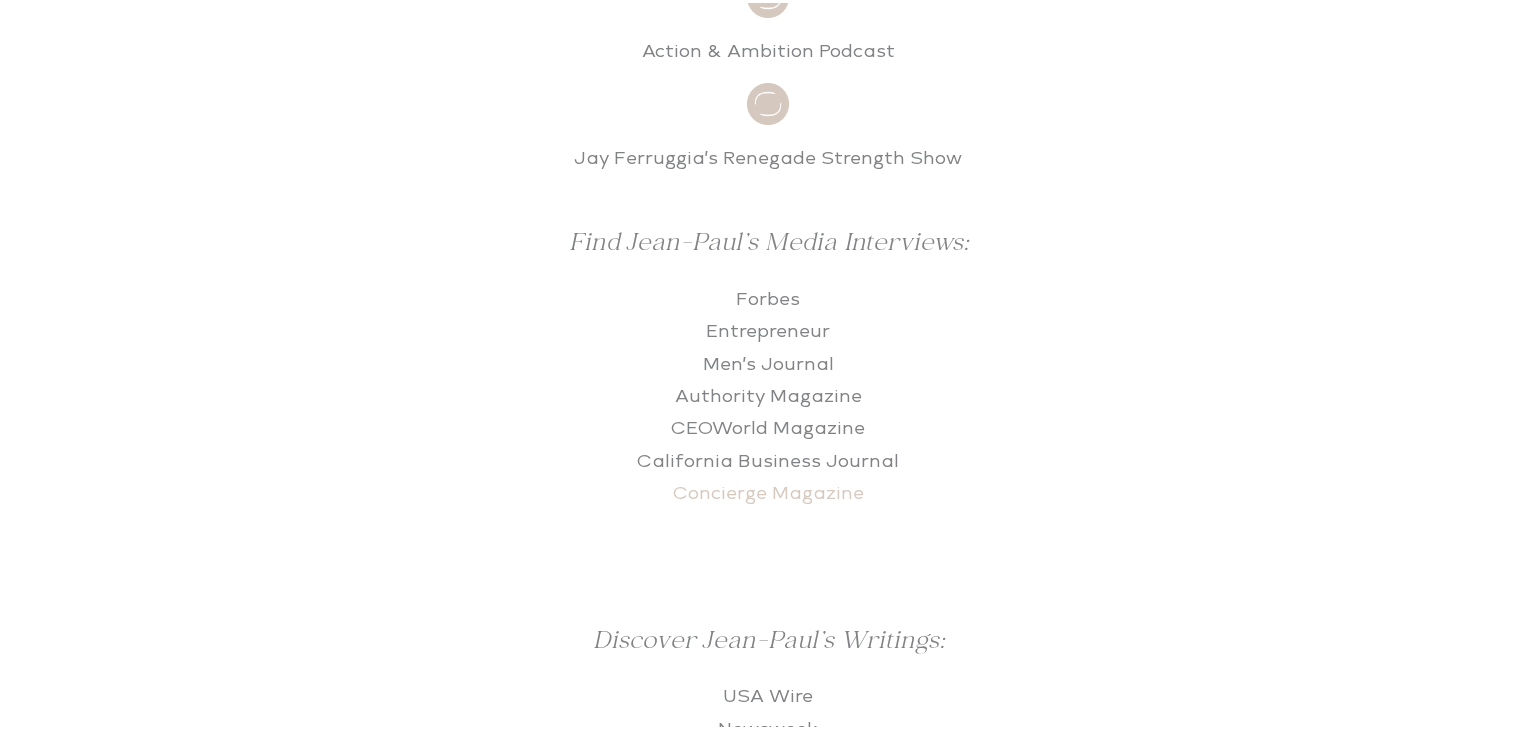 click on "Concierge Magazine" at bounding box center [768, 490] 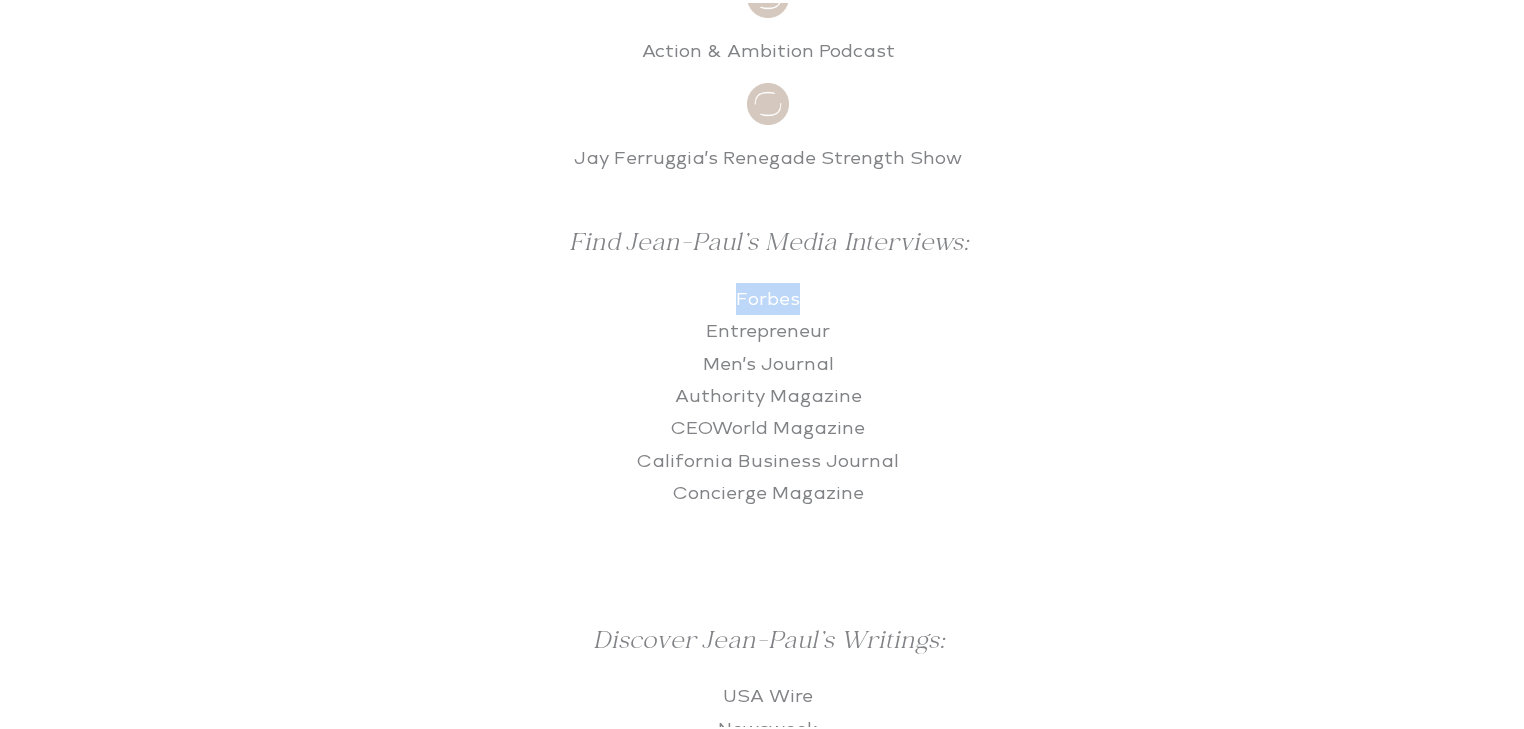 drag, startPoint x: 820, startPoint y: 297, endPoint x: 730, endPoint y: 292, distance: 90.13878 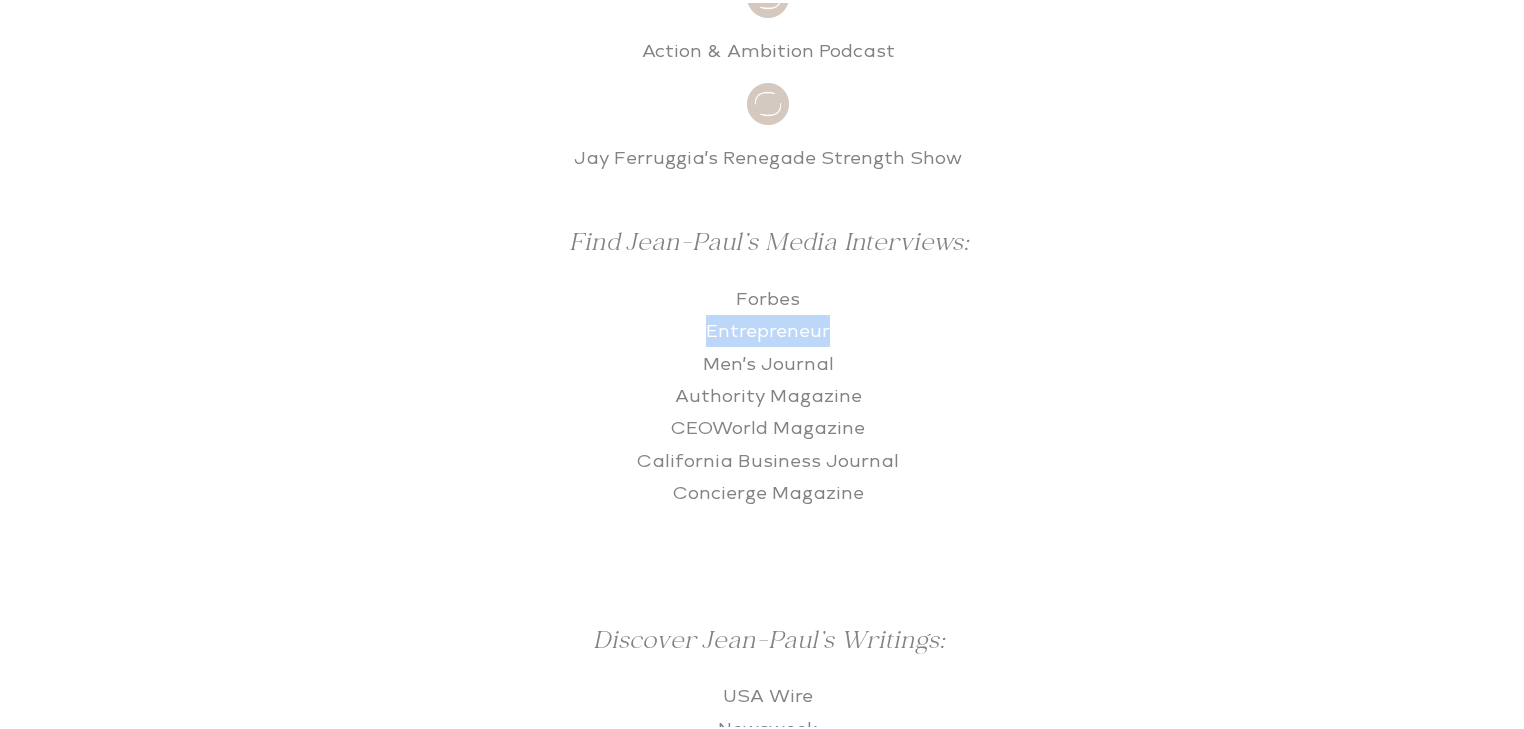 drag, startPoint x: 828, startPoint y: 321, endPoint x: 704, endPoint y: 323, distance: 124.01613 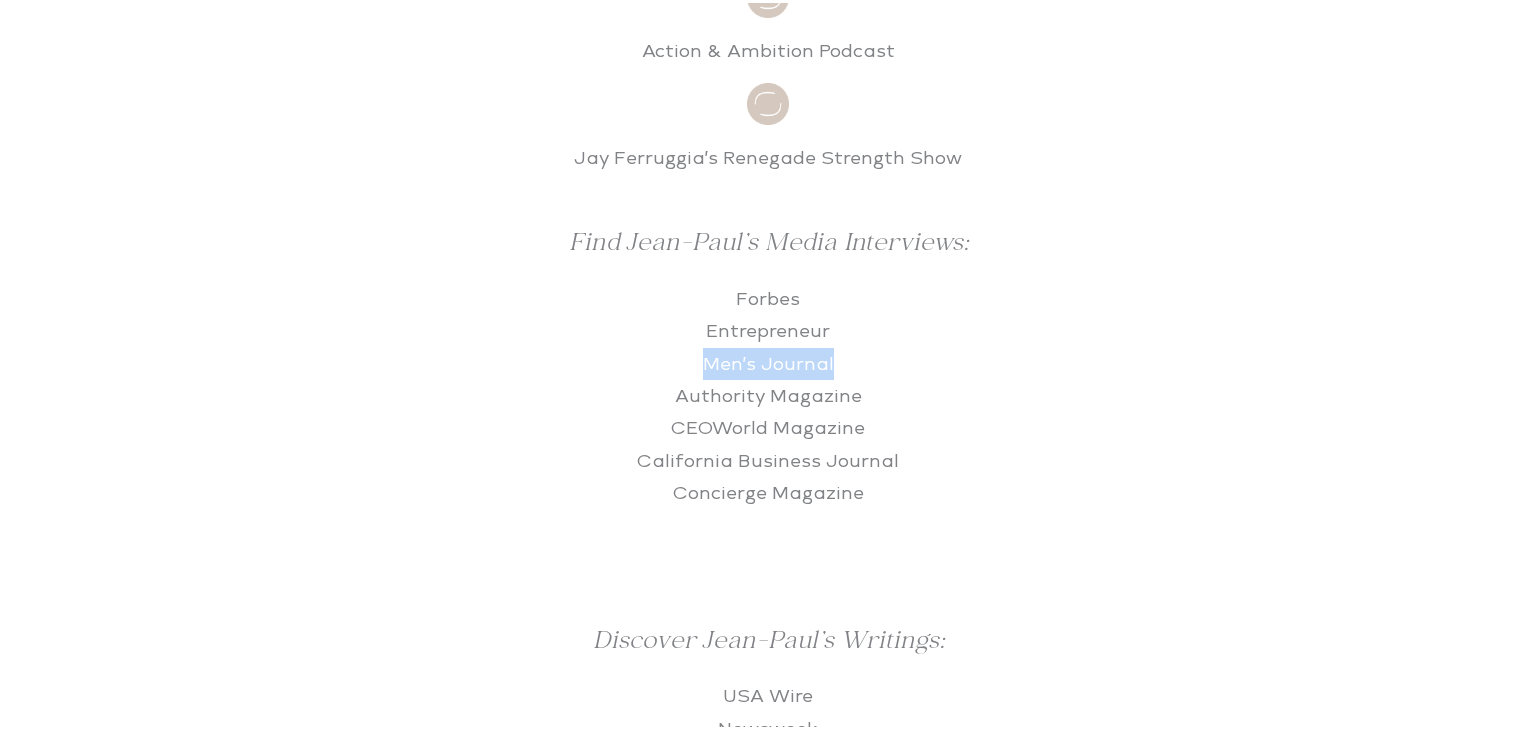 drag, startPoint x: 844, startPoint y: 349, endPoint x: 692, endPoint y: 348, distance: 152.0033 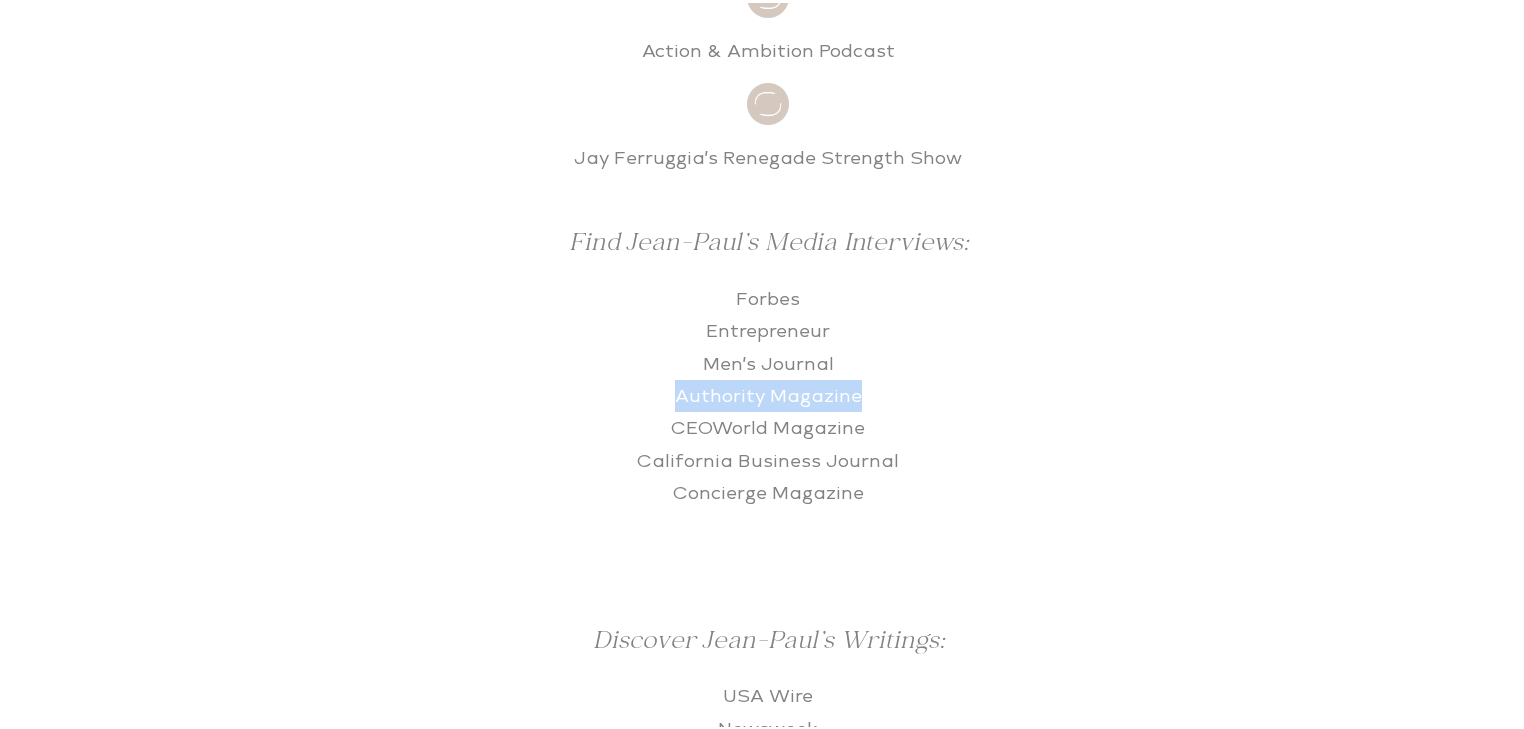drag, startPoint x: 861, startPoint y: 389, endPoint x: 676, endPoint y: 394, distance: 185.06755 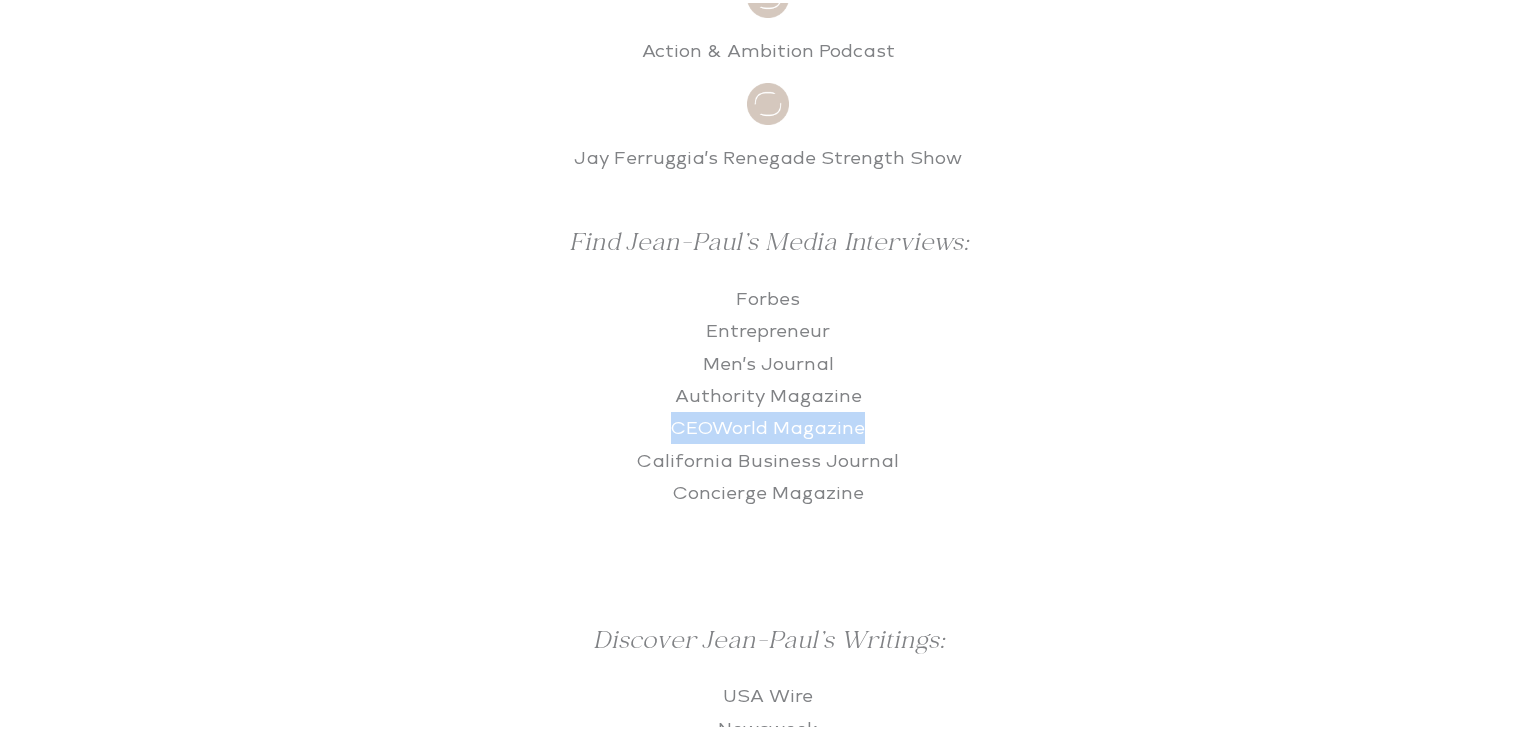 drag, startPoint x: 869, startPoint y: 422, endPoint x: 668, endPoint y: 426, distance: 201.0398 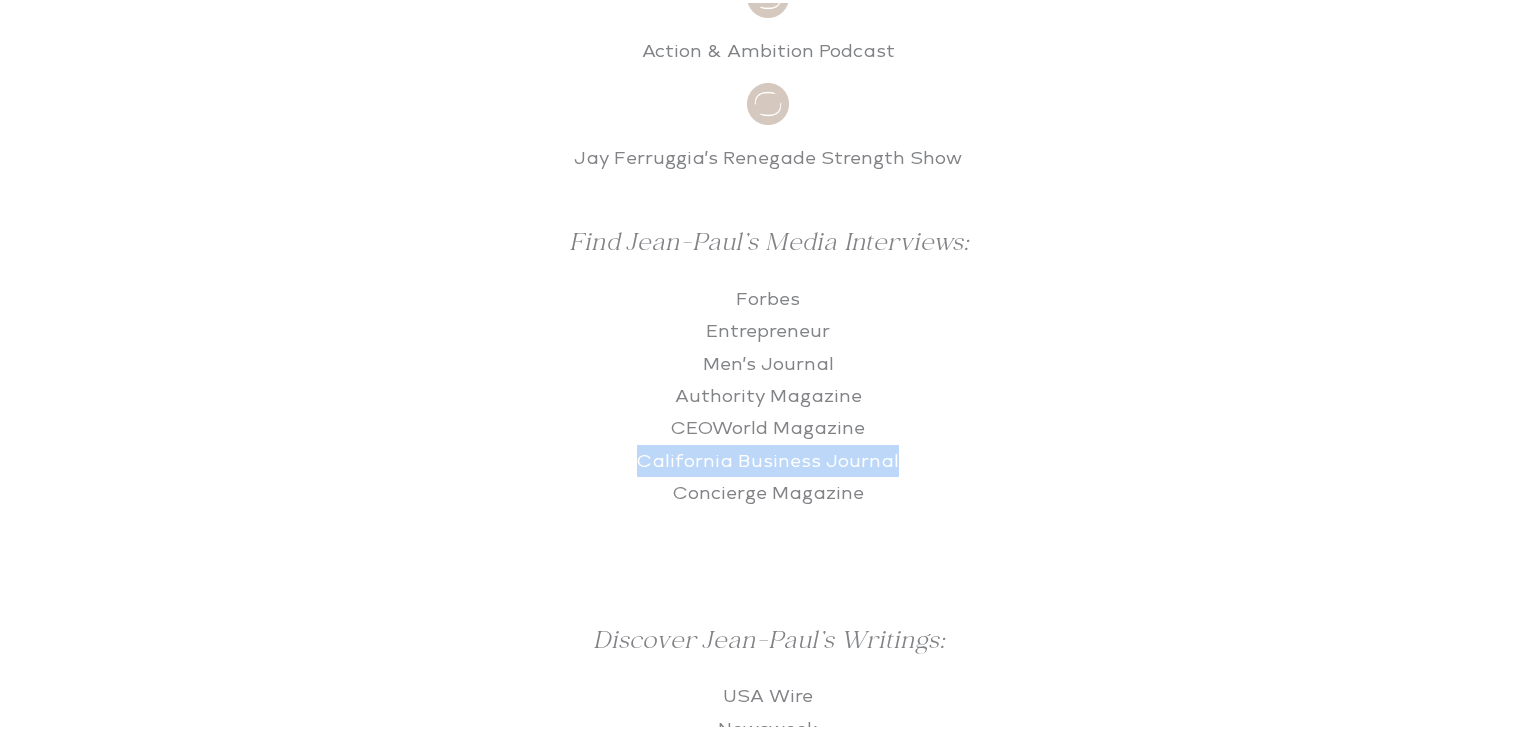 drag, startPoint x: 915, startPoint y: 456, endPoint x: 632, endPoint y: 456, distance: 283 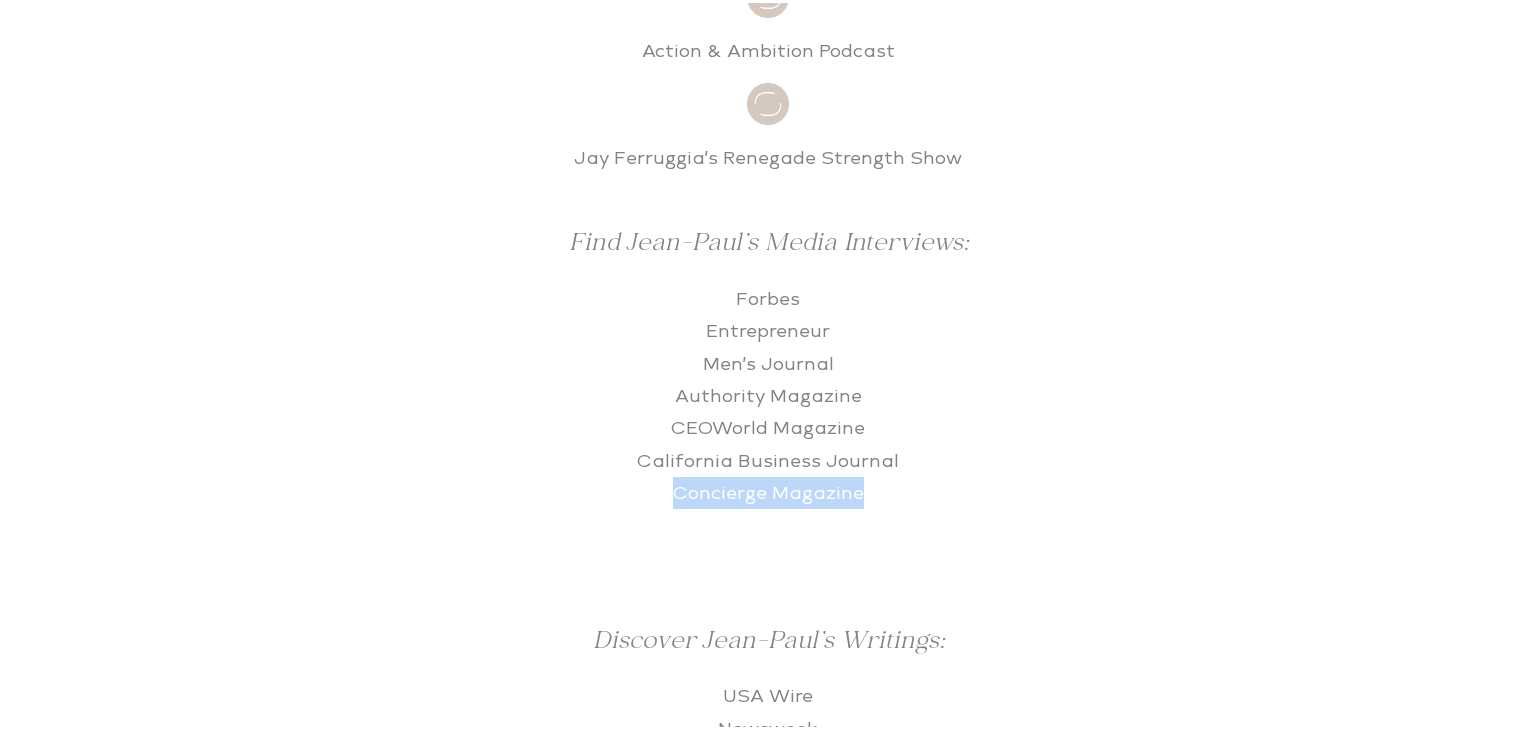 drag, startPoint x: 872, startPoint y: 484, endPoint x: 665, endPoint y: 486, distance: 207.00966 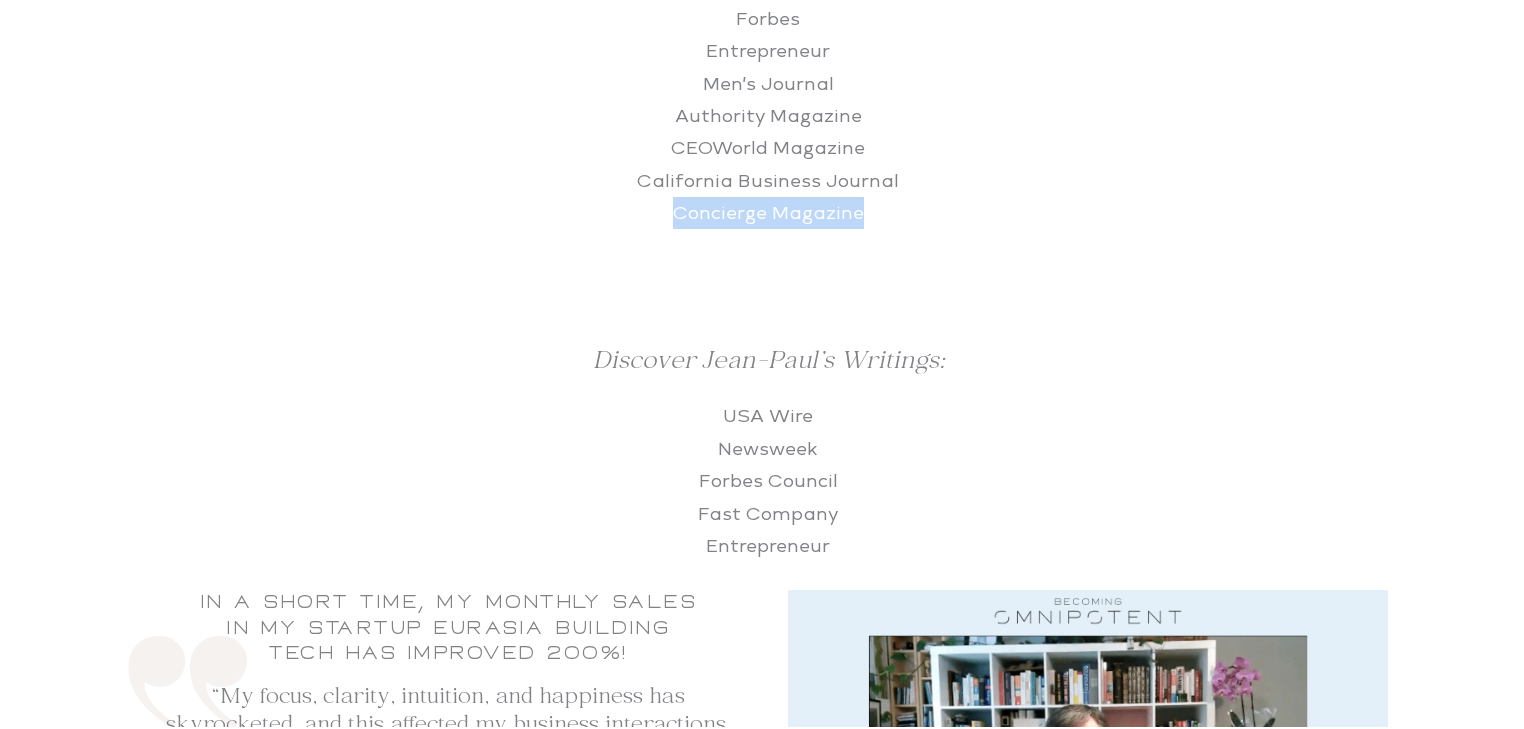 scroll, scrollTop: 8800, scrollLeft: 0, axis: vertical 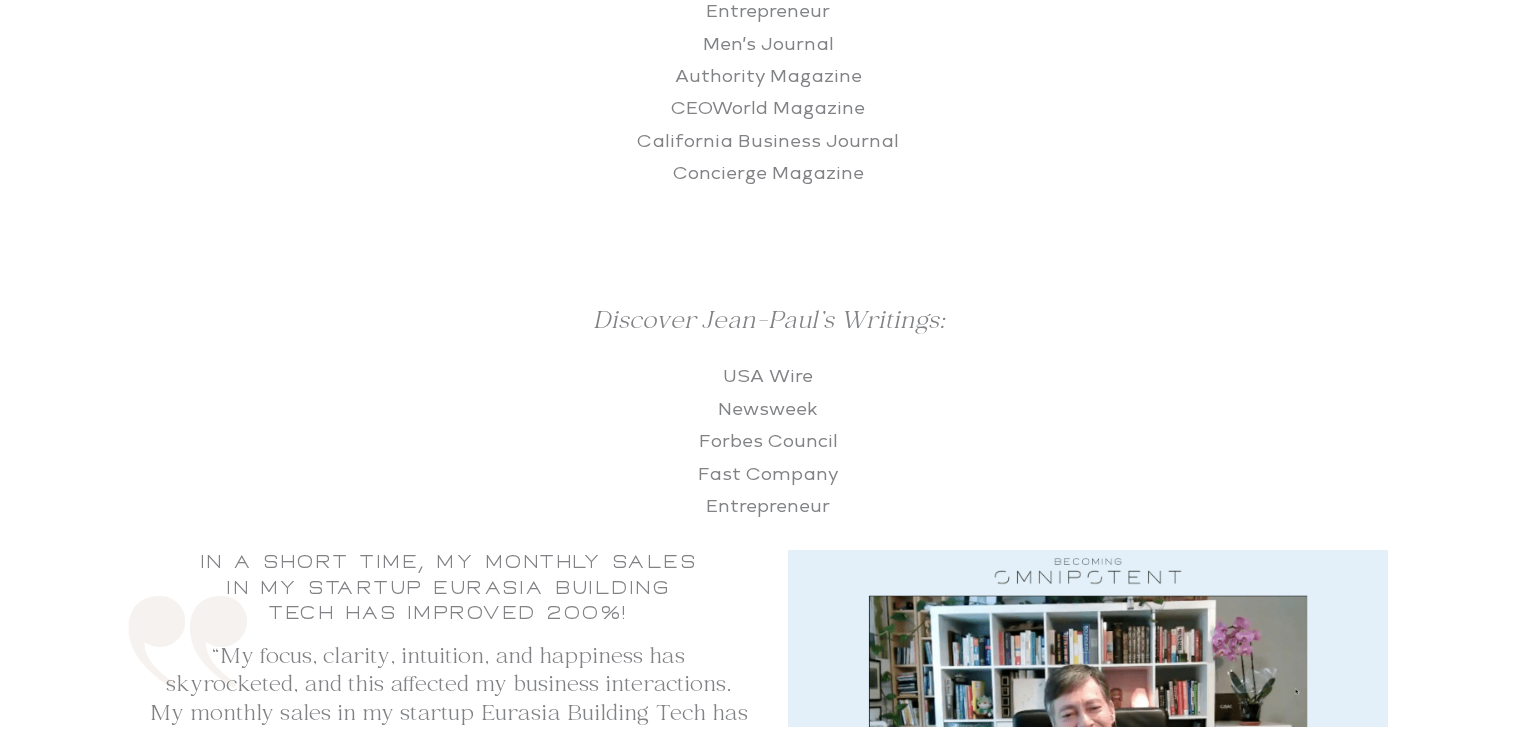 click on "USA Wire Newsweek Forbes Council Fast Company Entrepreneur" at bounding box center (768, 438) 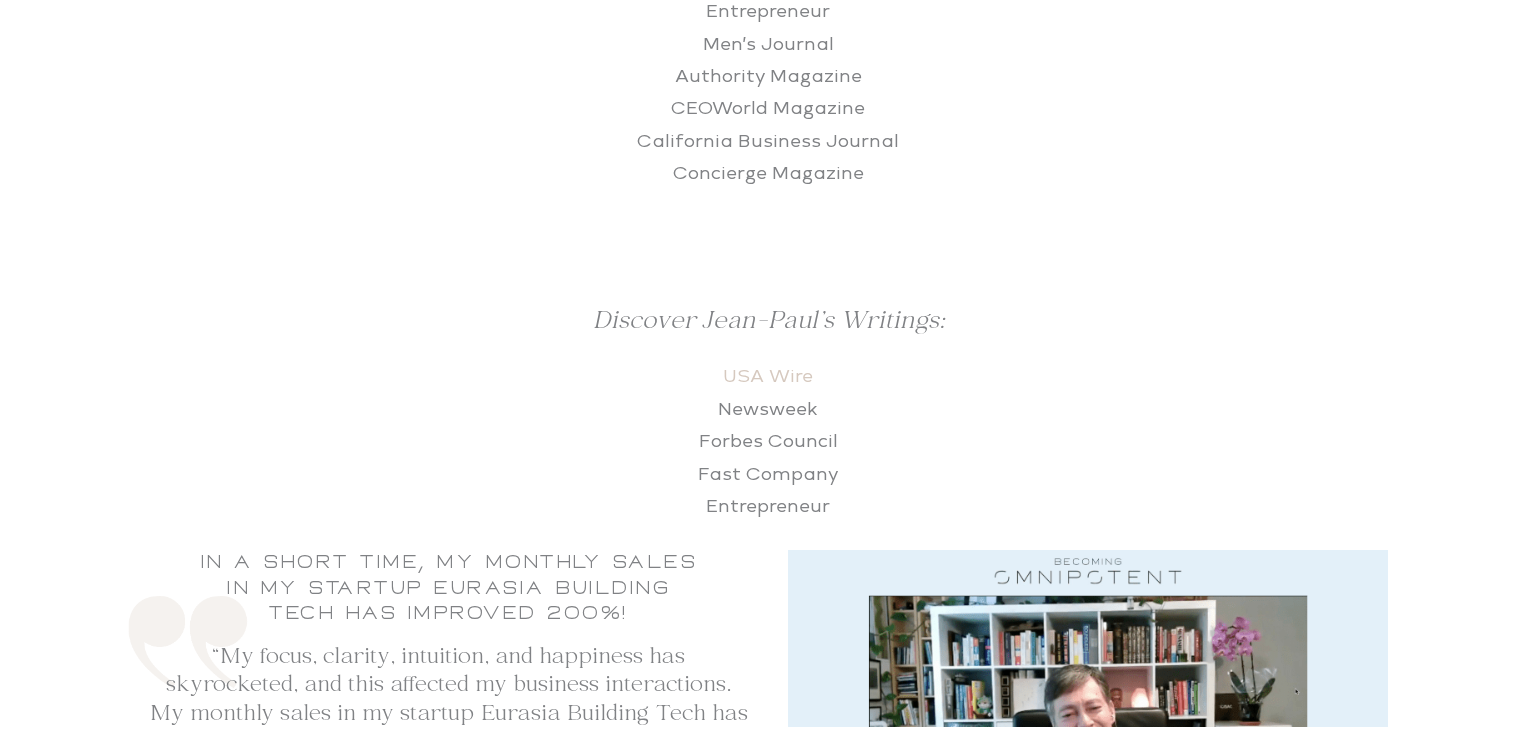 click on "USA Wire" at bounding box center (768, 373) 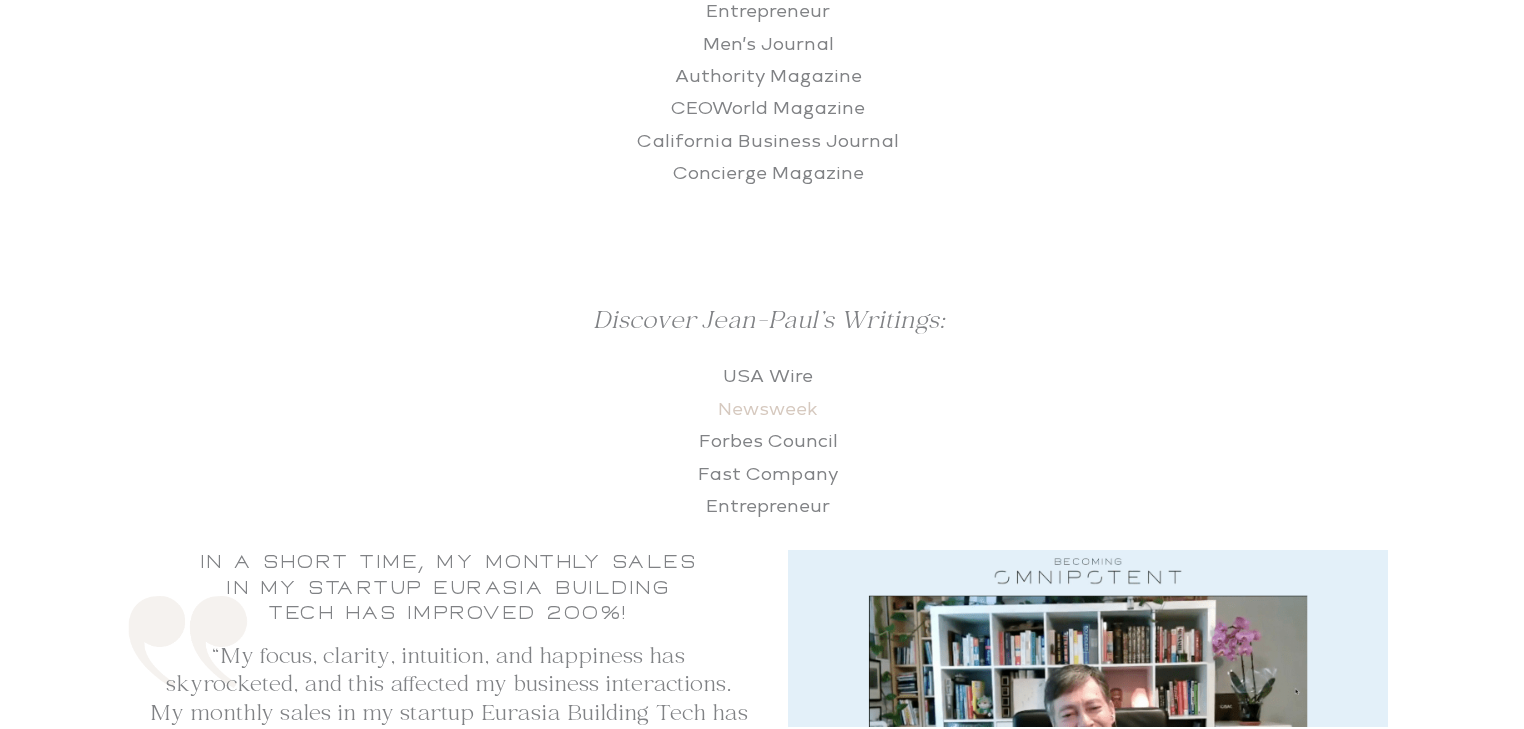 click on "Newsweek" at bounding box center (768, 406) 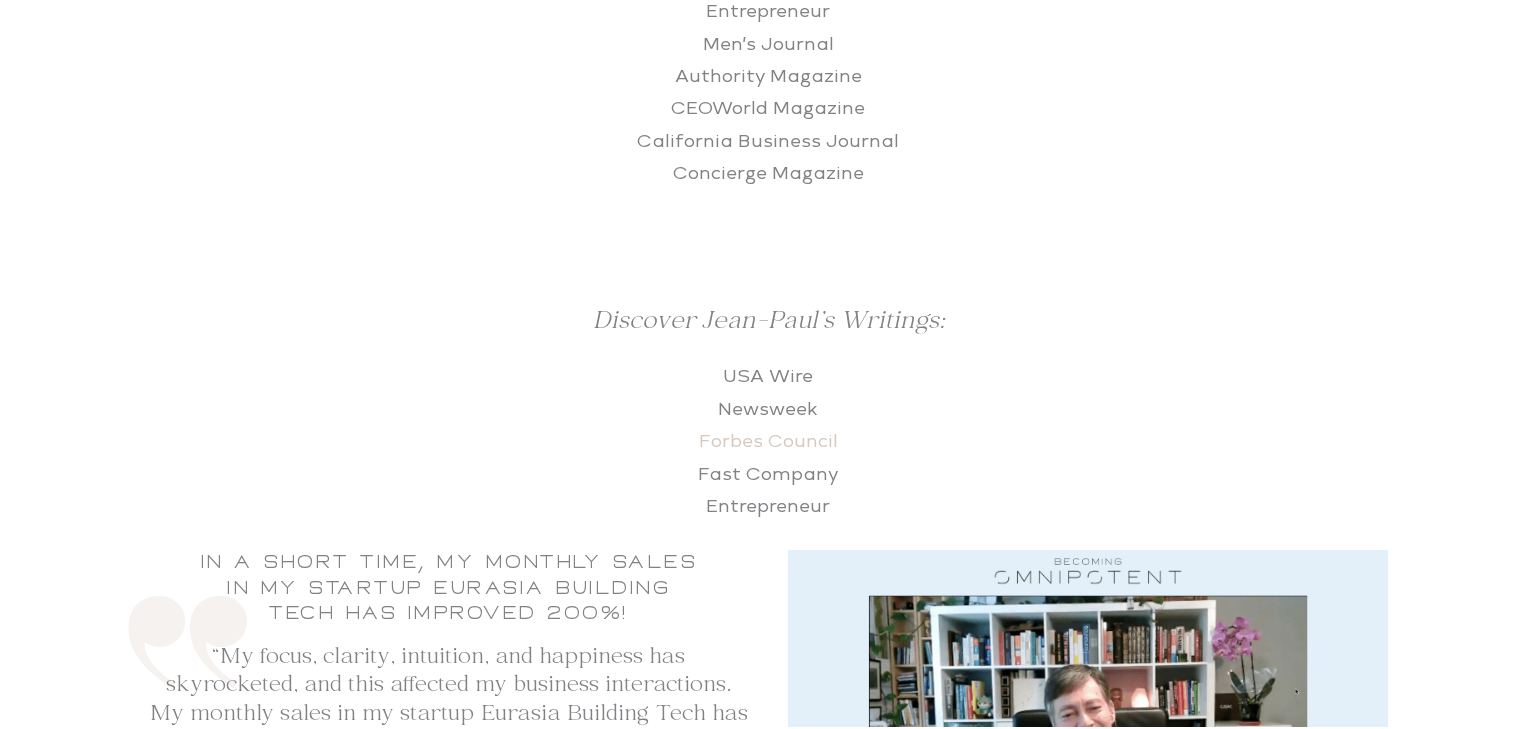 click on "Forbes Council" at bounding box center [768, 438] 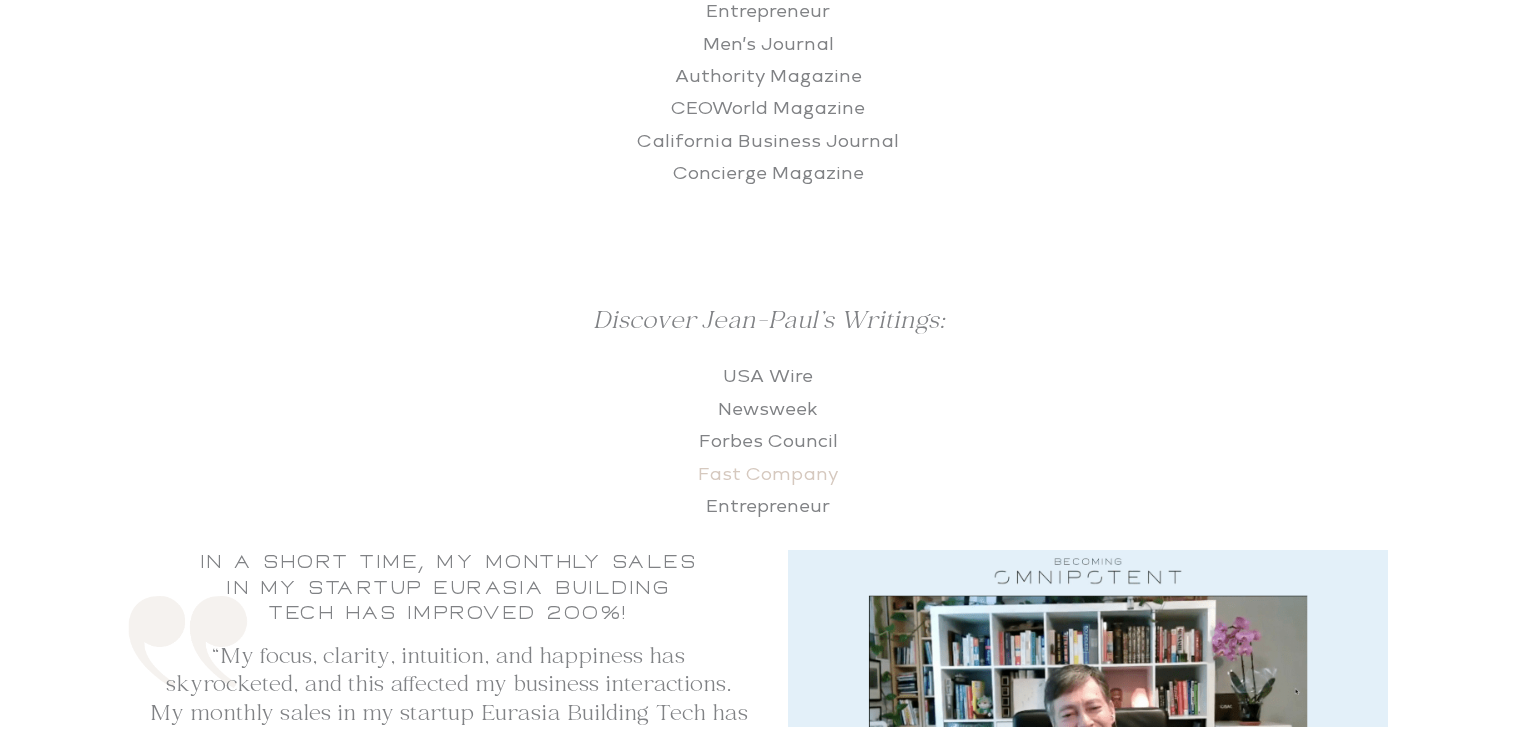 click on "Fast Company" at bounding box center [768, 471] 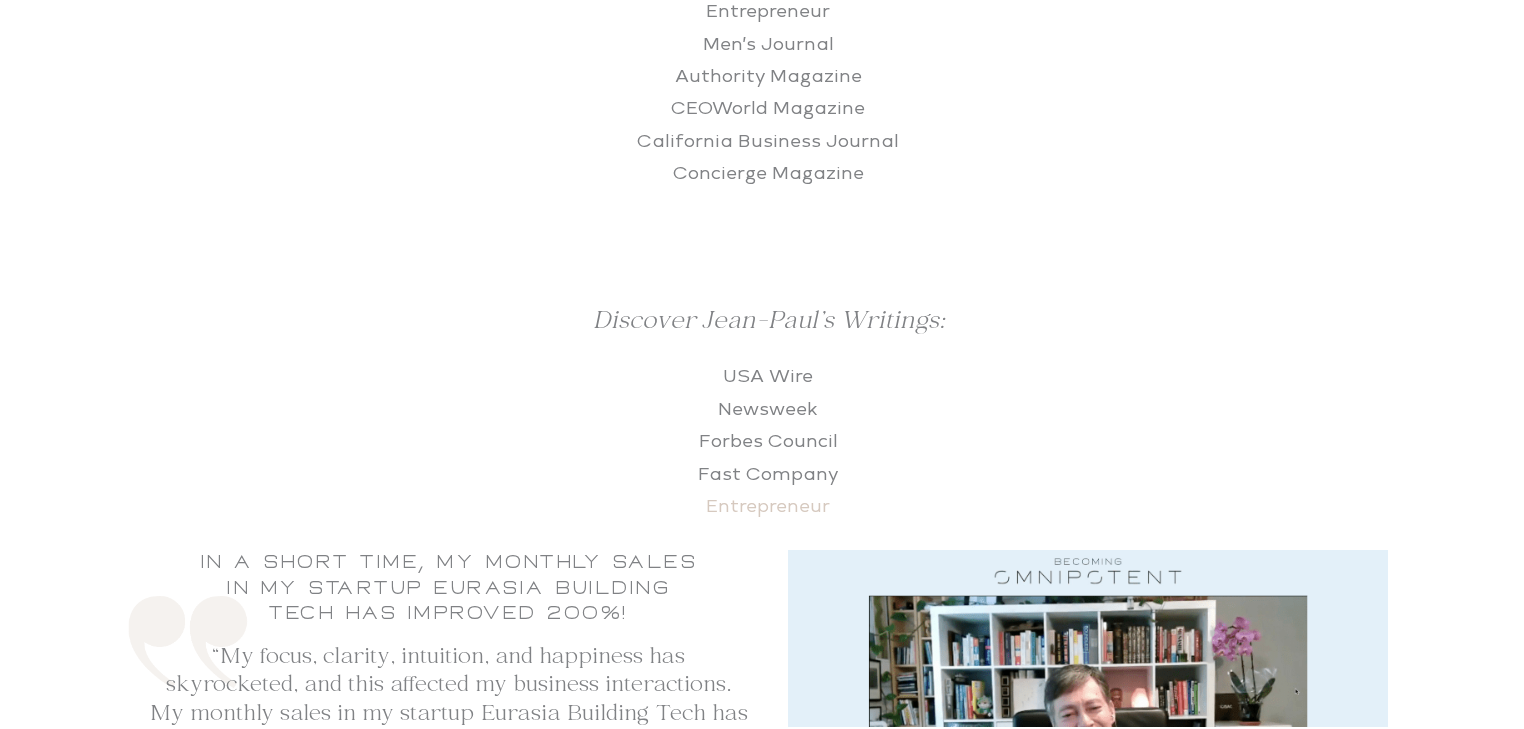click on "Entrepreneur" at bounding box center (768, 503) 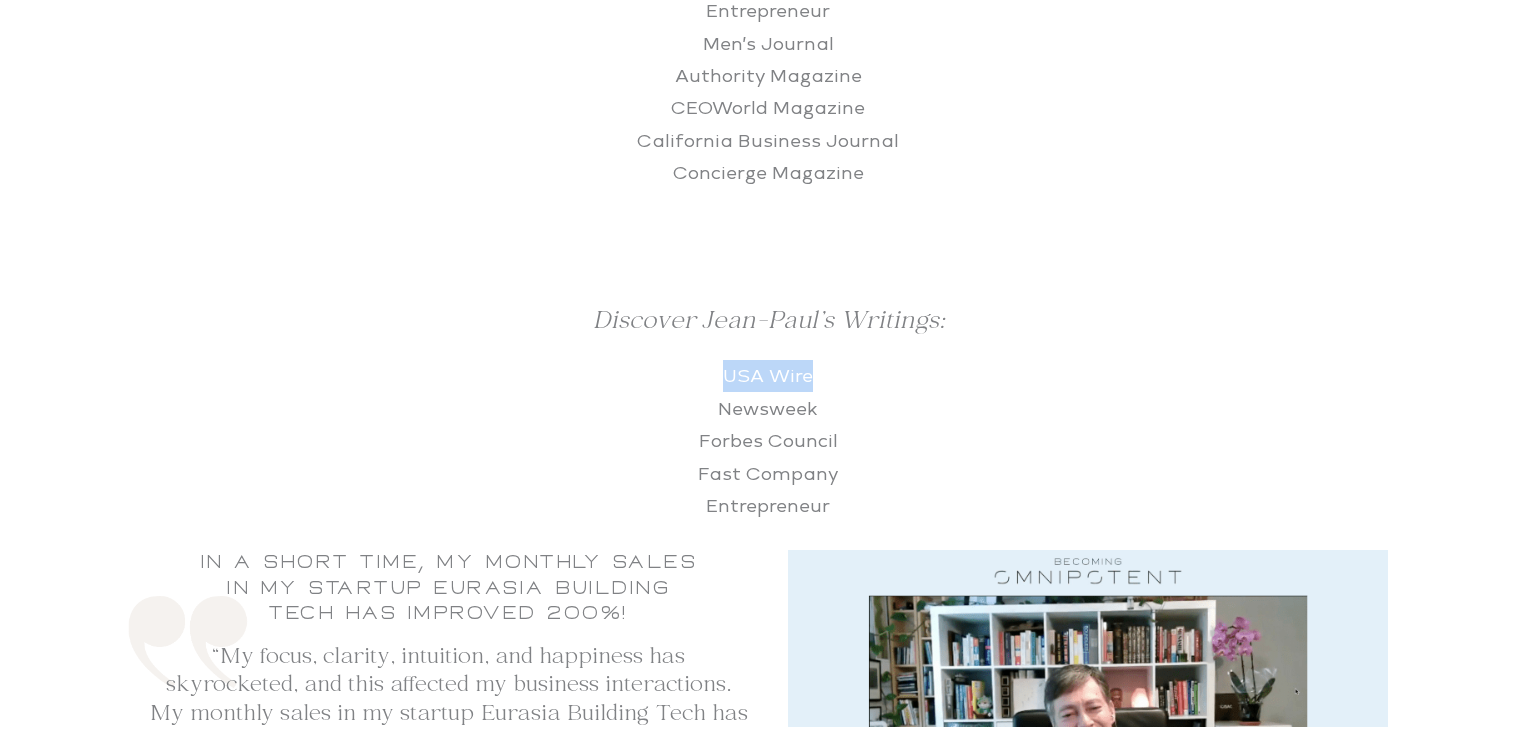 drag, startPoint x: 826, startPoint y: 372, endPoint x: 716, endPoint y: 366, distance: 110.16351 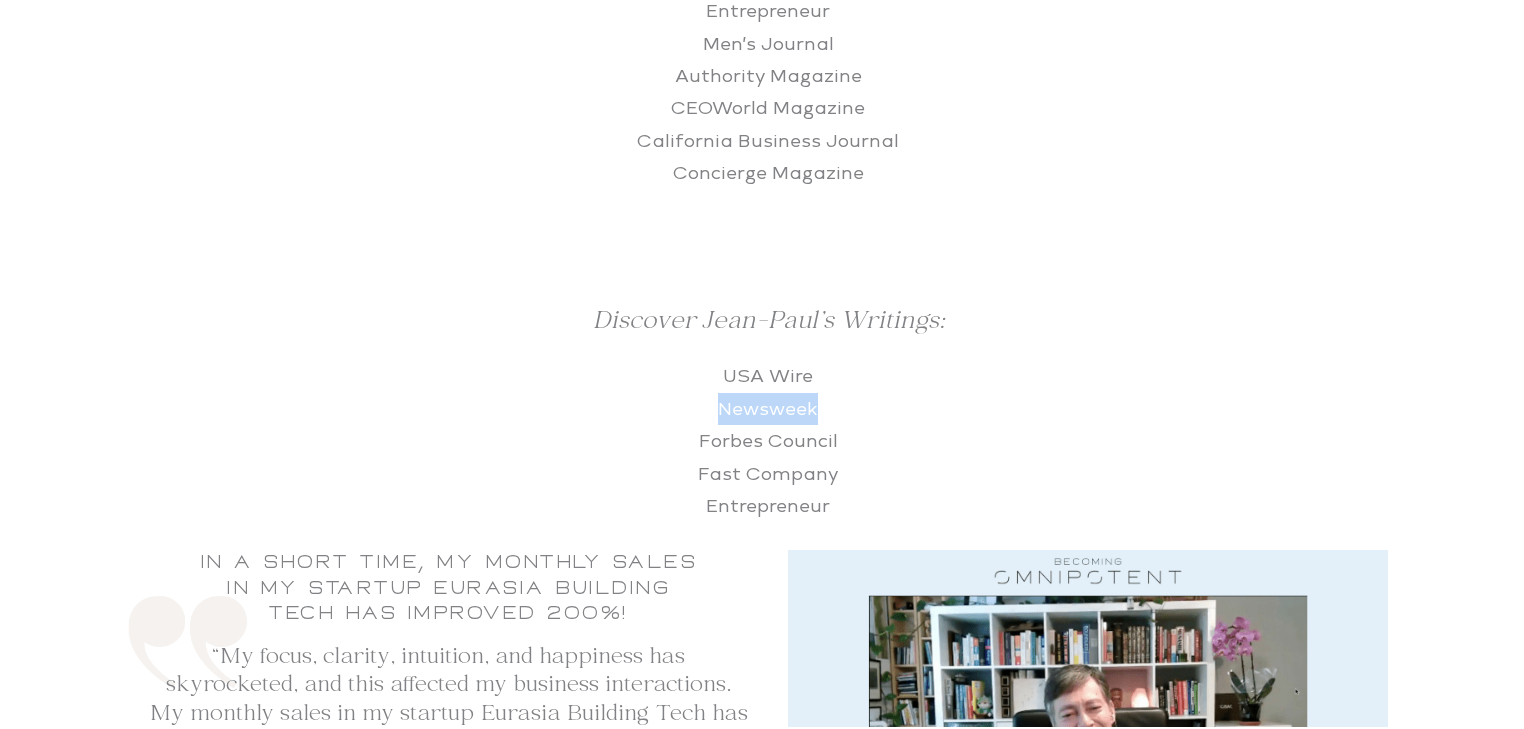 drag, startPoint x: 828, startPoint y: 408, endPoint x: 715, endPoint y: 407, distance: 113.004425 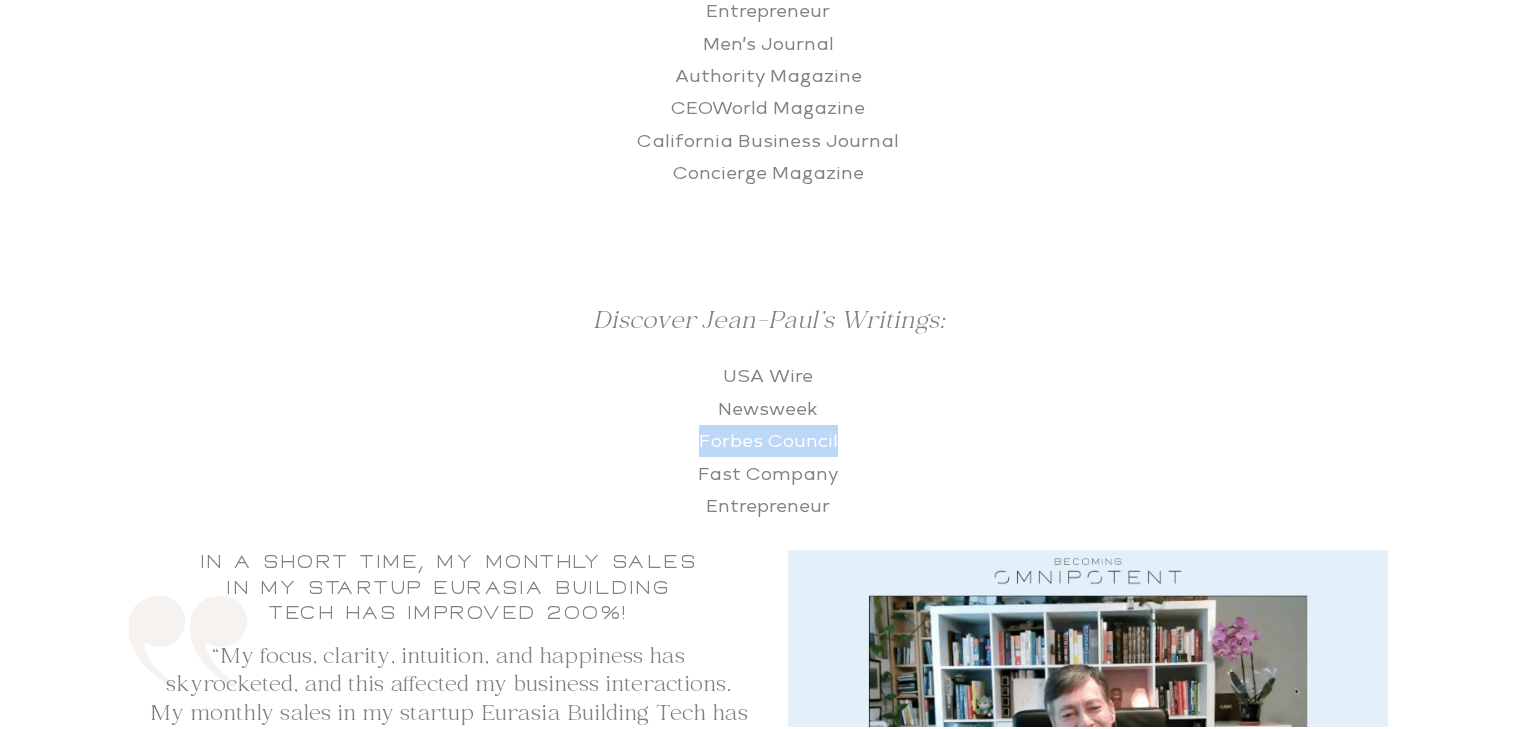 drag, startPoint x: 878, startPoint y: 431, endPoint x: 694, endPoint y: 433, distance: 184.01086 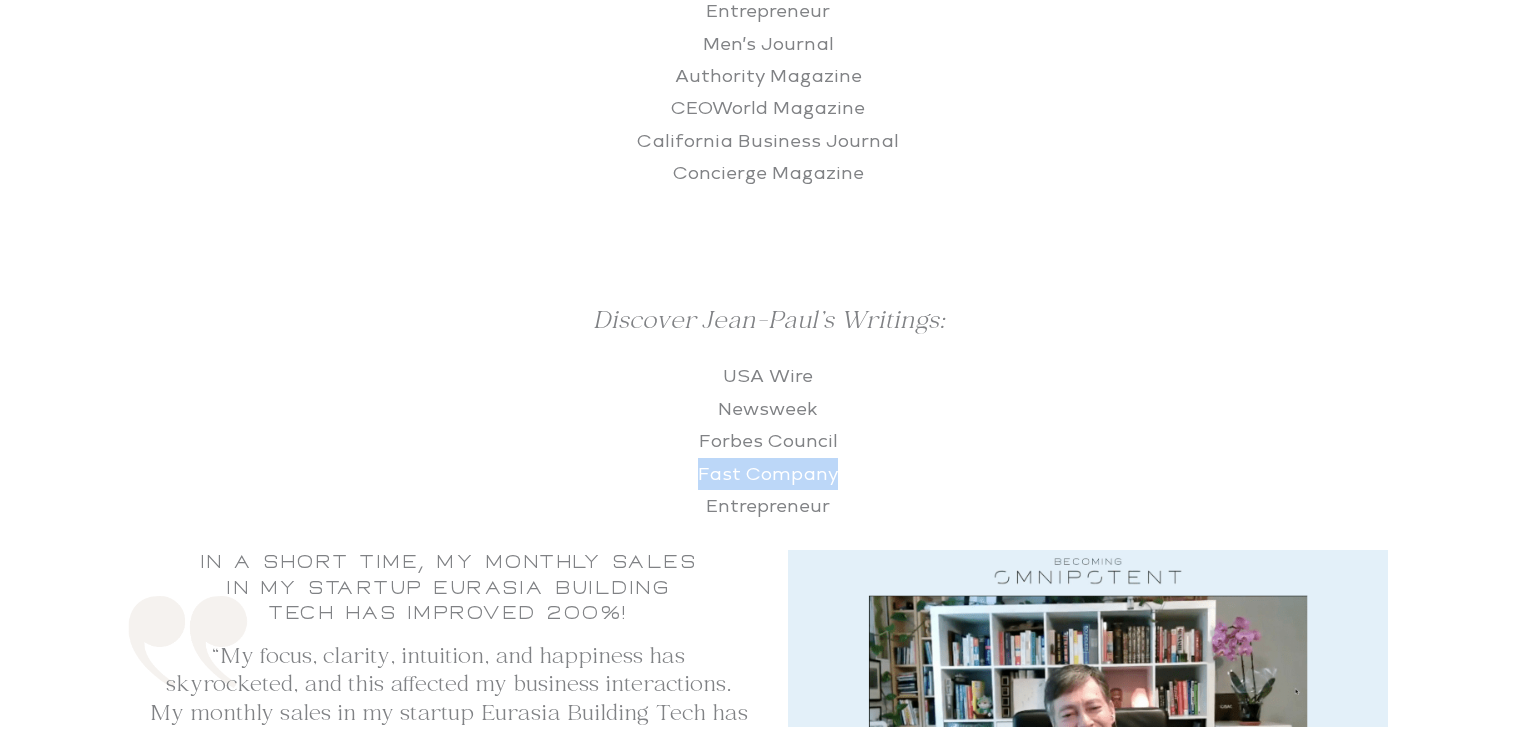 drag, startPoint x: 842, startPoint y: 473, endPoint x: 672, endPoint y: 471, distance: 170.01176 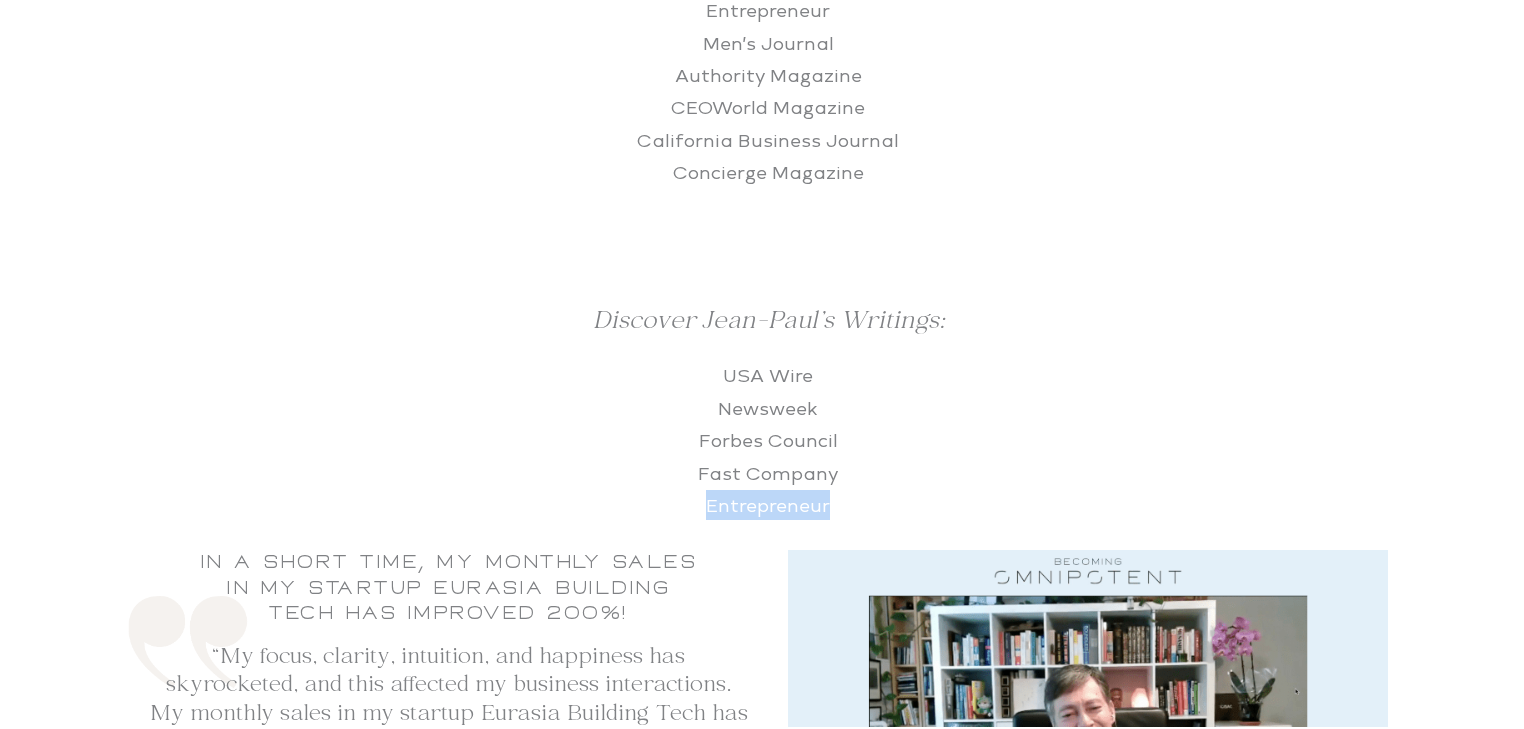 drag, startPoint x: 839, startPoint y: 496, endPoint x: 693, endPoint y: 507, distance: 146.4138 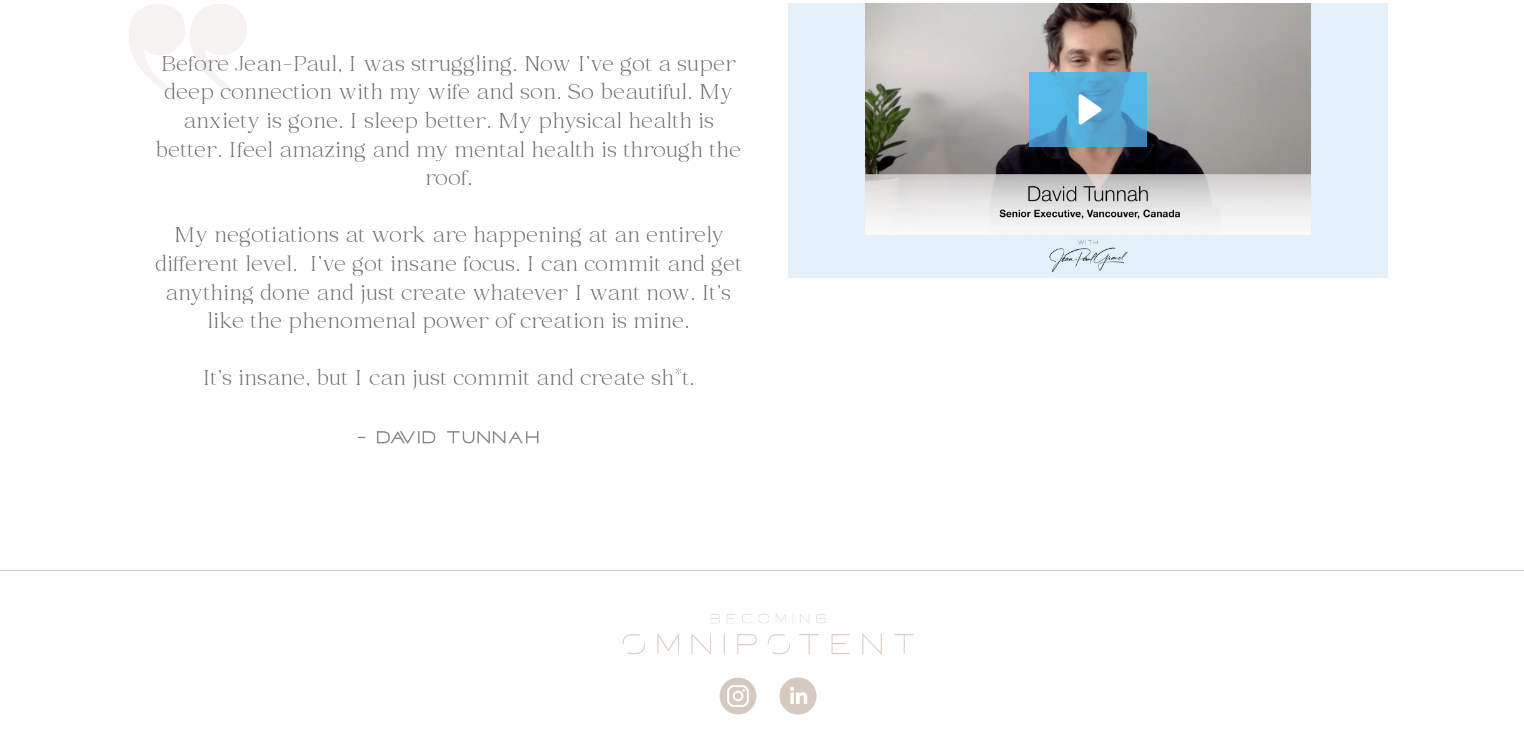 scroll, scrollTop: 10985, scrollLeft: 0, axis: vertical 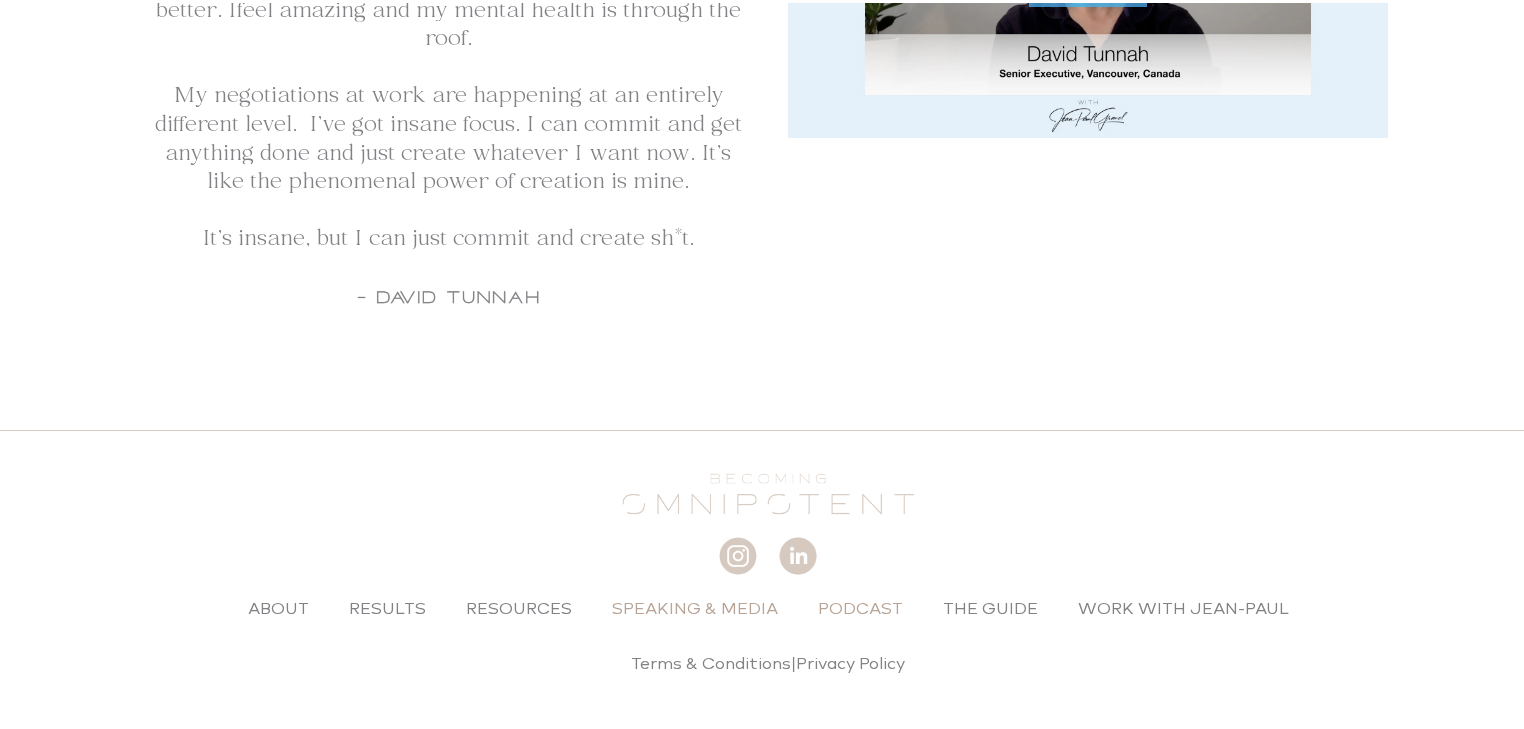 click on "Podcast" 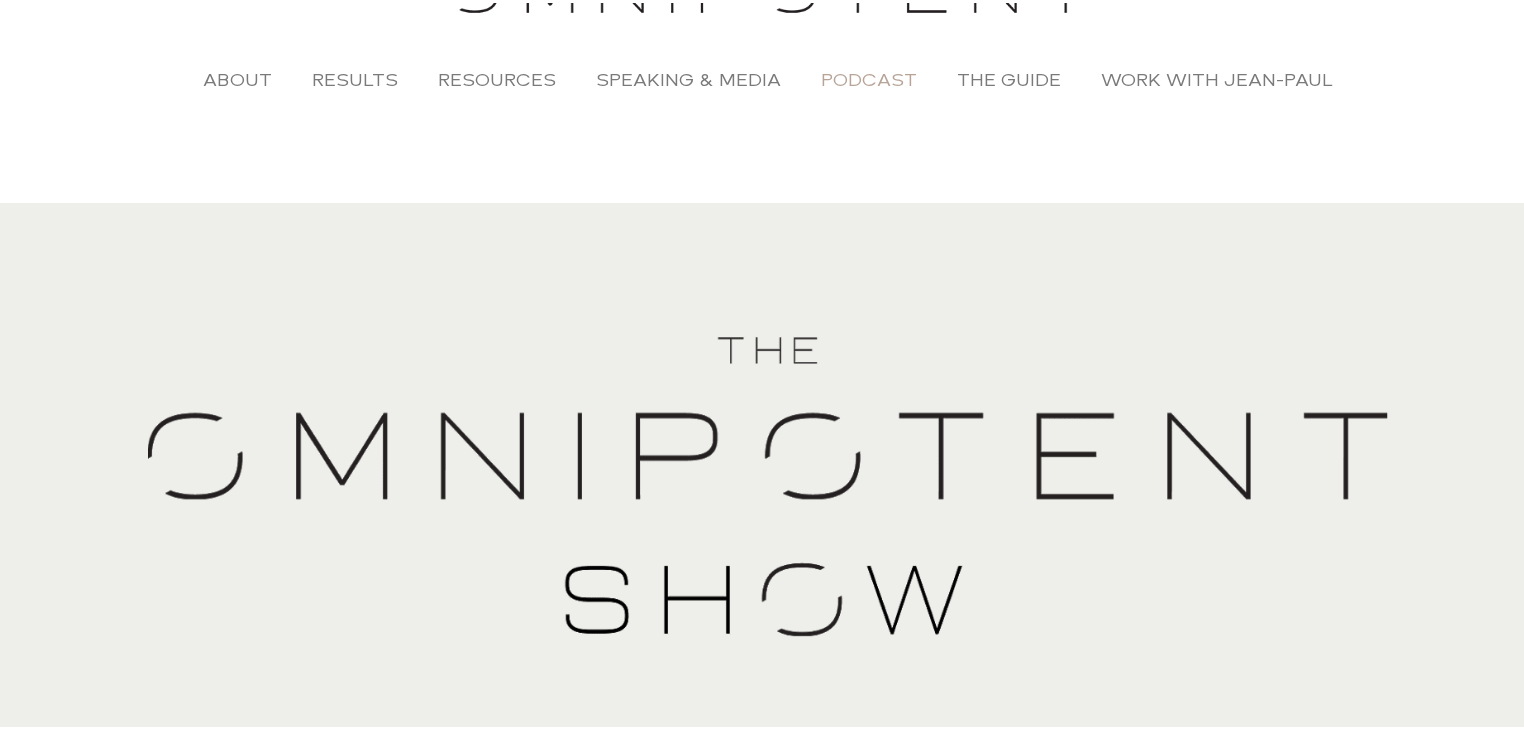 scroll, scrollTop: 0, scrollLeft: 0, axis: both 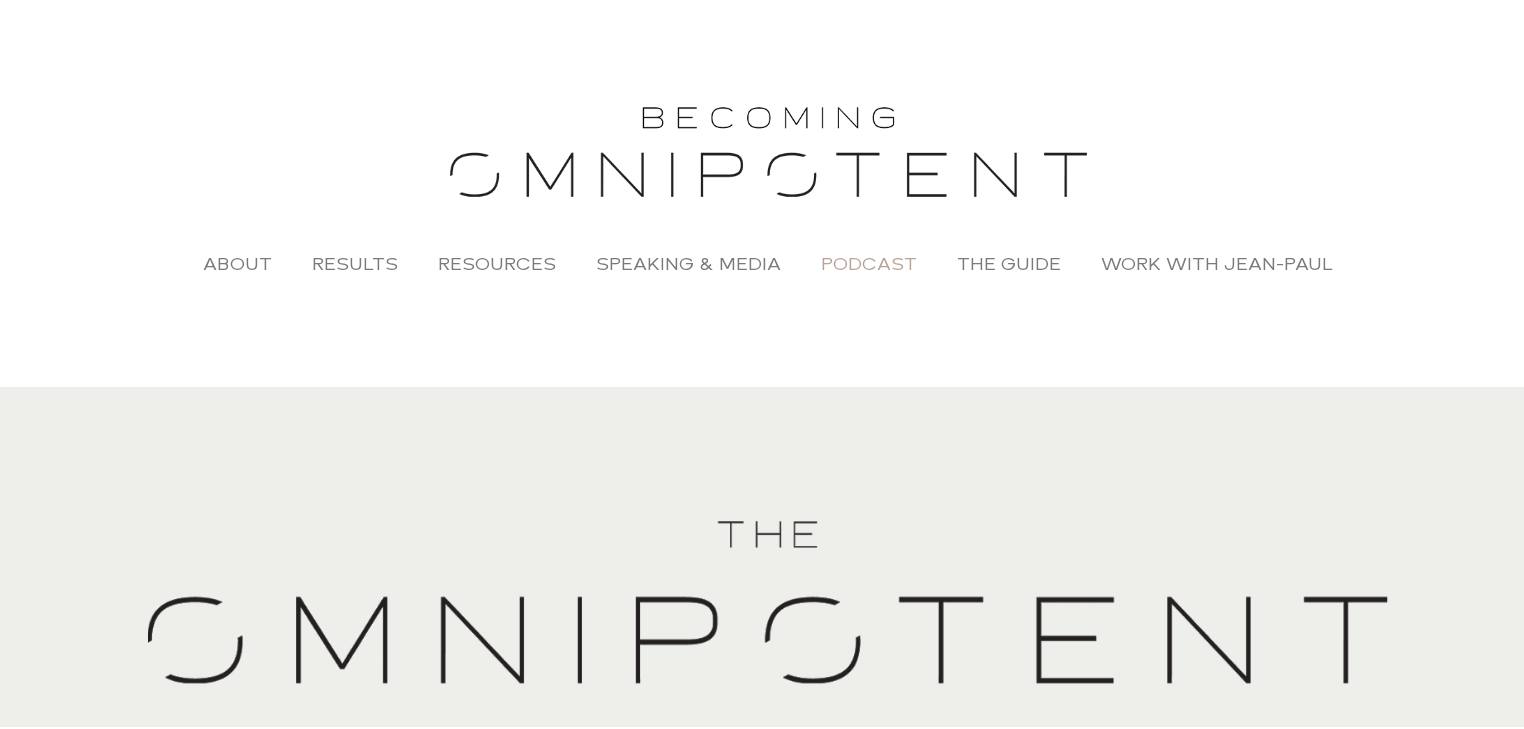 click on "Podcast" 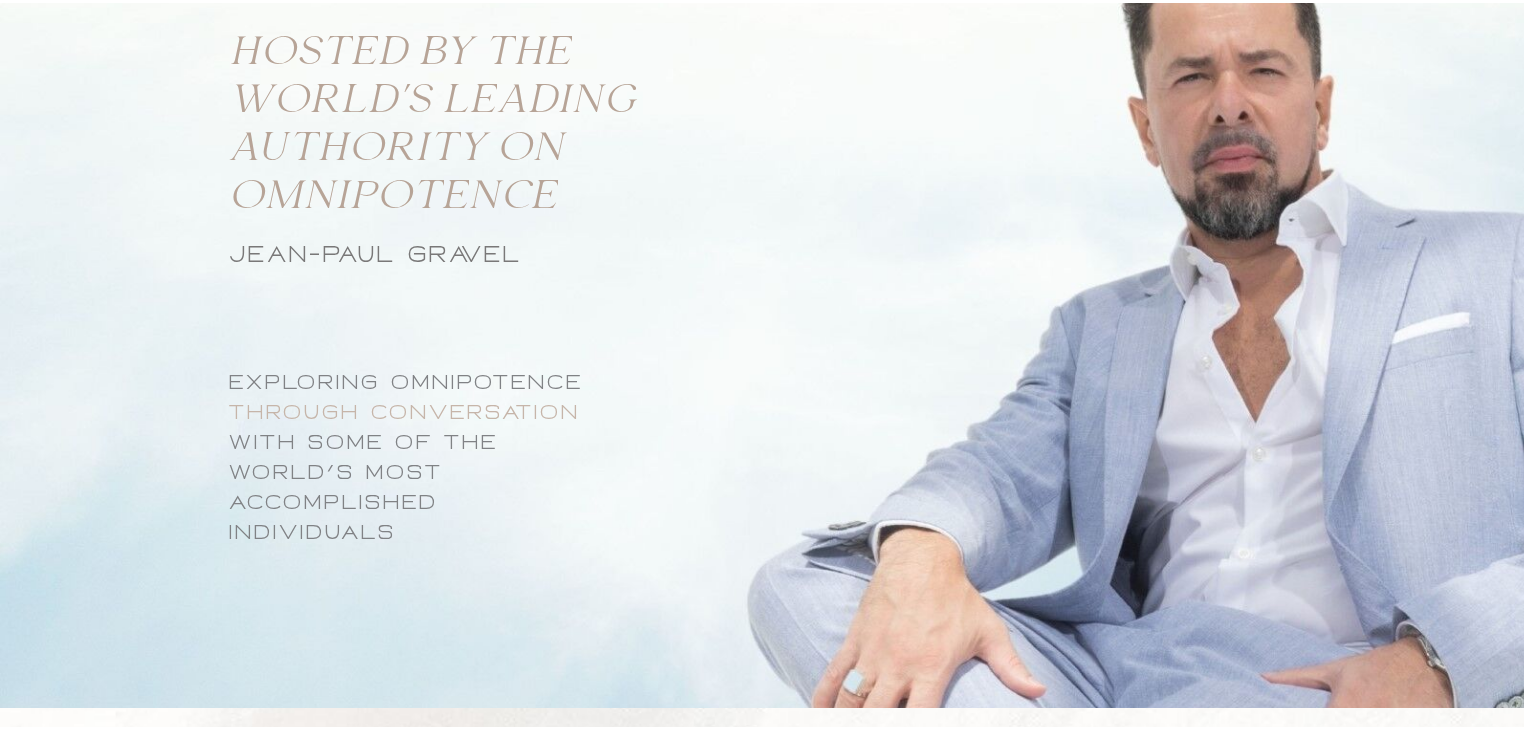 scroll, scrollTop: 1520, scrollLeft: 0, axis: vertical 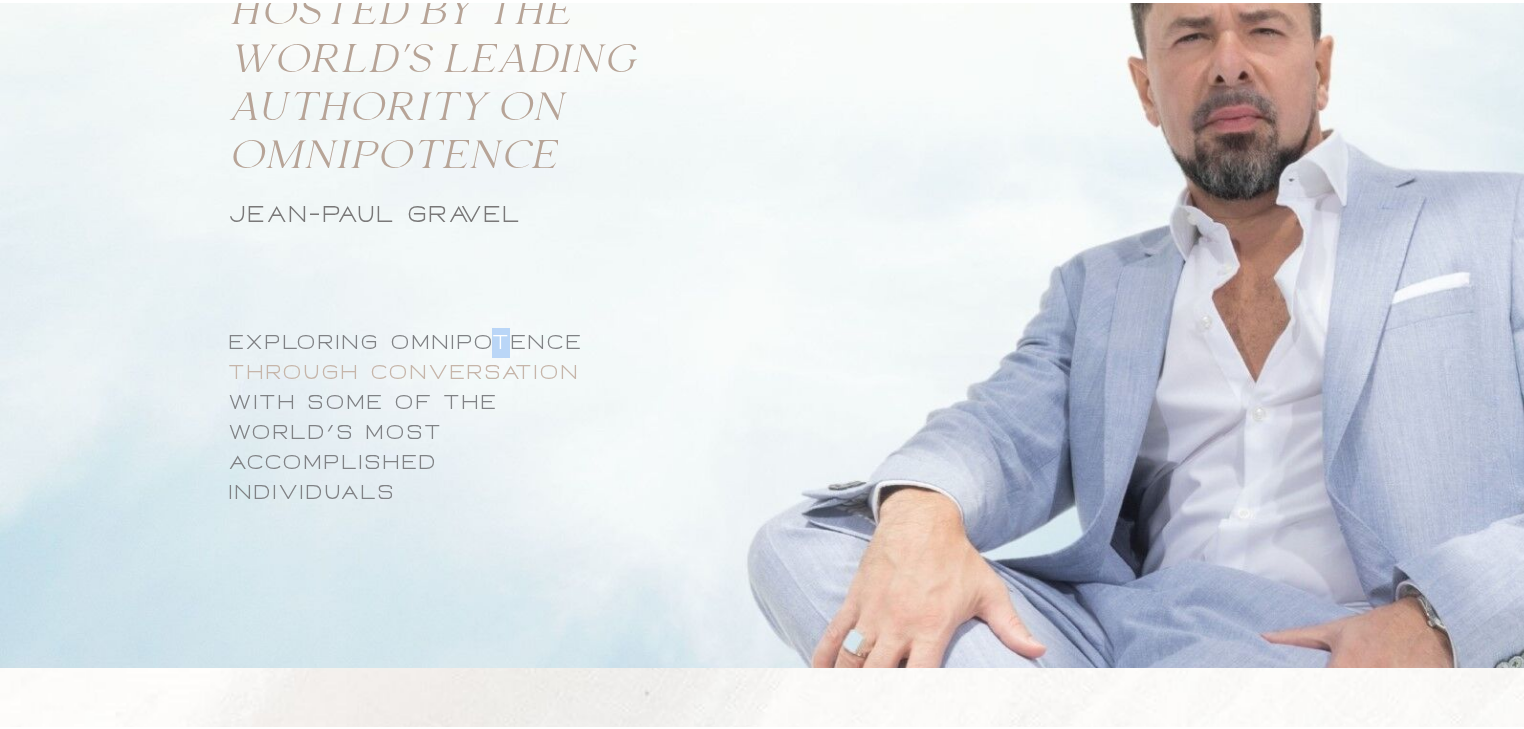 click on "EXPLORING OMNIPOTENCE   Through conversation  with some oF thE  world’s most  accomplished  individualS" at bounding box center [458, 415] 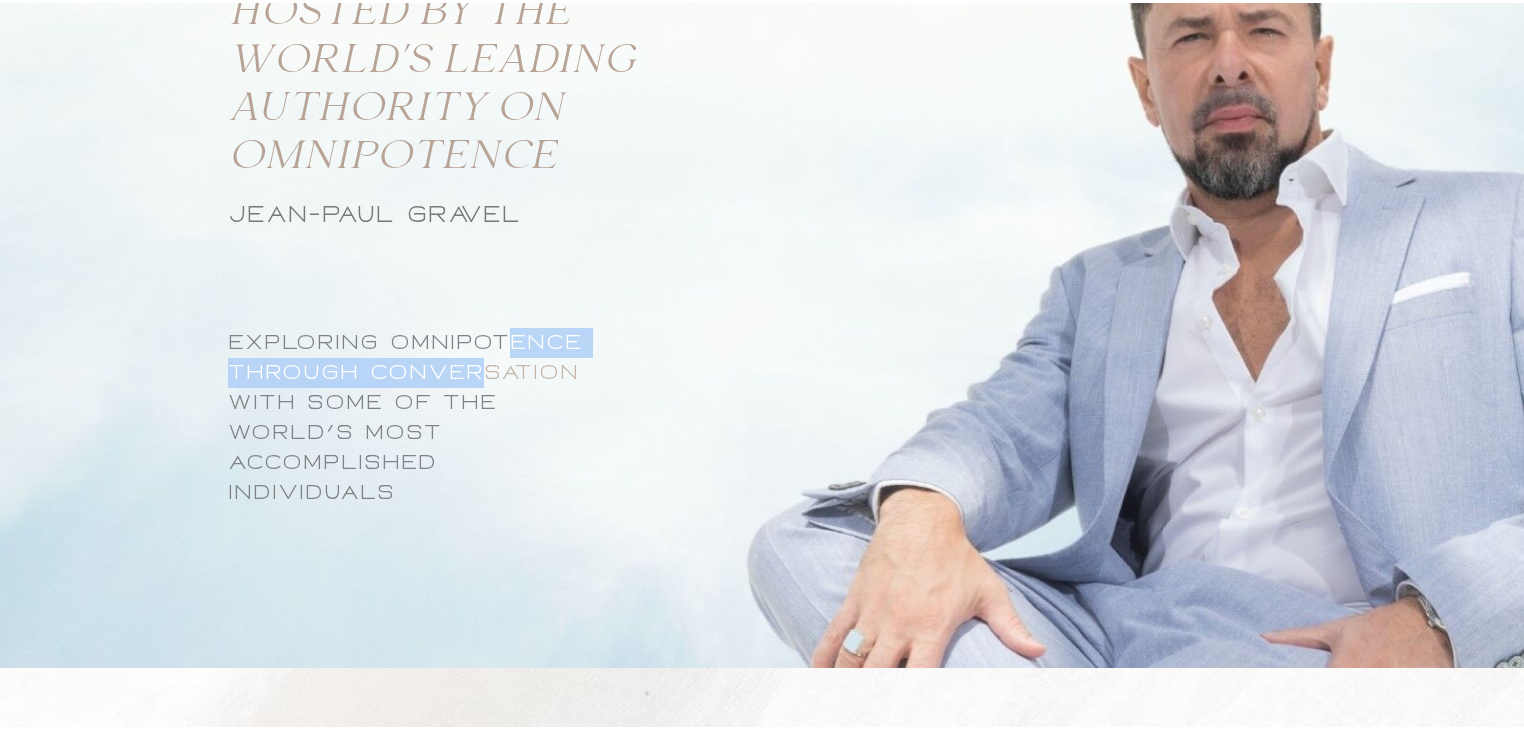 click on "Through conversation" at bounding box center (403, 369) 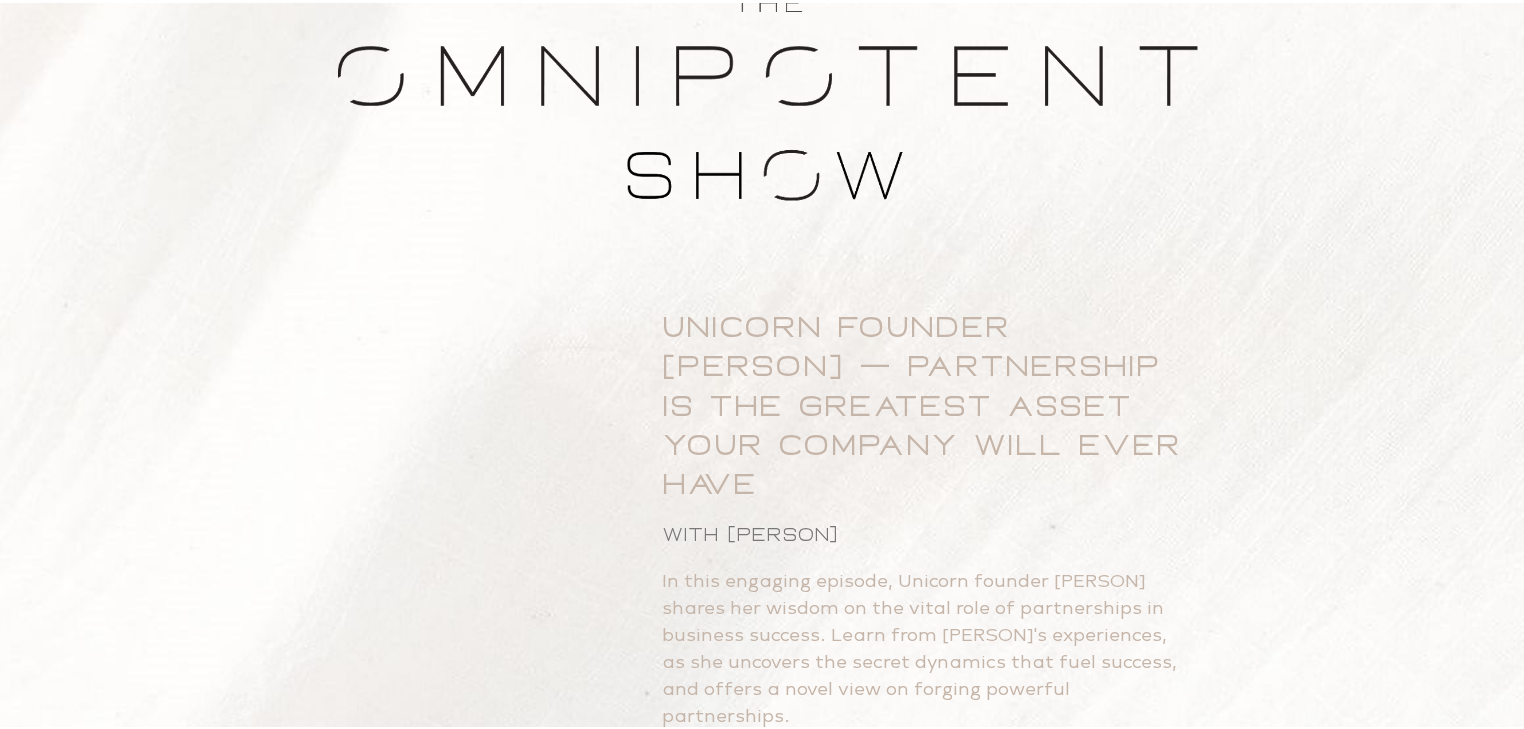 scroll, scrollTop: 2560, scrollLeft: 0, axis: vertical 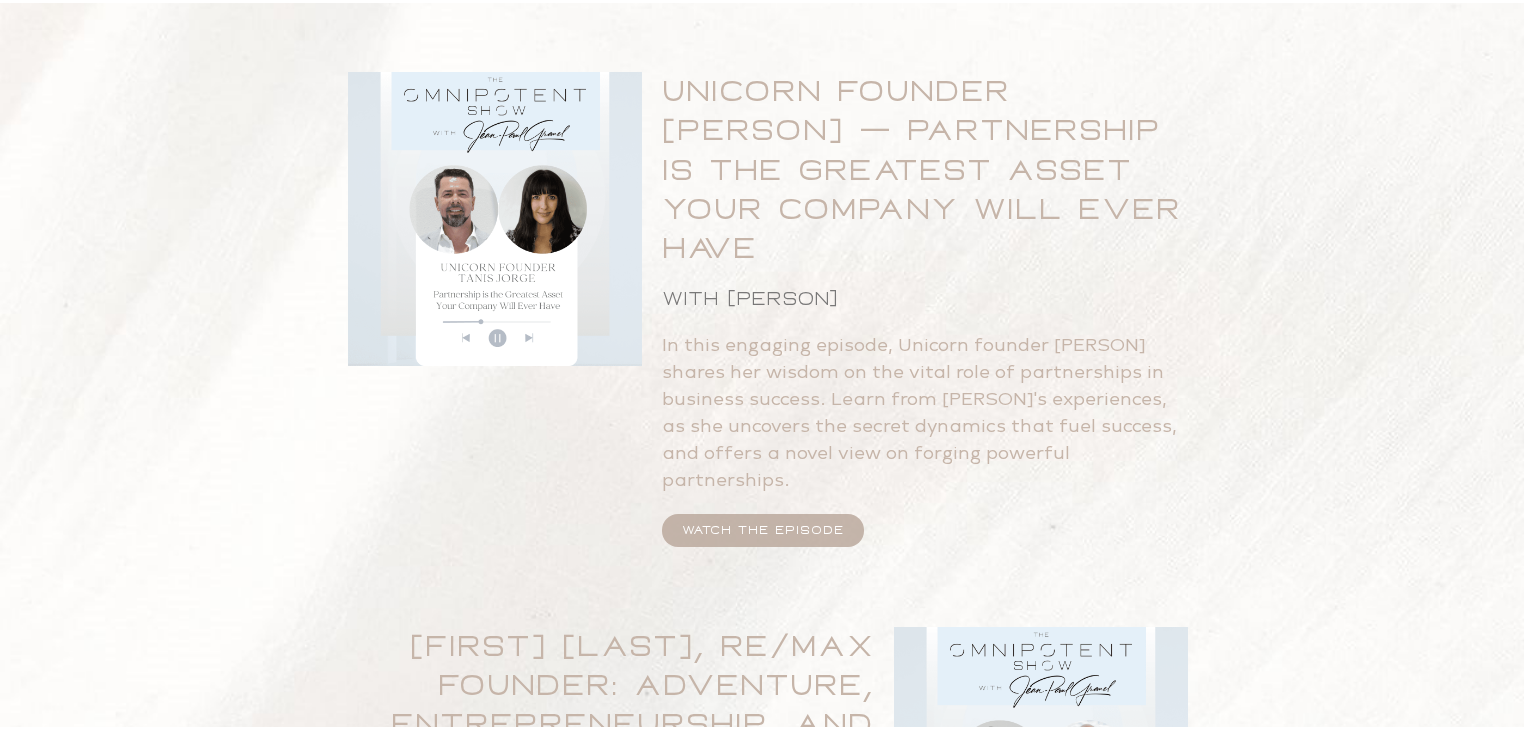 click on "WATCH THE EPISODE" at bounding box center [763, 527] 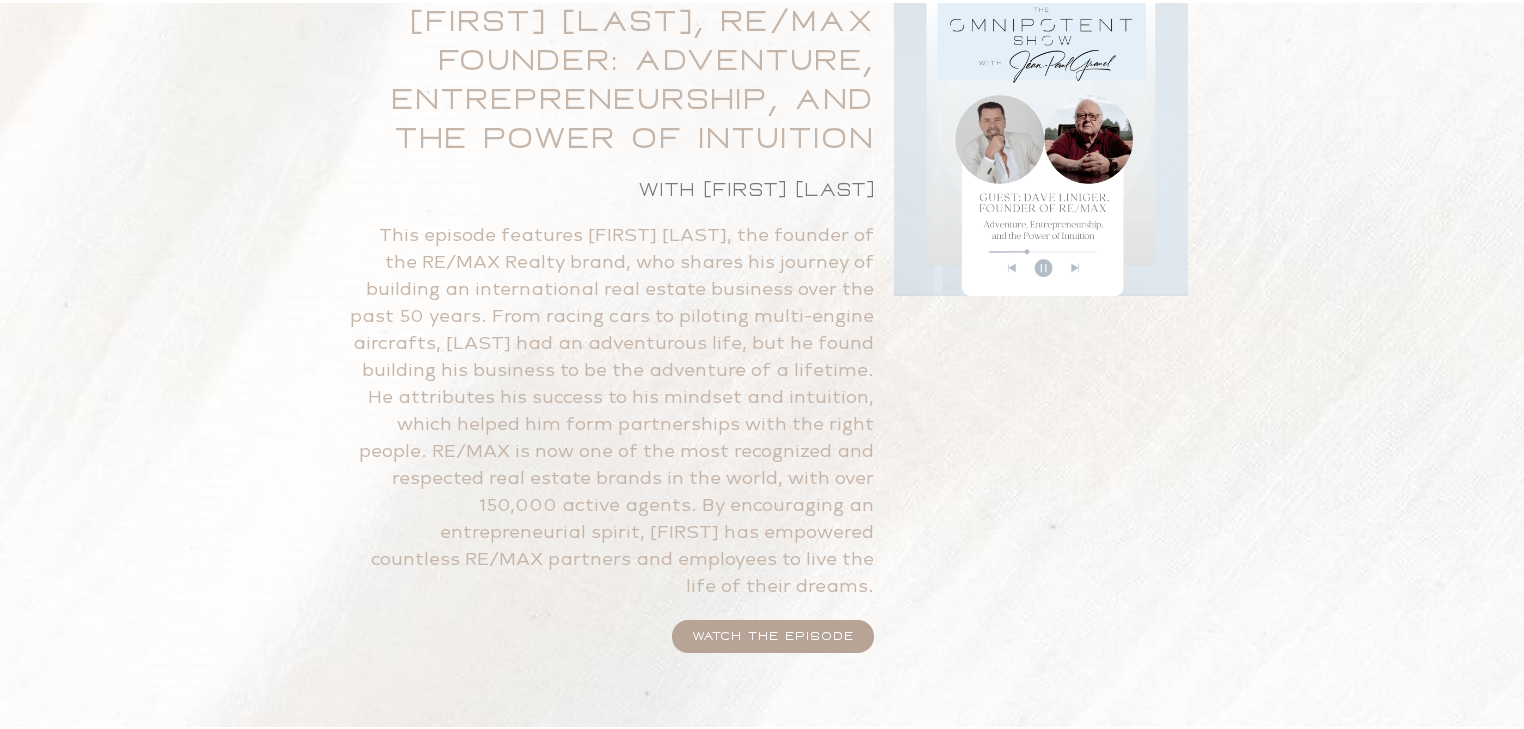 scroll, scrollTop: 3200, scrollLeft: 0, axis: vertical 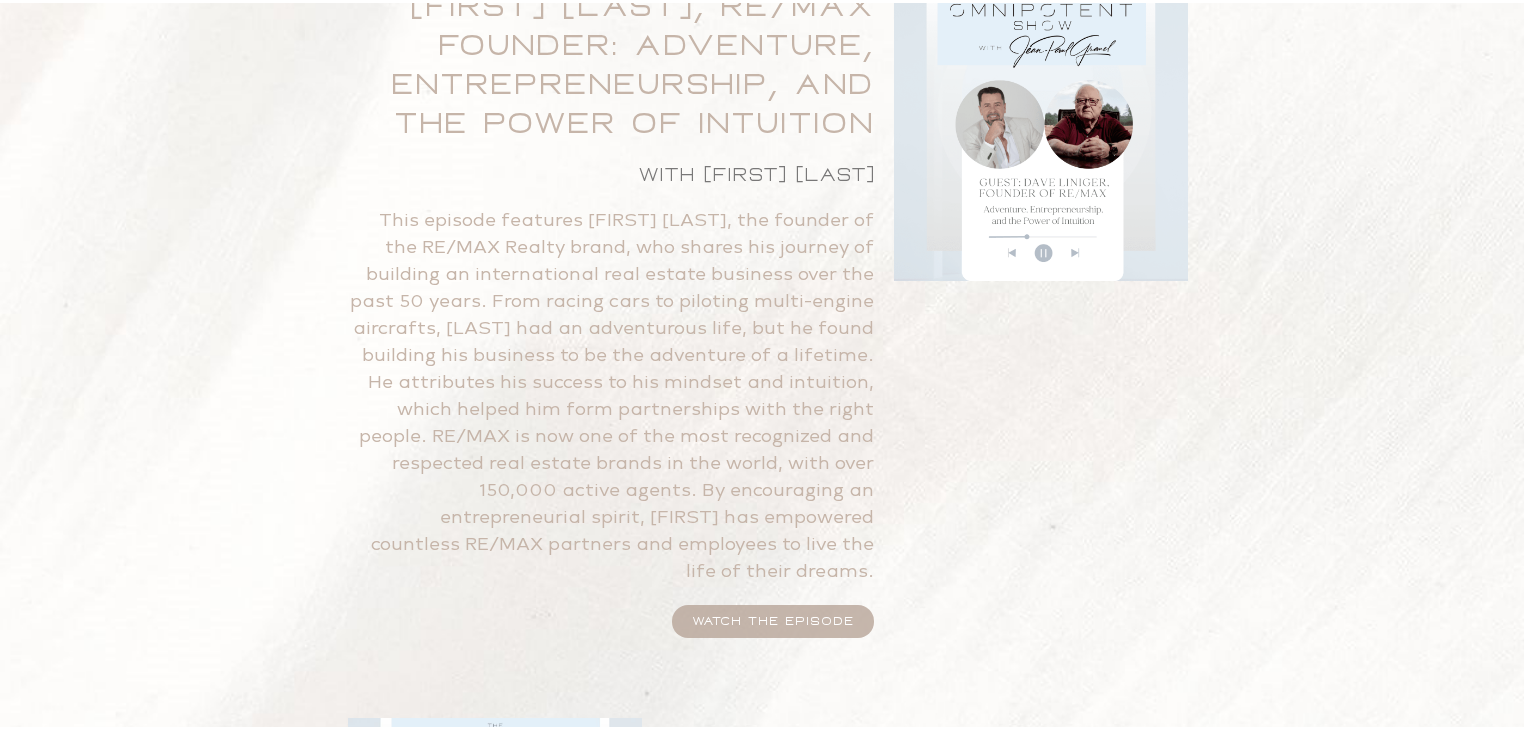 click on "WATCH THE EPISODE" at bounding box center [773, 618] 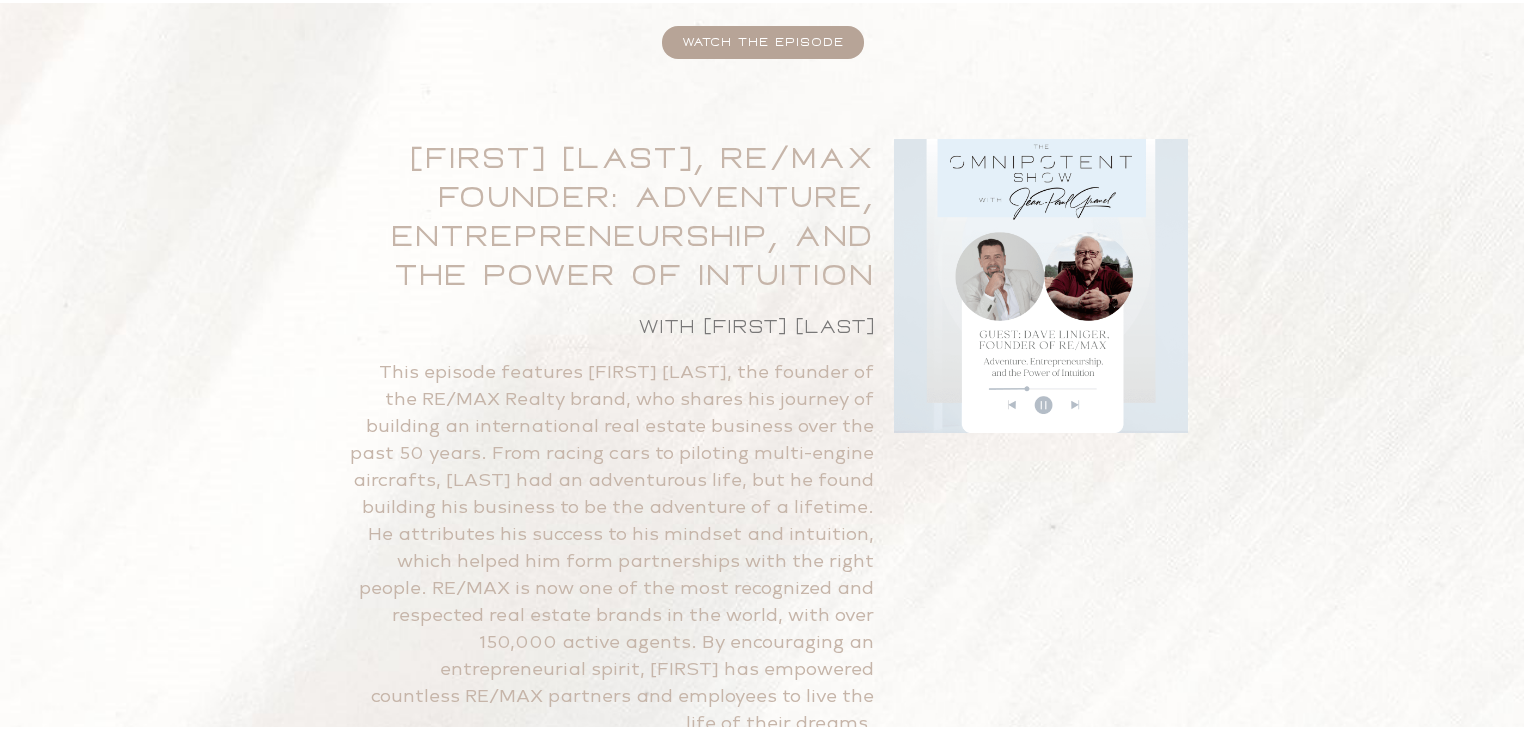 scroll, scrollTop: 3040, scrollLeft: 0, axis: vertical 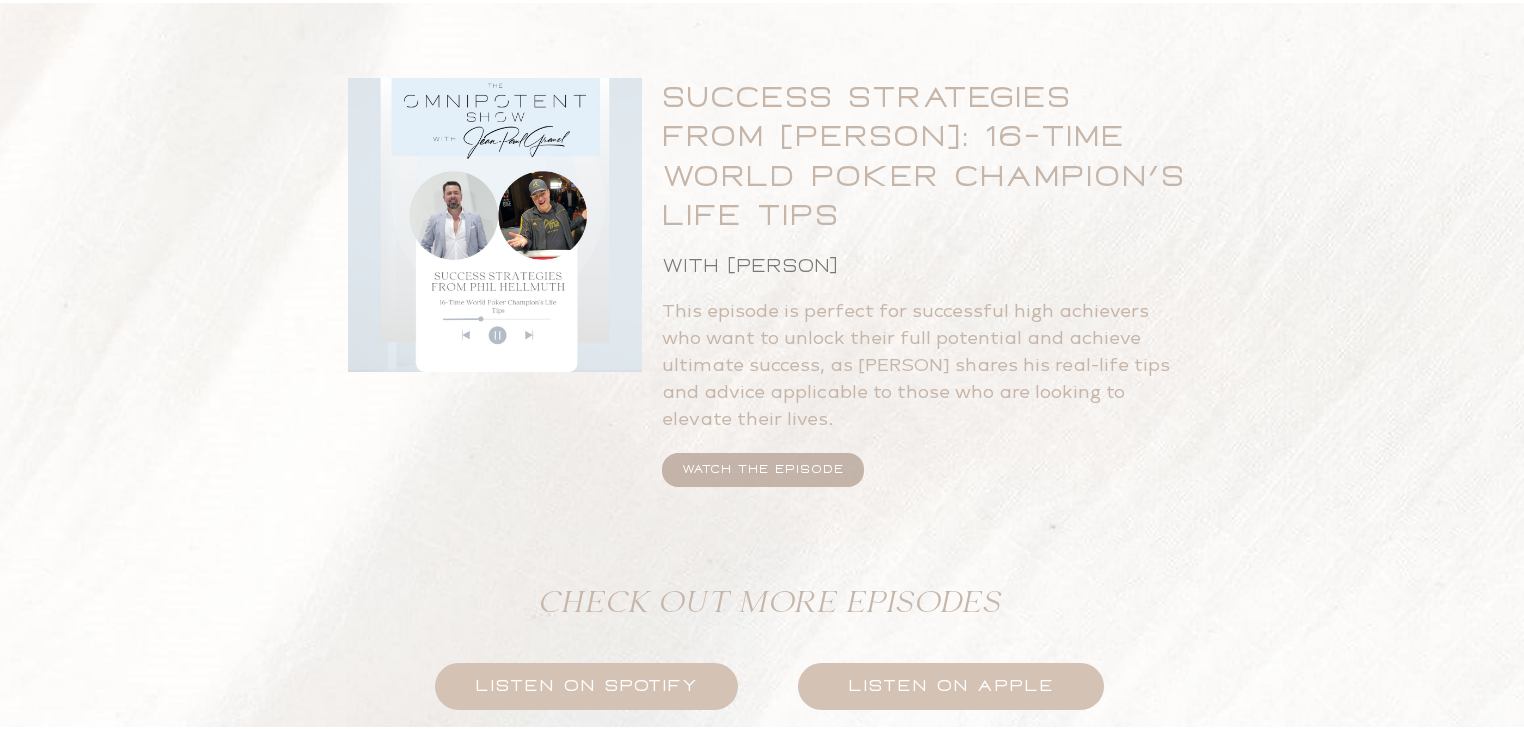 click on "WATCH THE EPISODE" at bounding box center [763, 466] 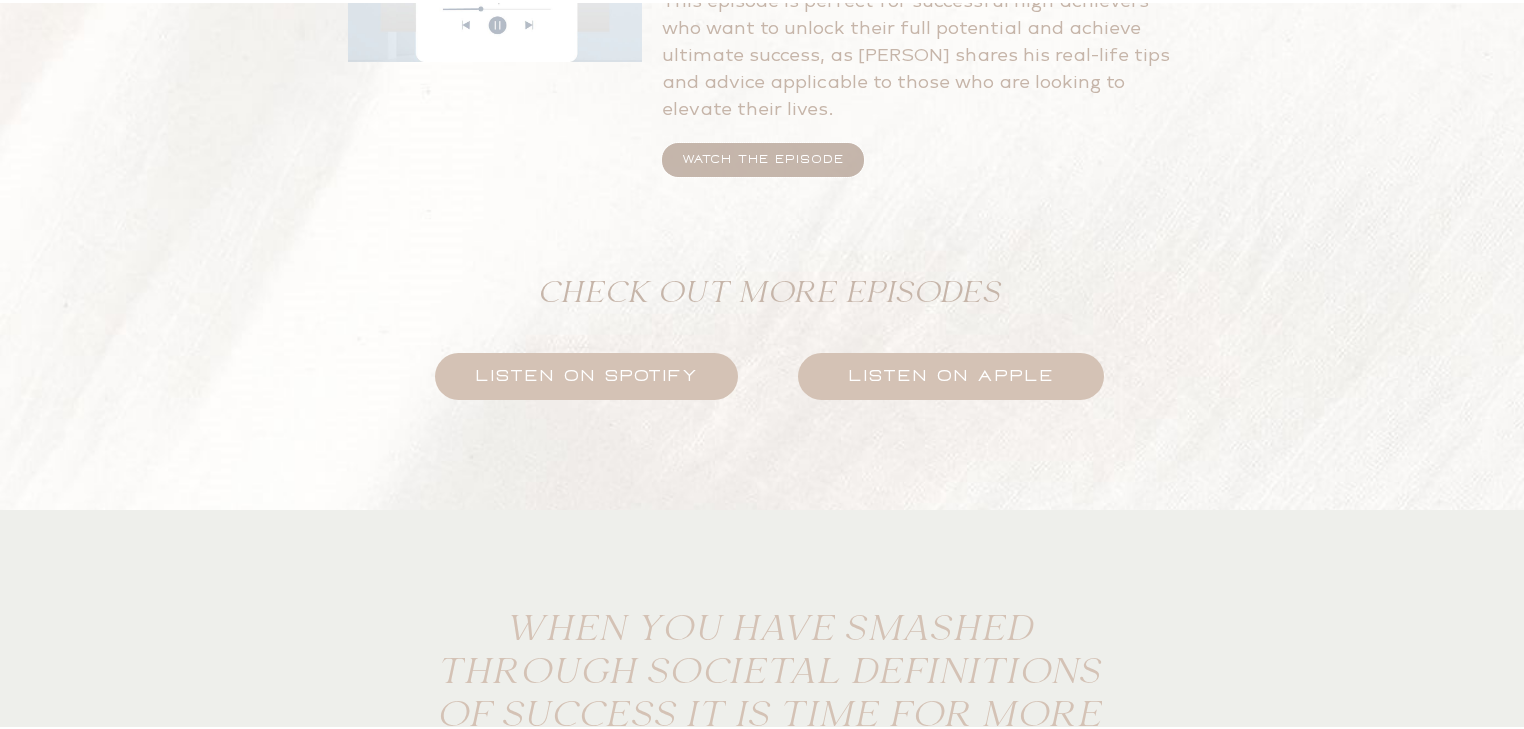 scroll, scrollTop: 4160, scrollLeft: 0, axis: vertical 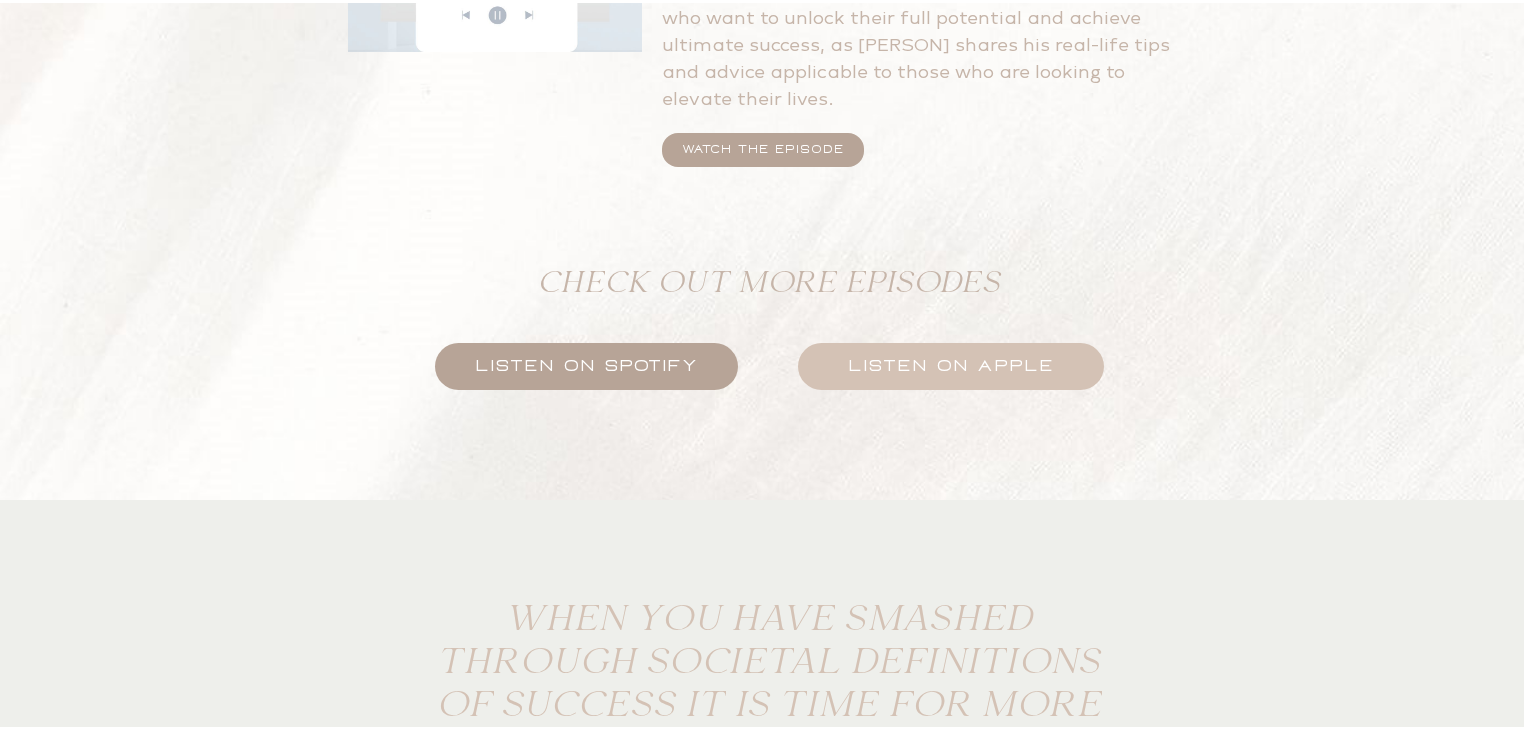 click on "LISTEN ON SPOTIFY" at bounding box center [586, 363] 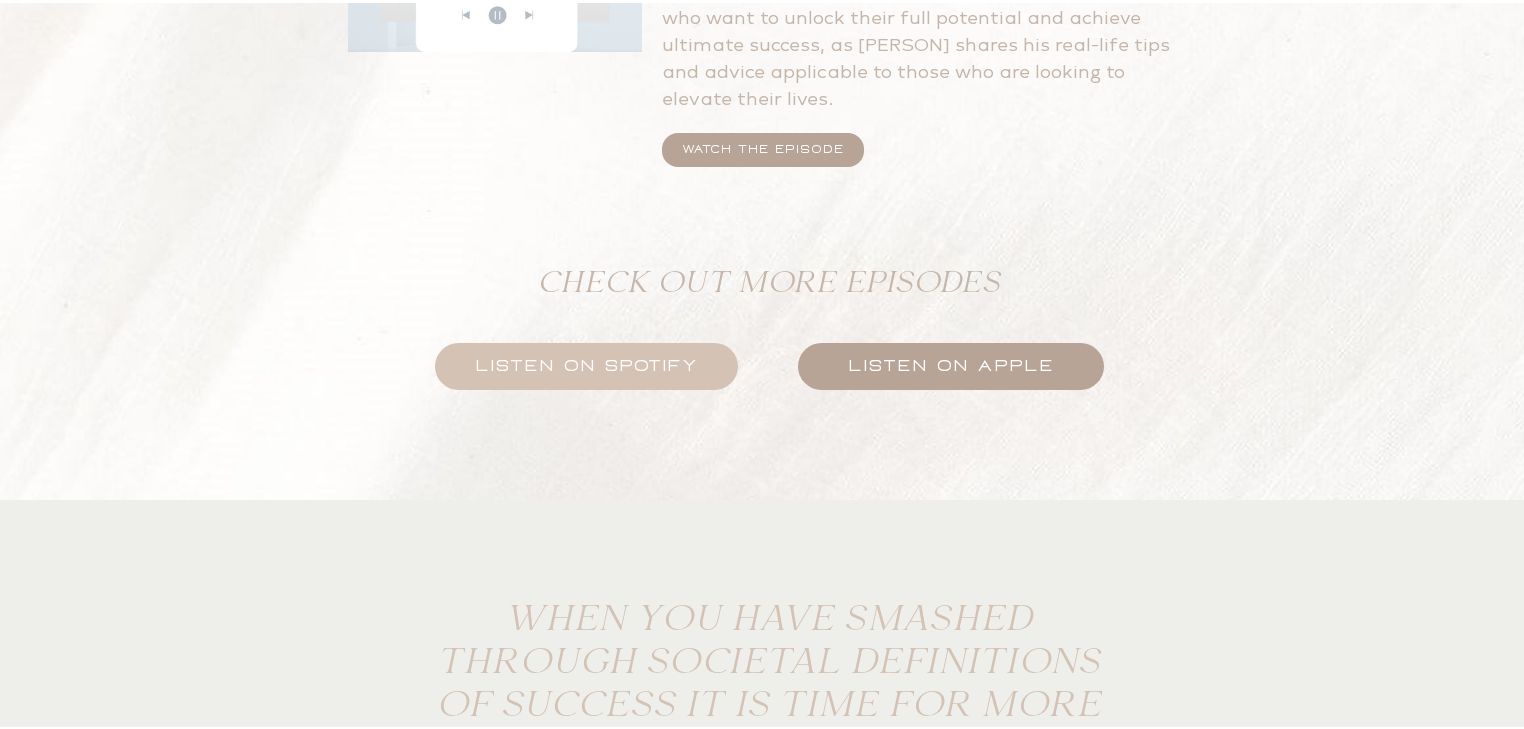 click on "LISTEN ON APPLE" at bounding box center (951, 363) 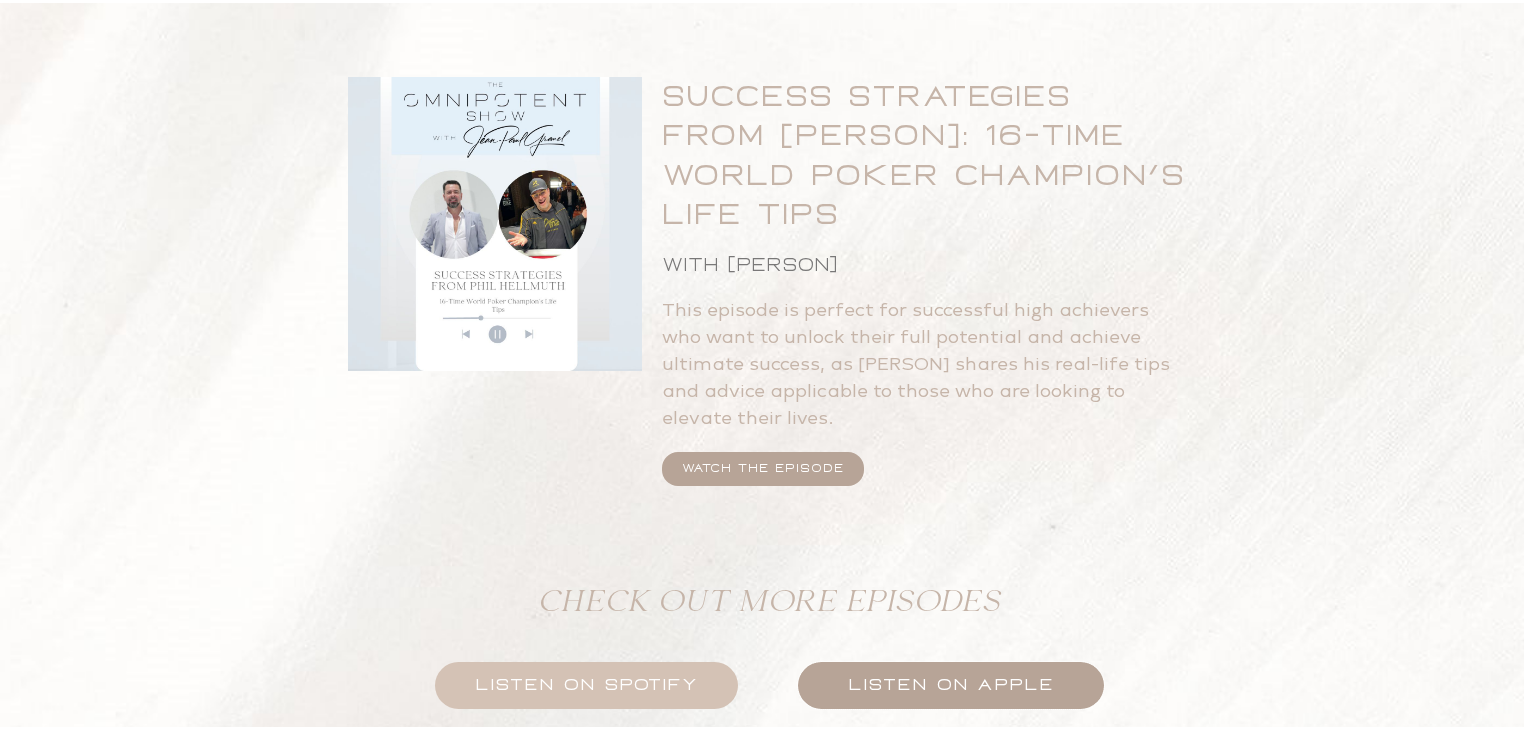 scroll, scrollTop: 3840, scrollLeft: 0, axis: vertical 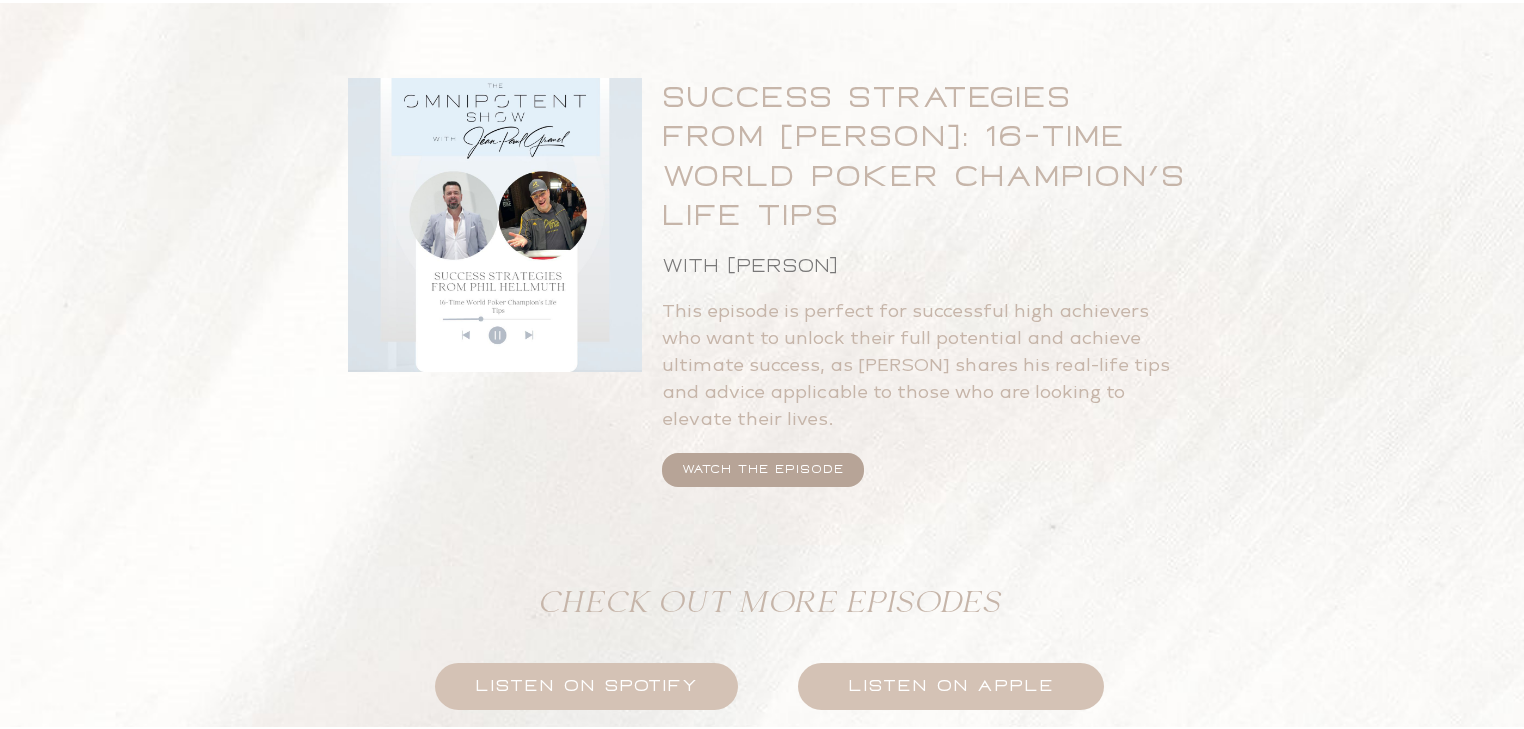 drag, startPoint x: 1098, startPoint y: 185, endPoint x: 660, endPoint y: 67, distance: 453.61658 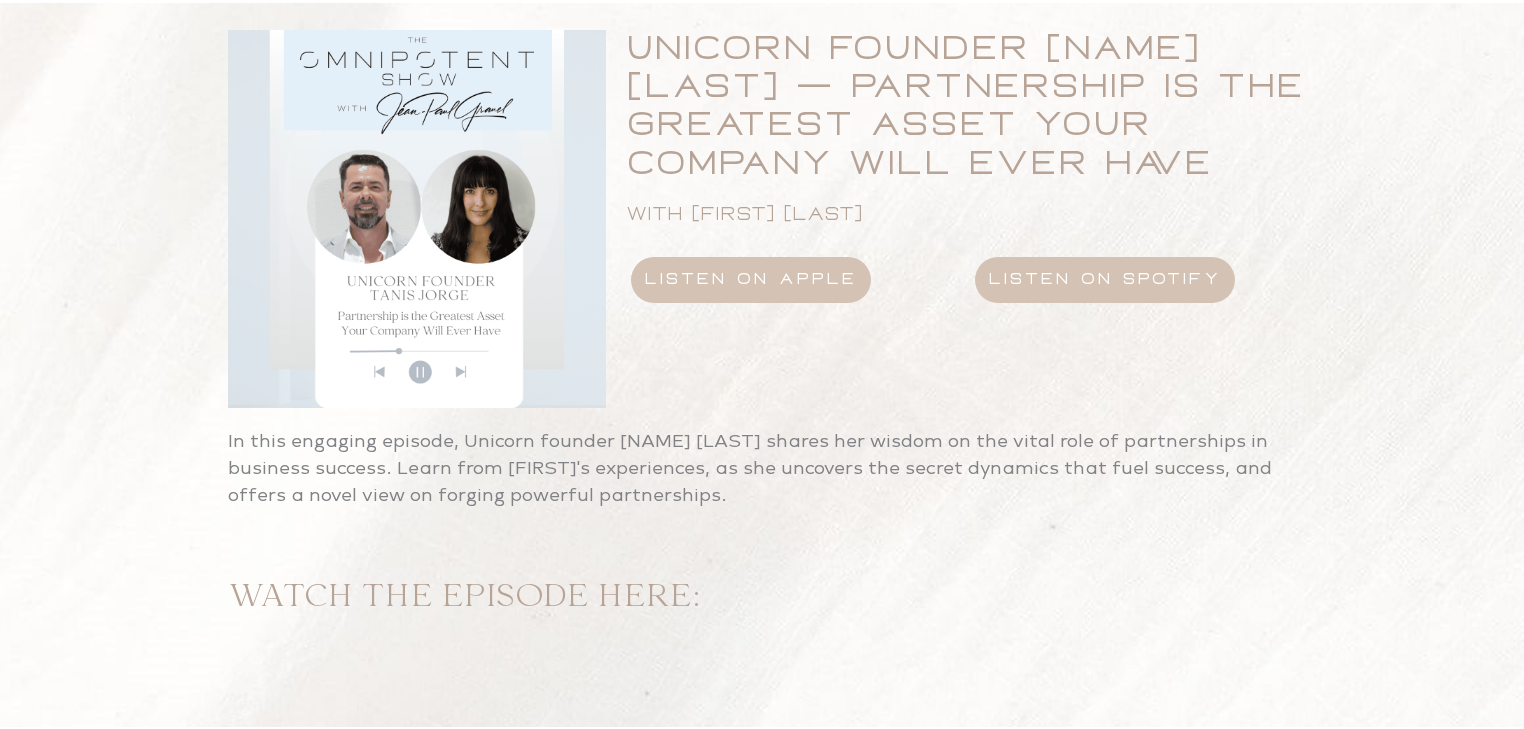 scroll, scrollTop: 1360, scrollLeft: 0, axis: vertical 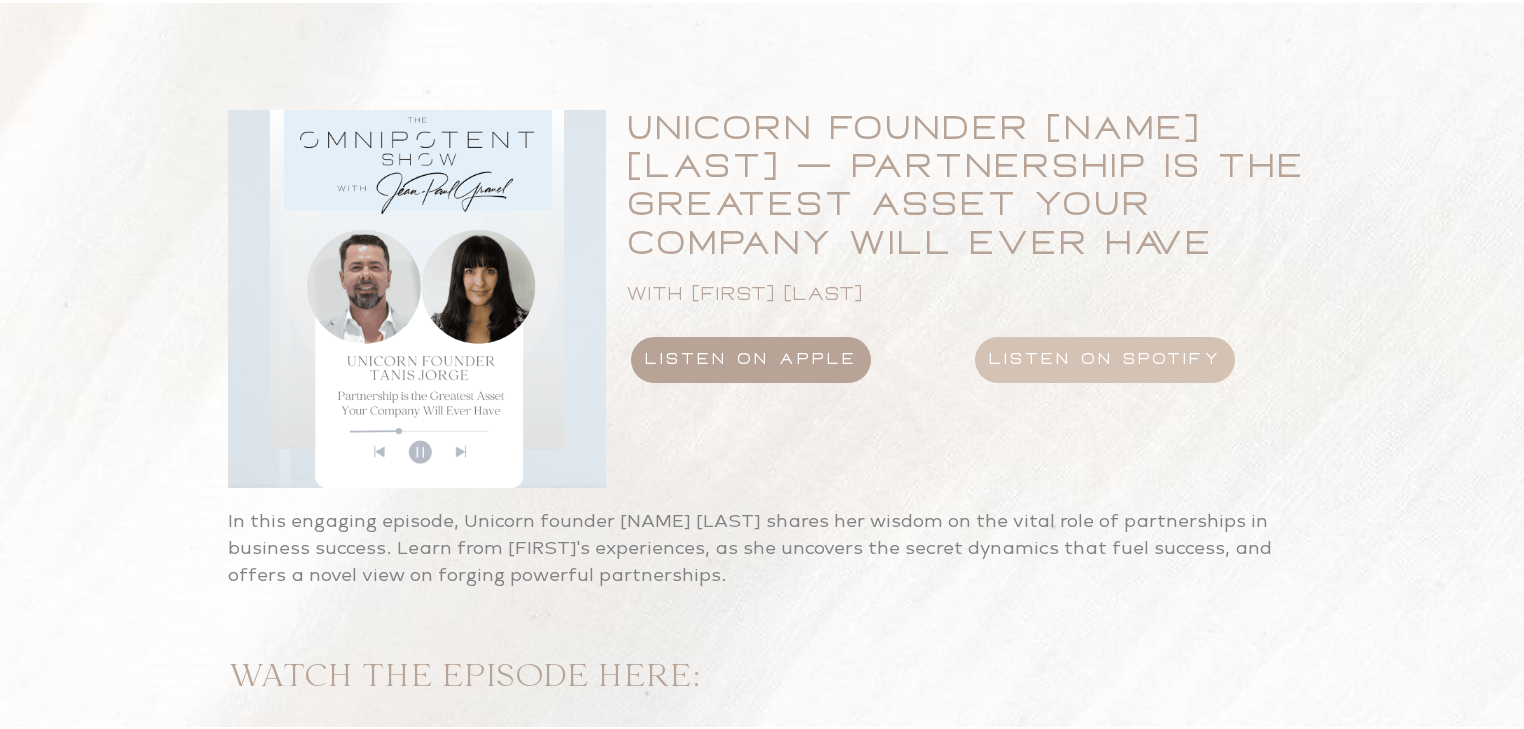 click on "listen on apple" at bounding box center (751, 357) 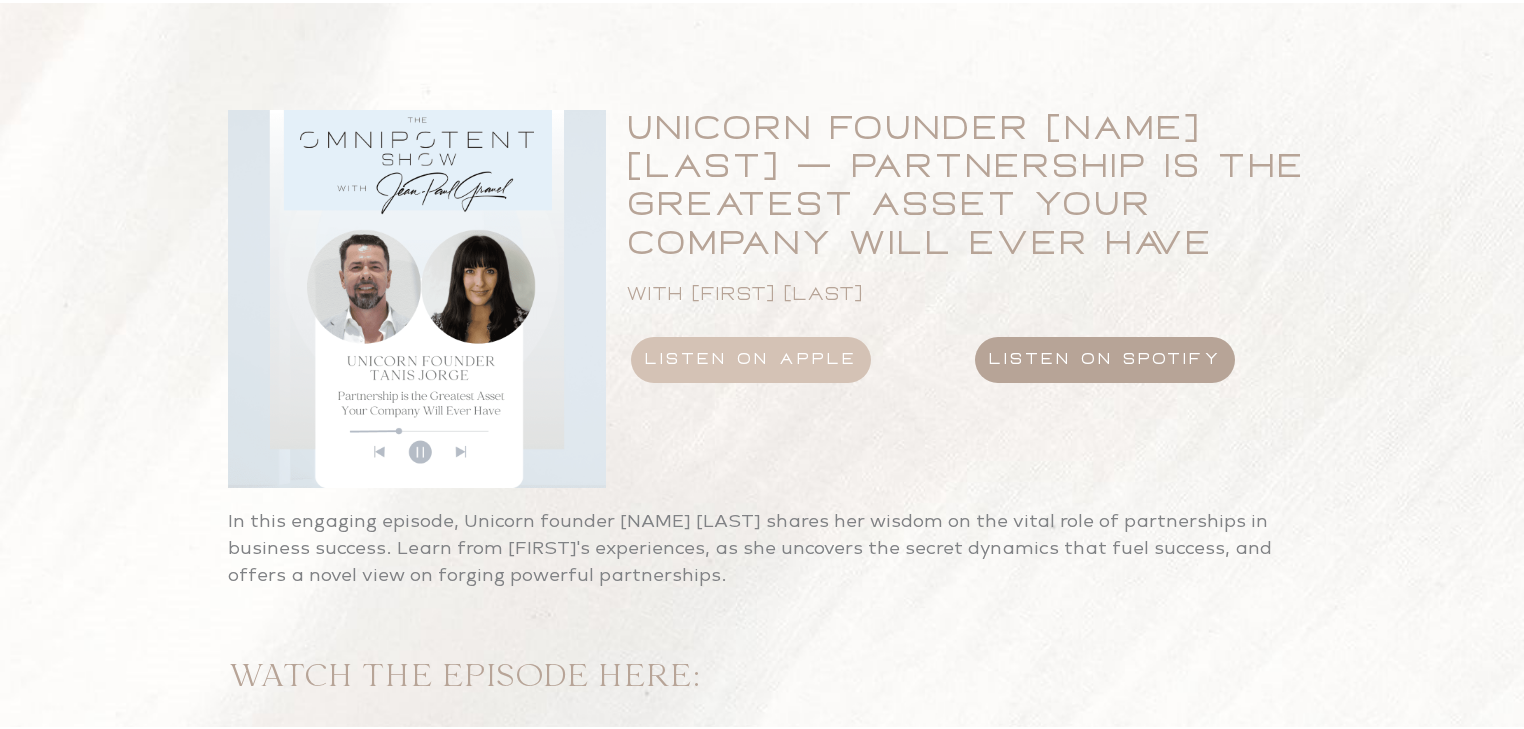 click on "listen on spotify" at bounding box center [1105, 357] 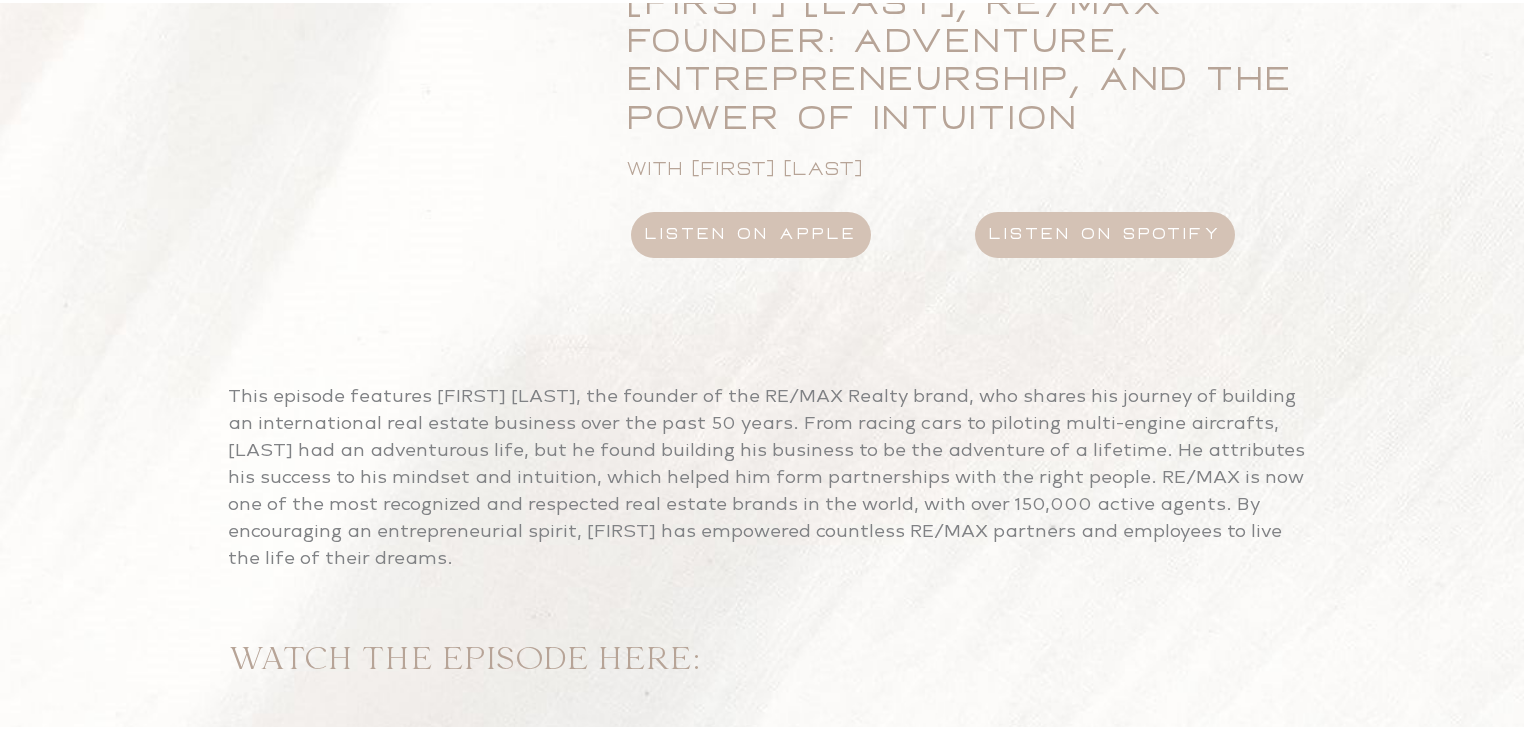 scroll, scrollTop: 1280, scrollLeft: 0, axis: vertical 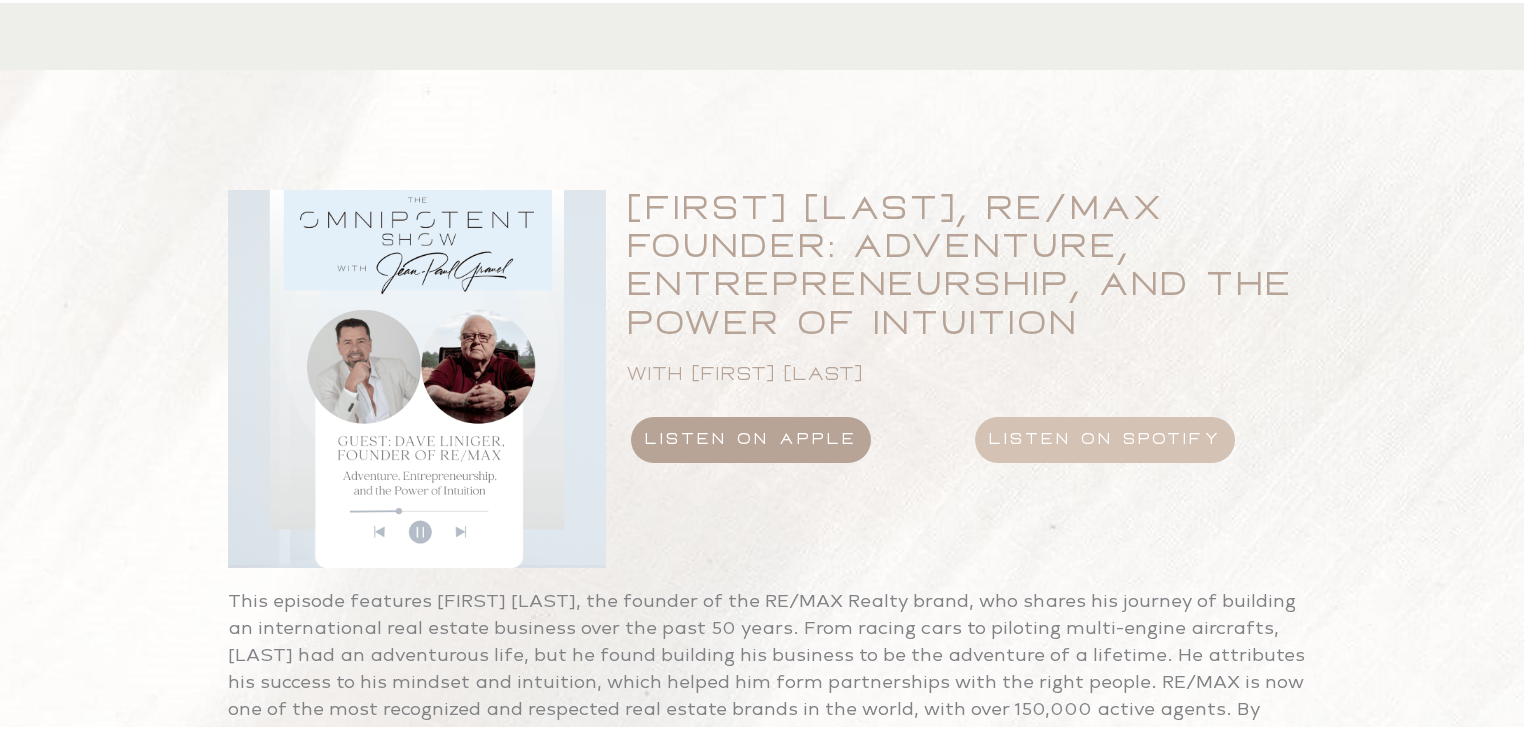 click on "listen on apple" at bounding box center [751, 437] 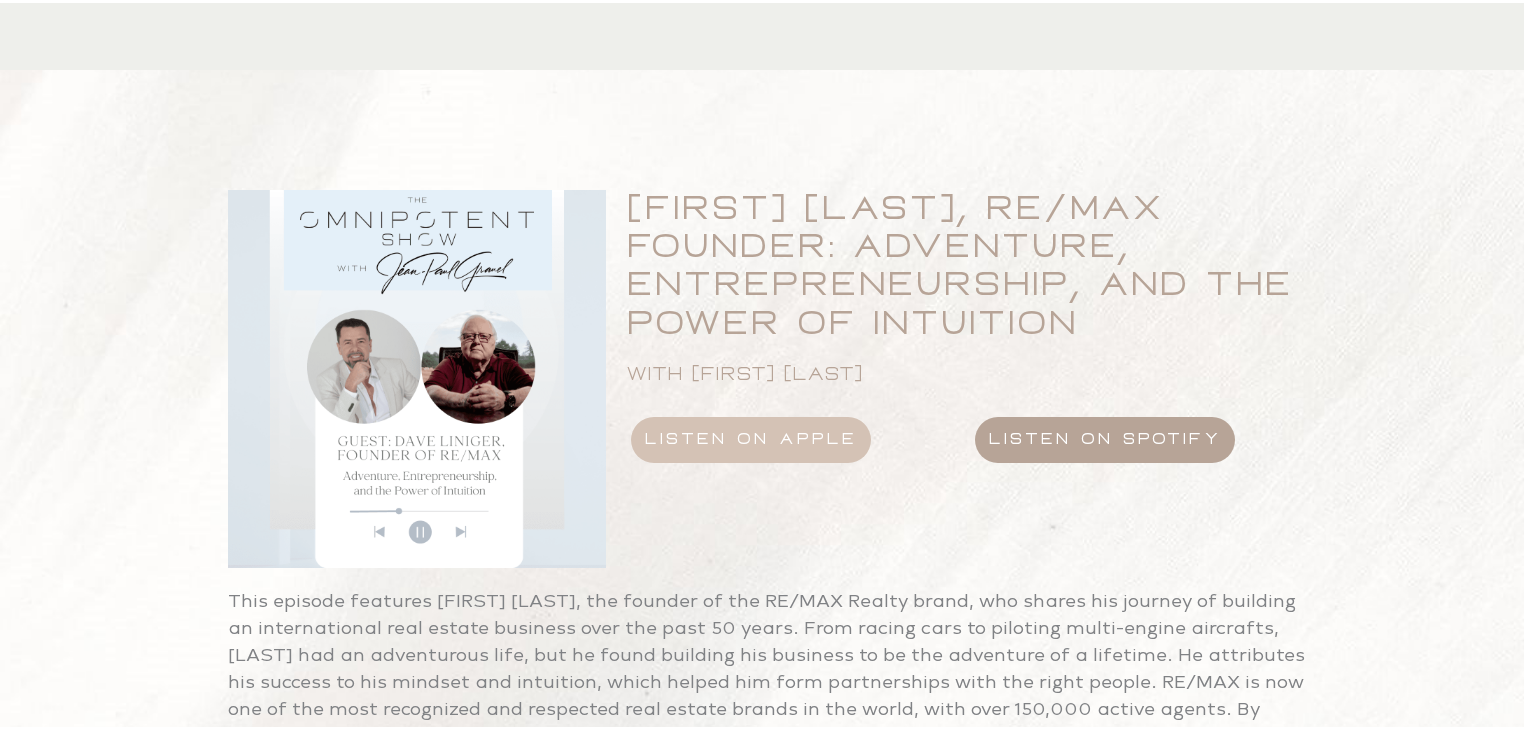 click on "listen on spotify" at bounding box center (1105, 437) 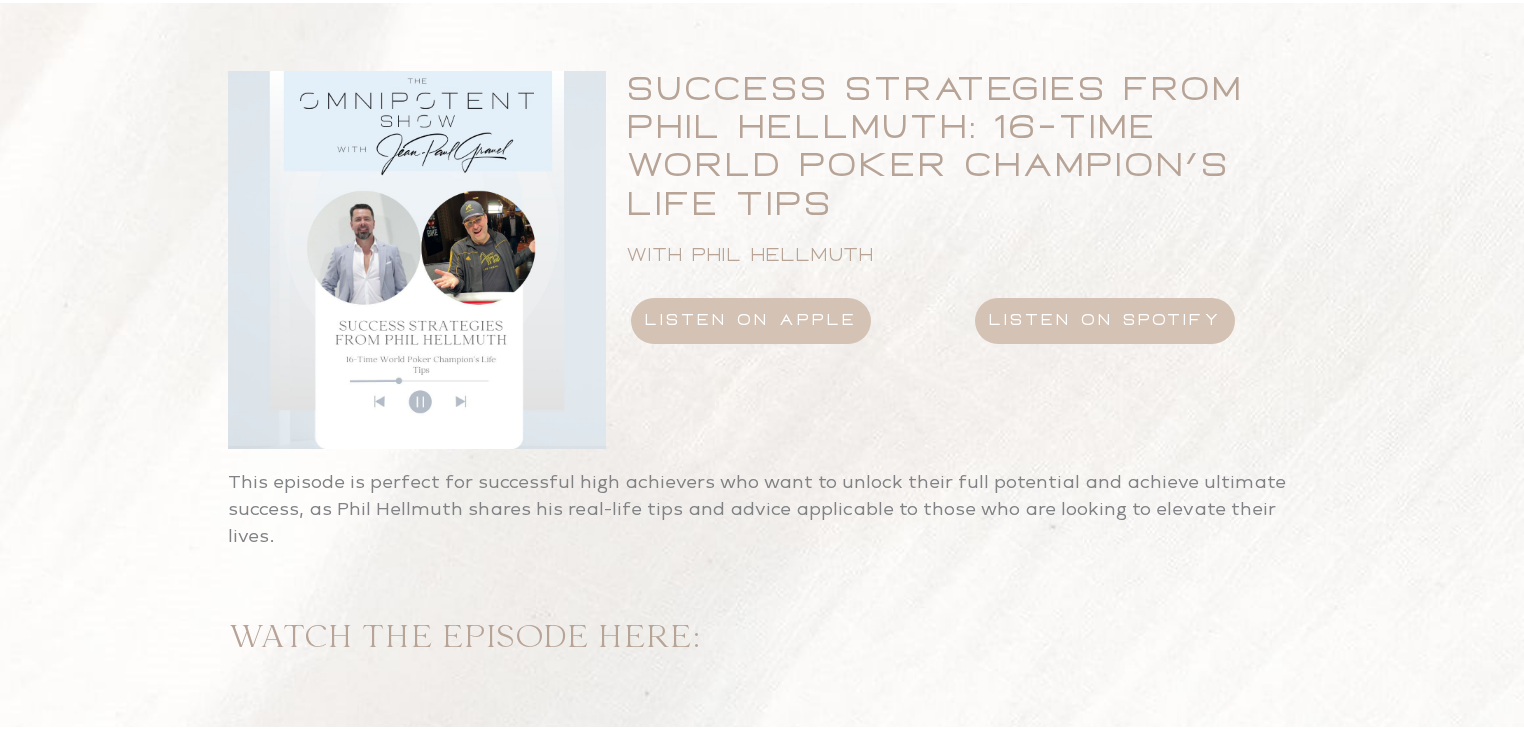 scroll, scrollTop: 1360, scrollLeft: 0, axis: vertical 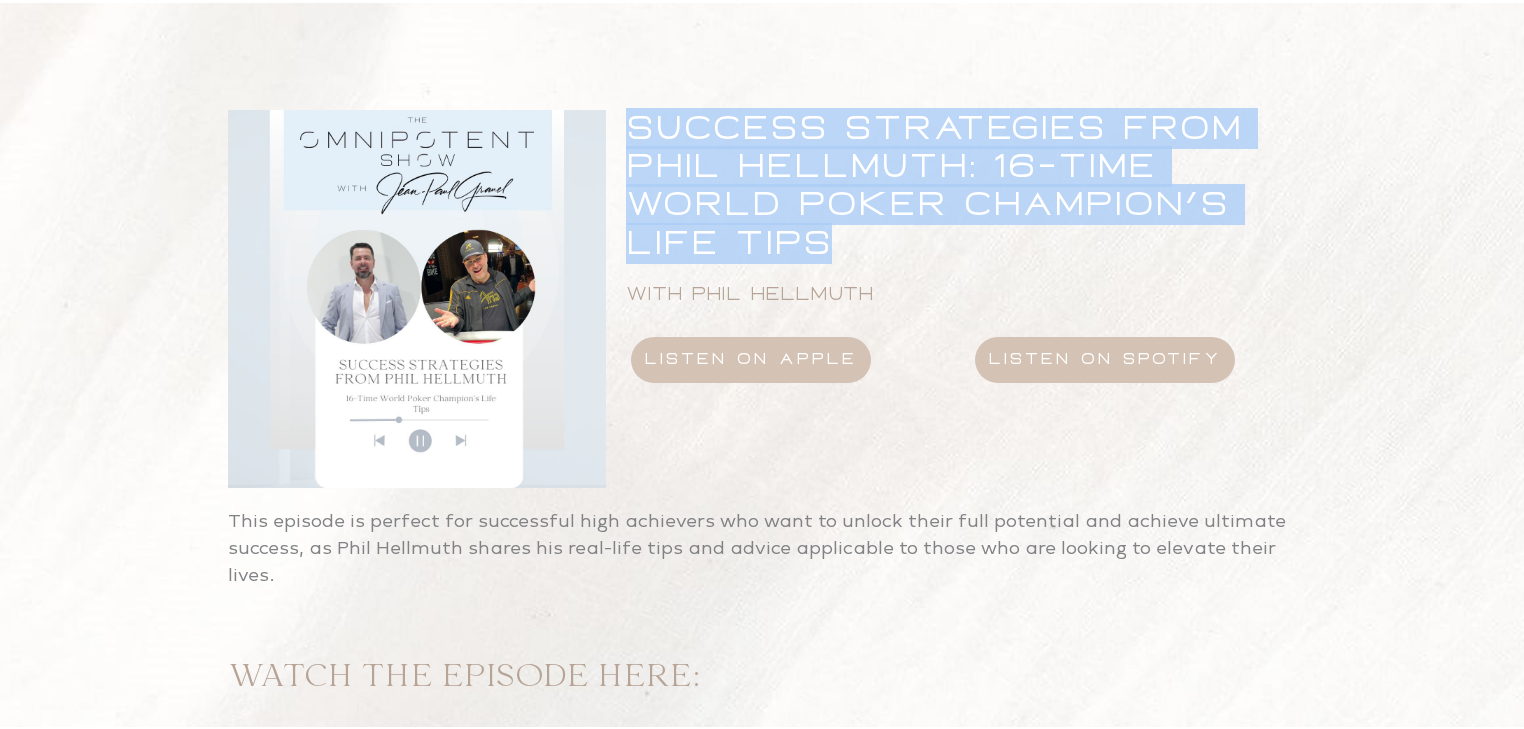 drag, startPoint x: 827, startPoint y: 250, endPoint x: 629, endPoint y: 134, distance: 229.47766 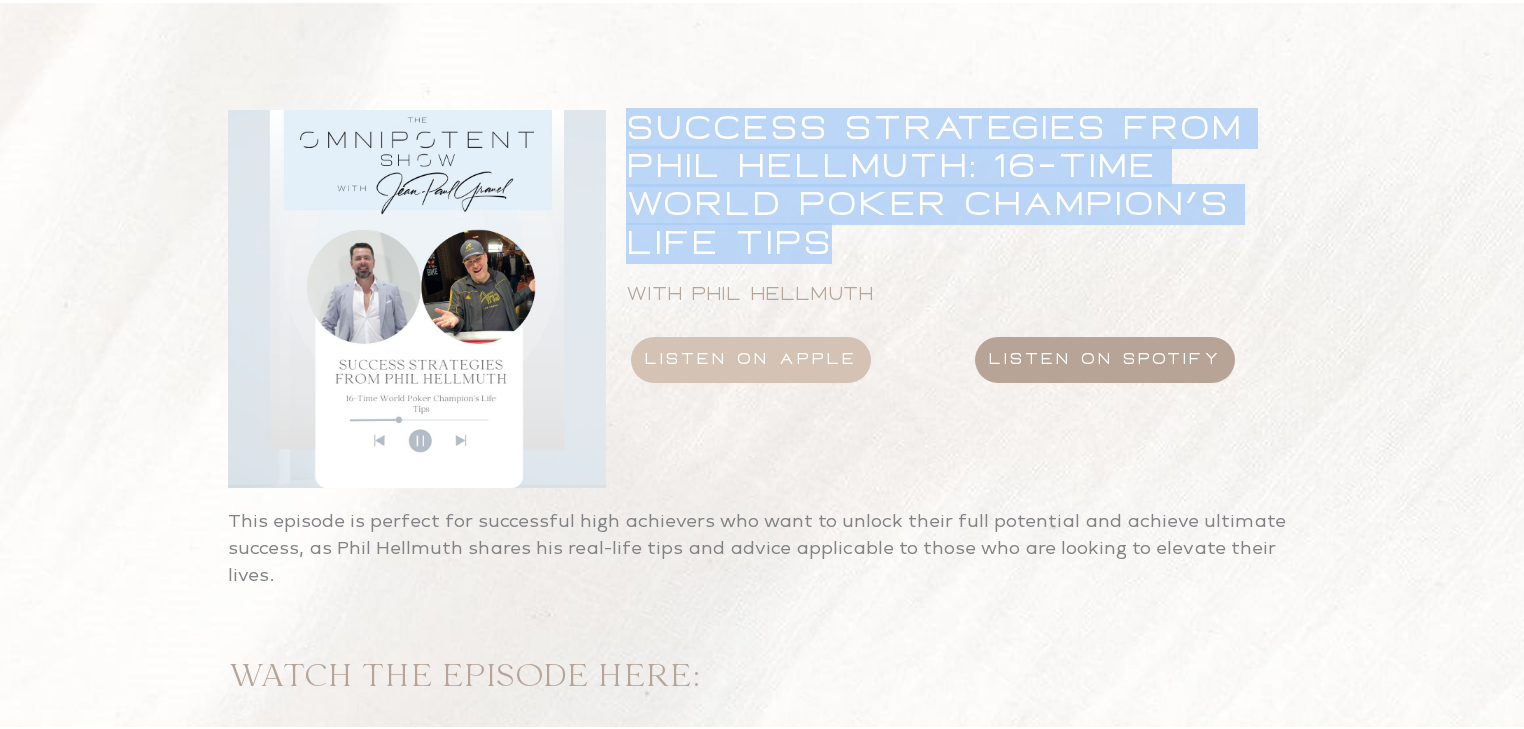 click on "listen on spotify" at bounding box center (1105, 357) 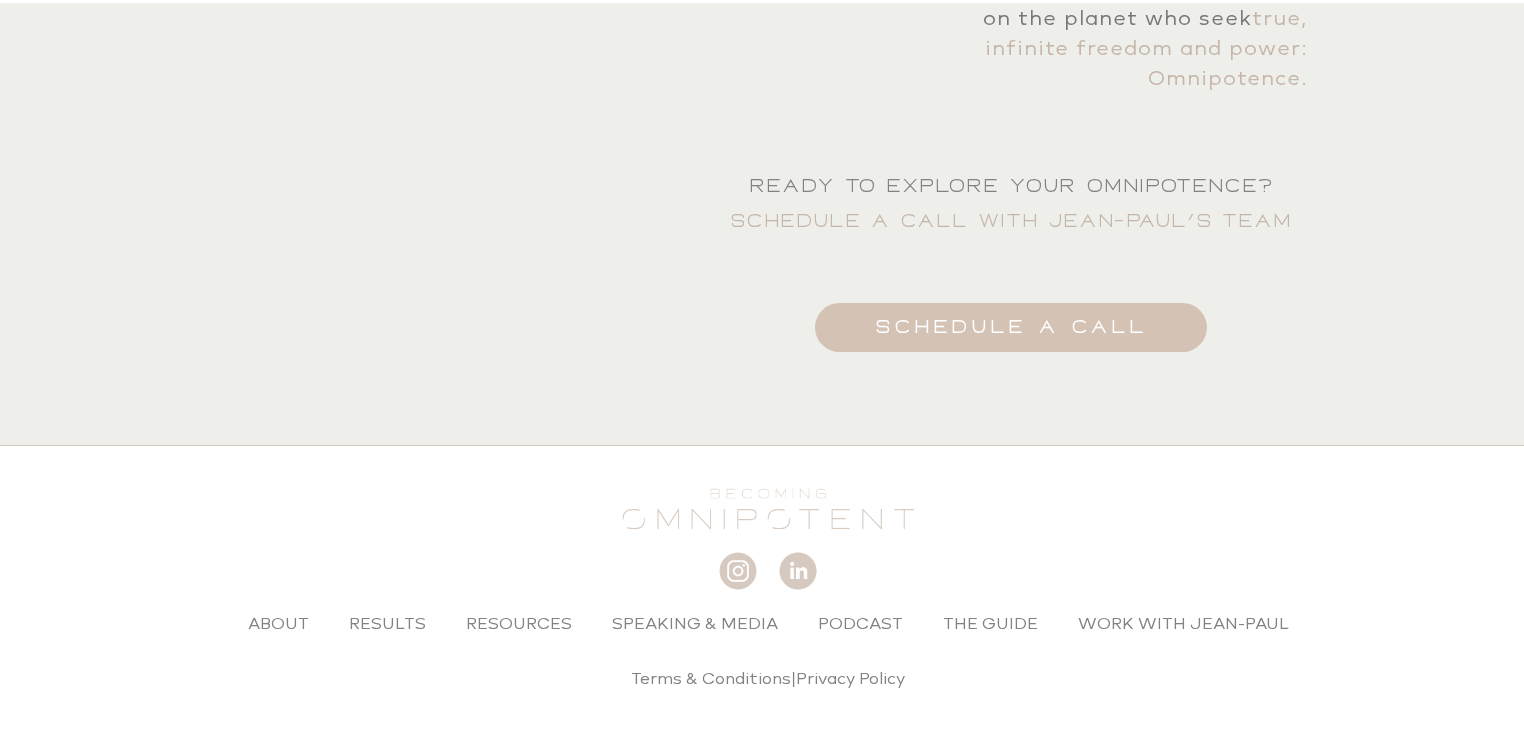 scroll, scrollTop: 4564, scrollLeft: 0, axis: vertical 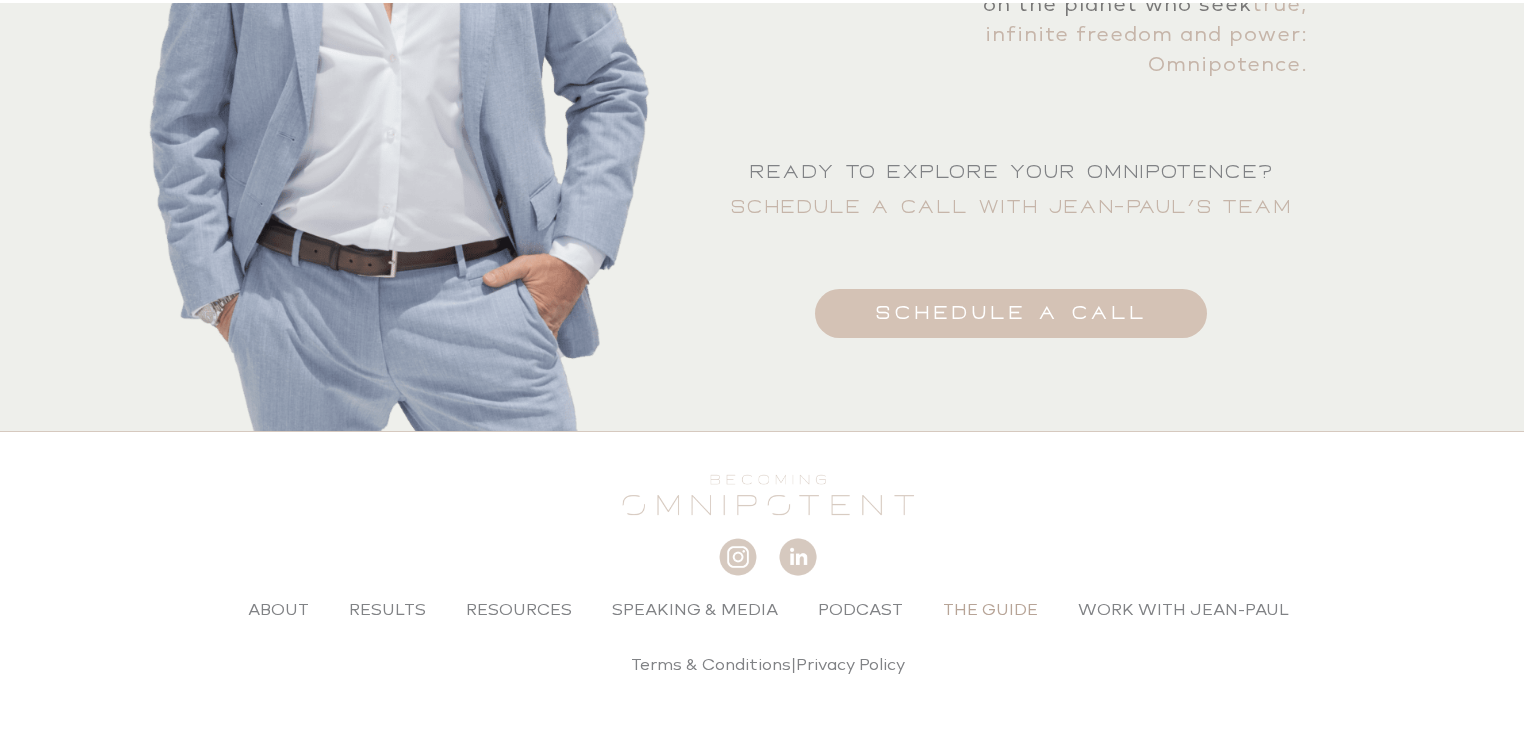 click on "The Guide" 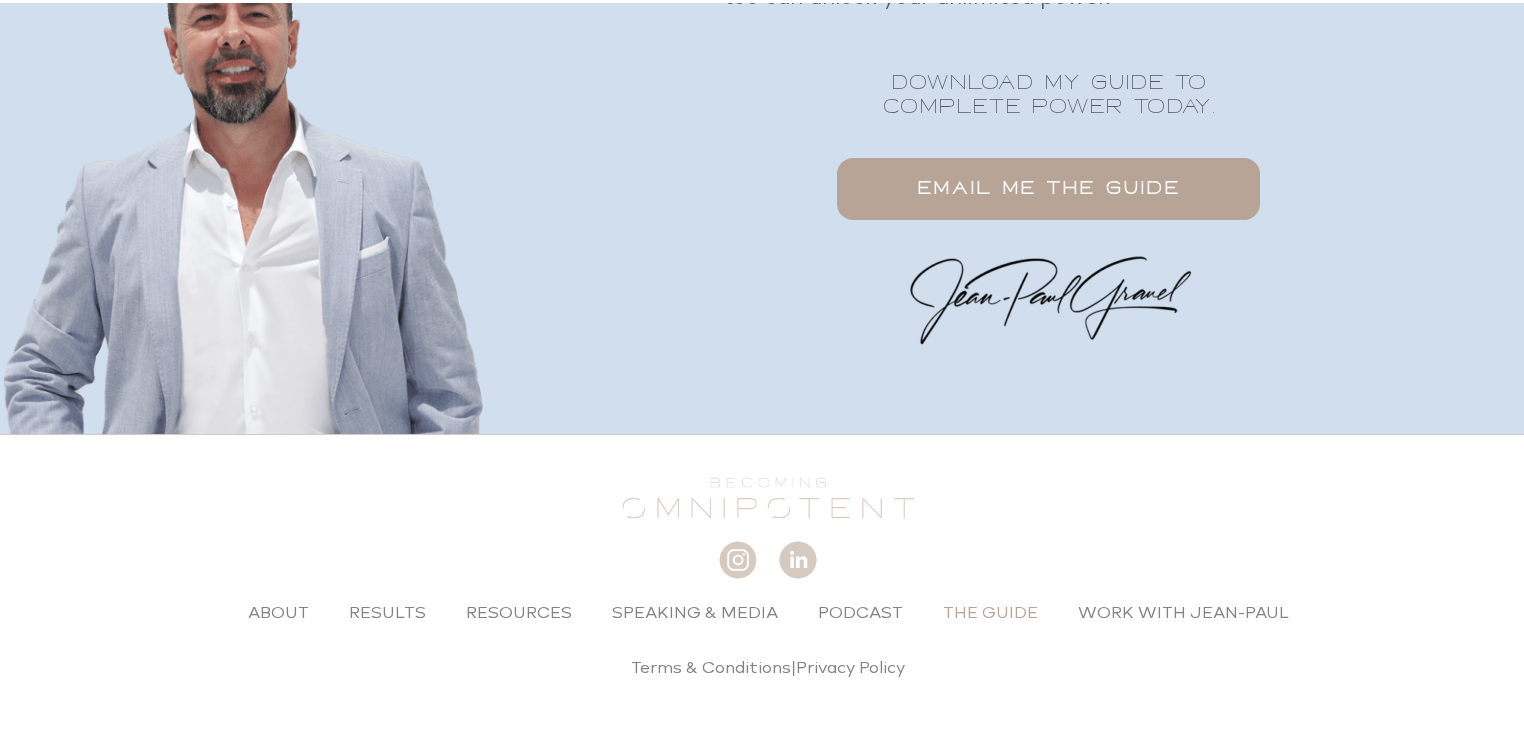 scroll, scrollTop: 3311, scrollLeft: 0, axis: vertical 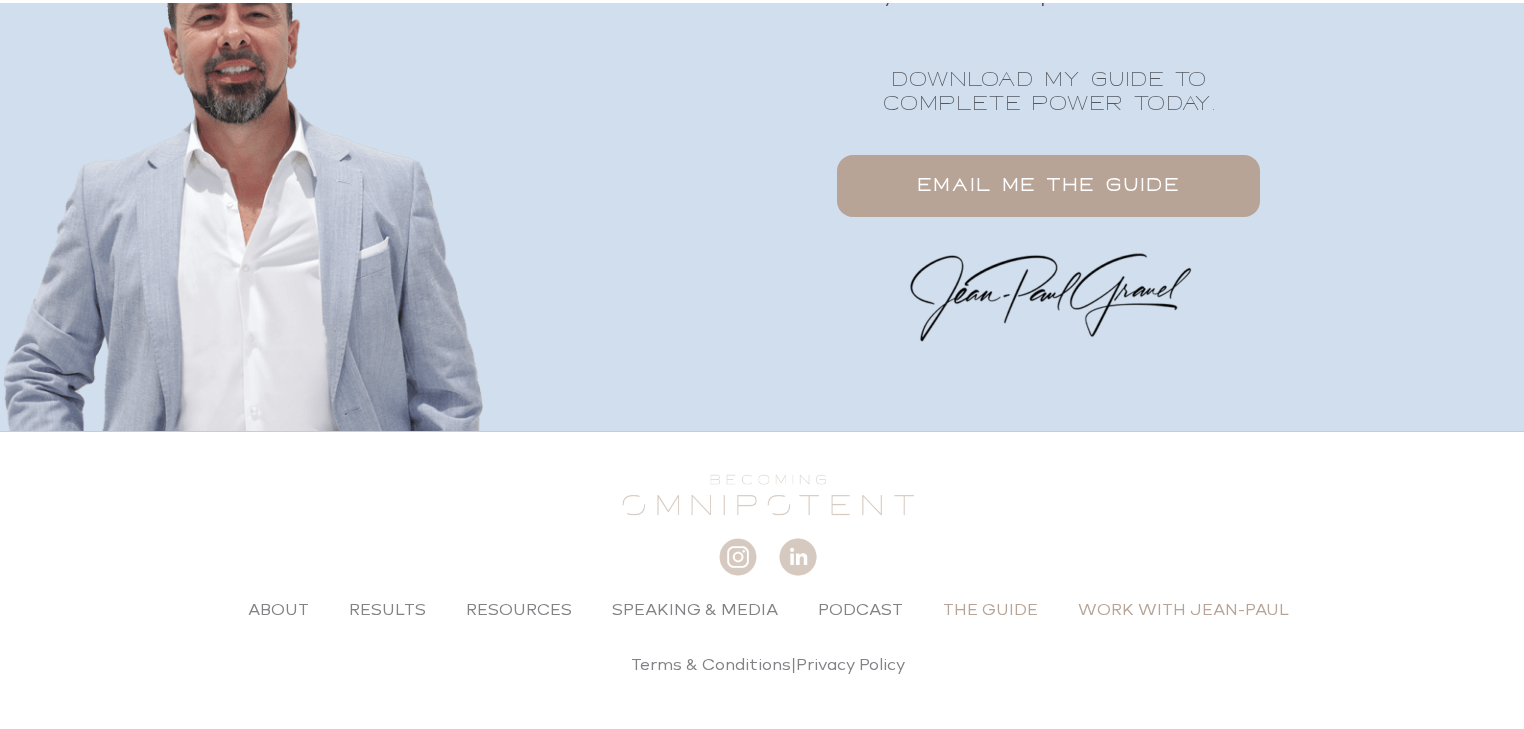 click on "Work with Jean-Paul" 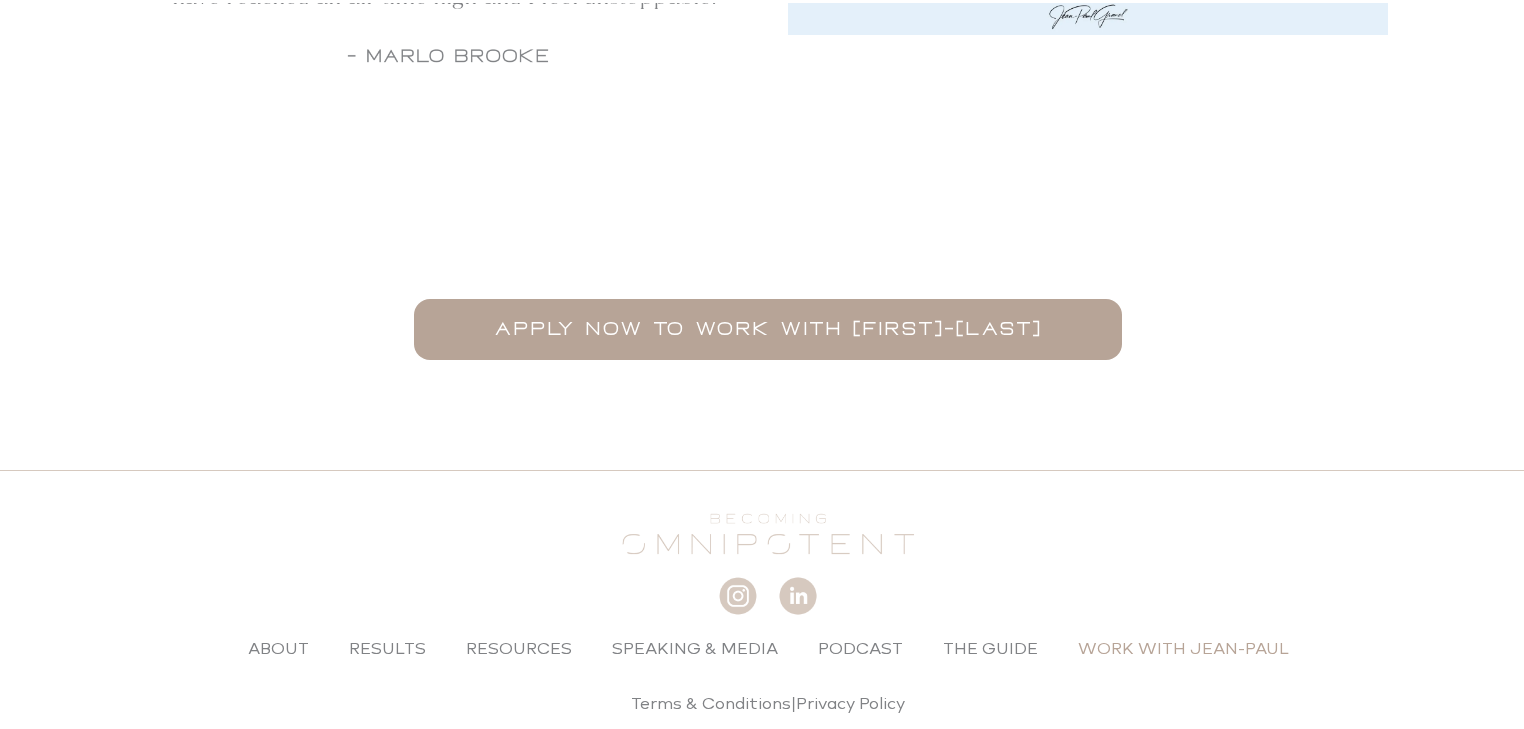 scroll, scrollTop: 3865, scrollLeft: 0, axis: vertical 